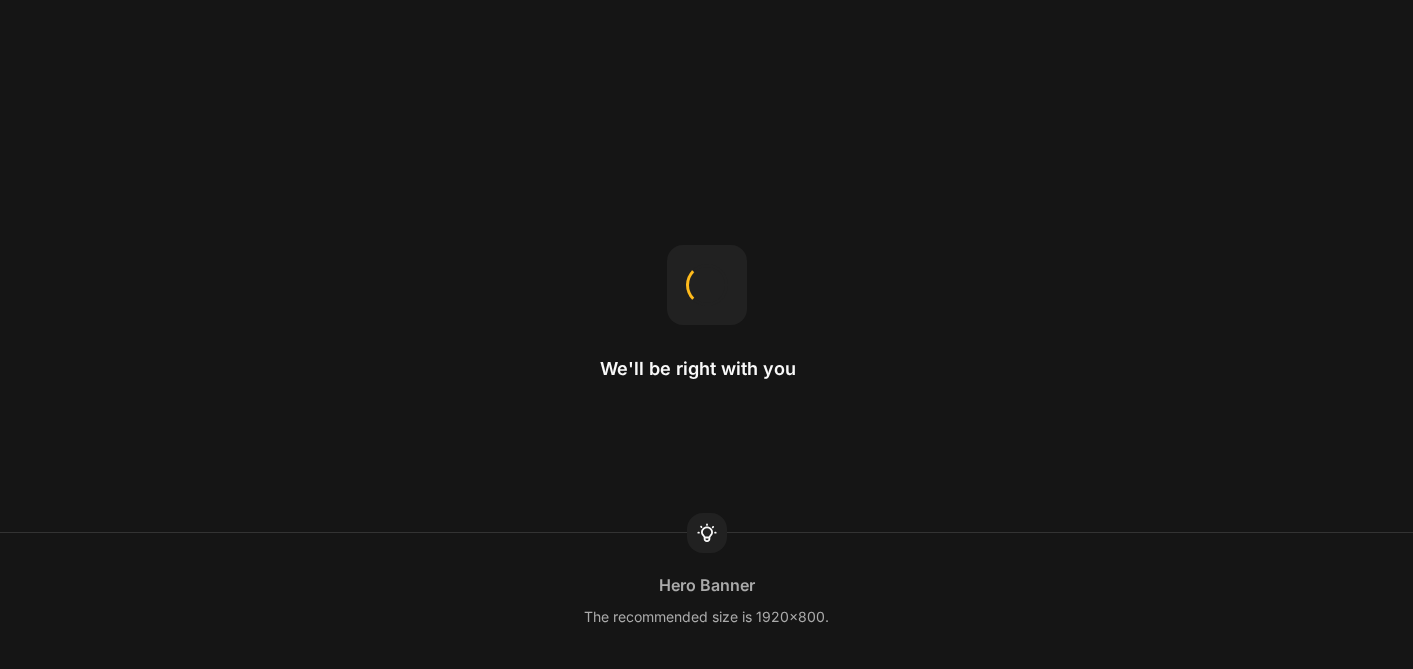 scroll, scrollTop: 0, scrollLeft: 0, axis: both 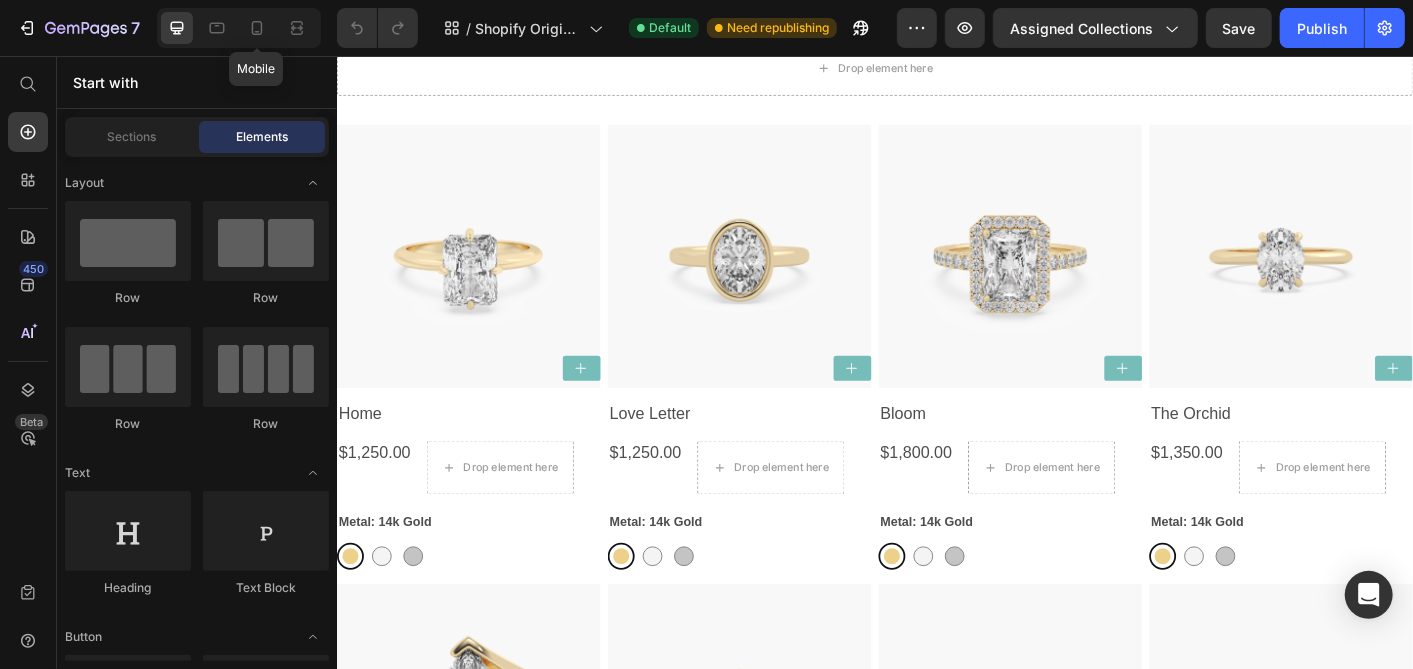 click on "Mobile" at bounding box center [239, 28] 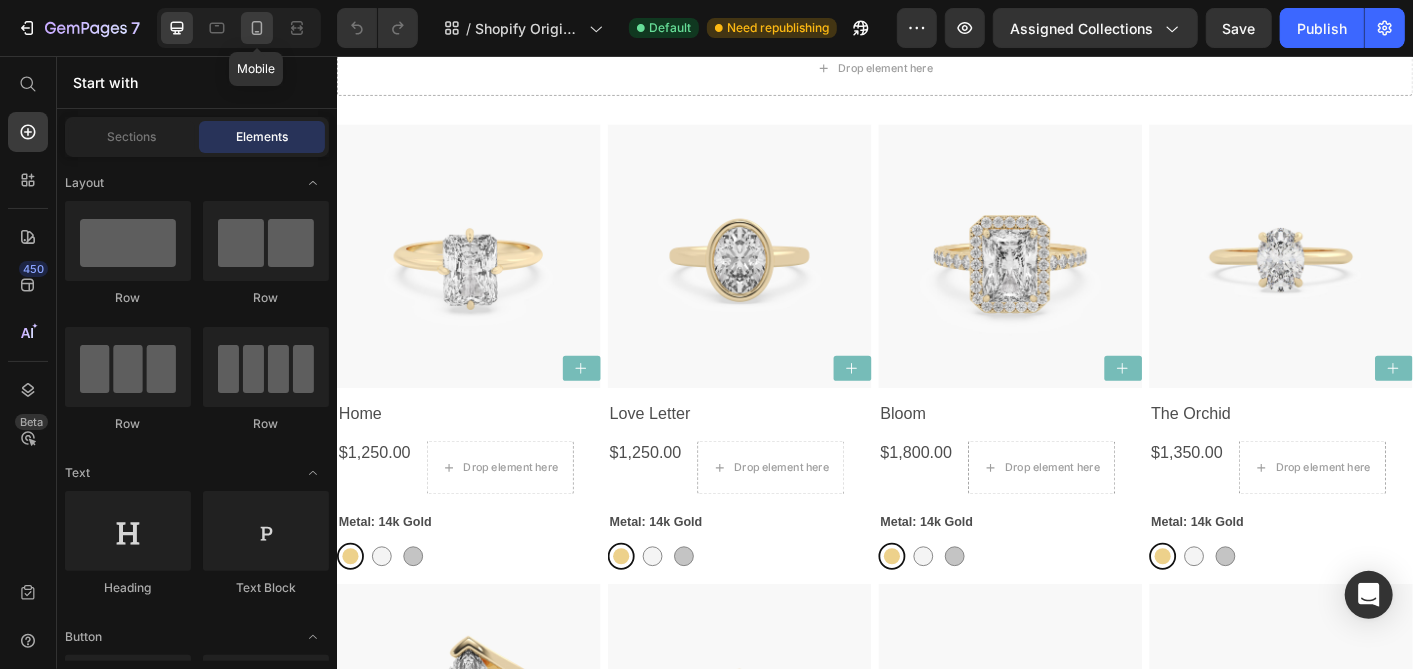 click 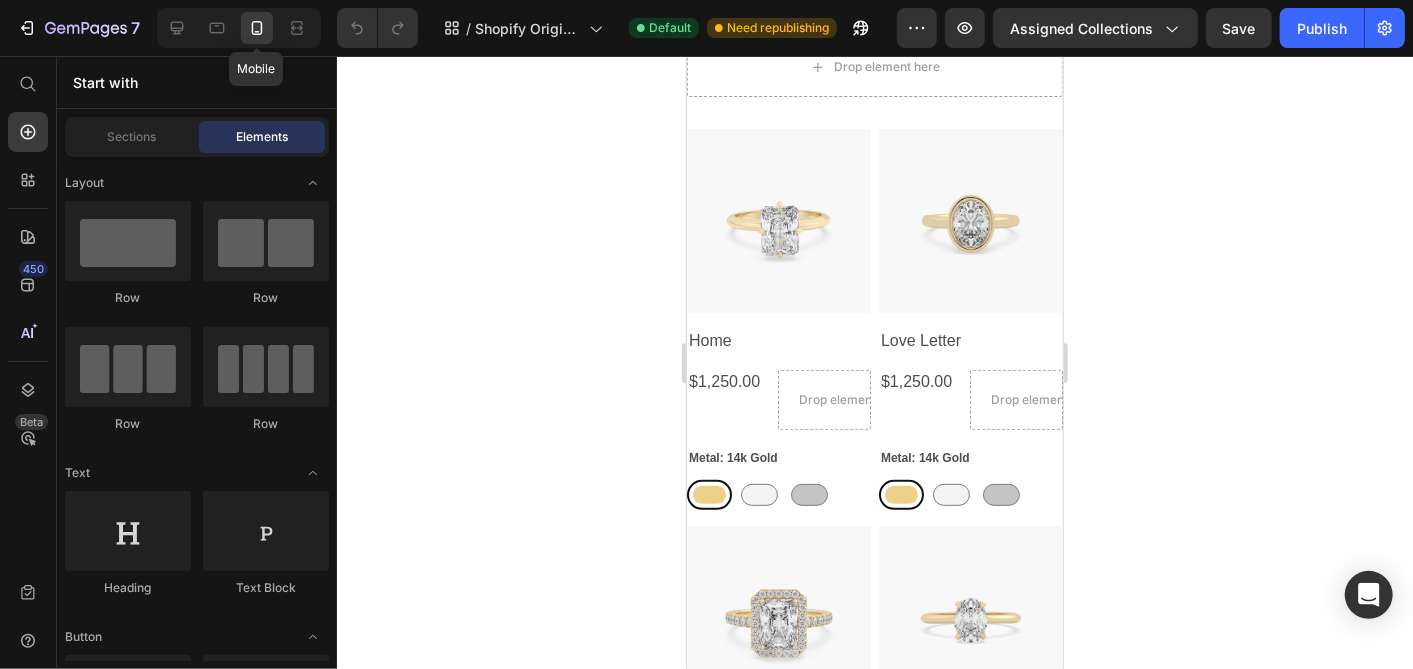 scroll, scrollTop: 220, scrollLeft: 0, axis: vertical 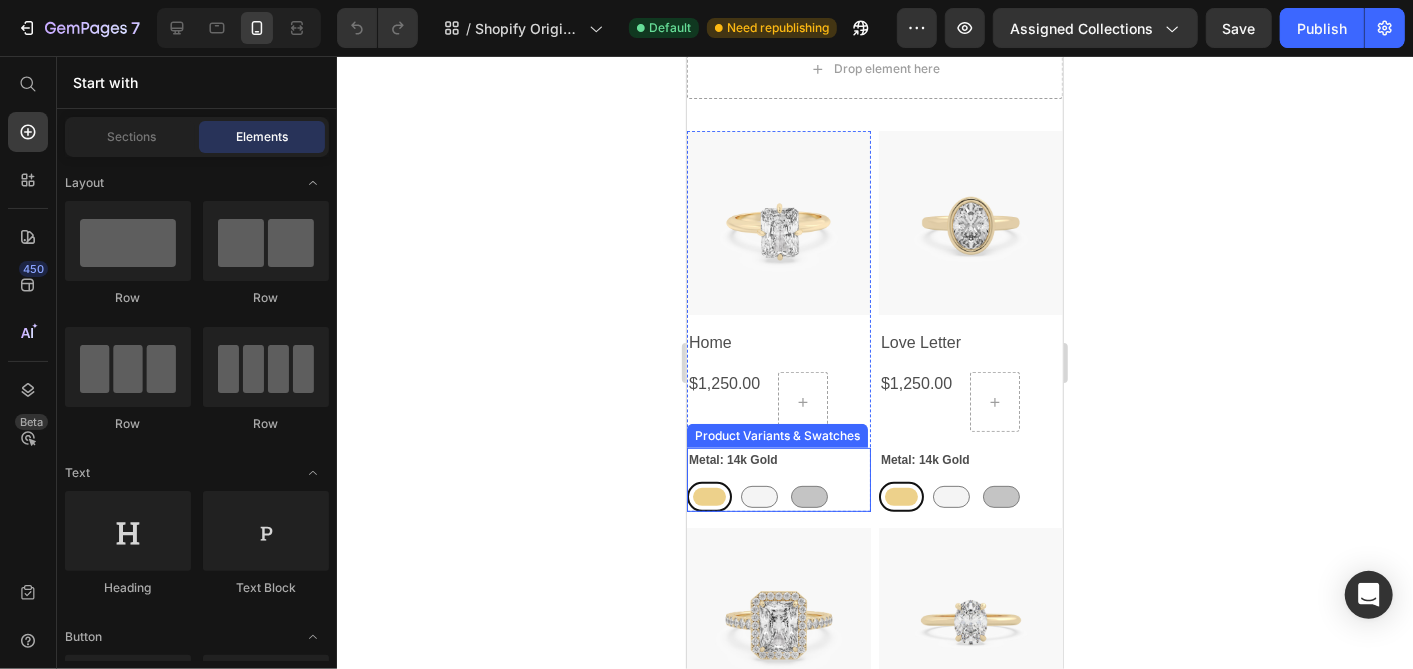 click at bounding box center (708, 496) 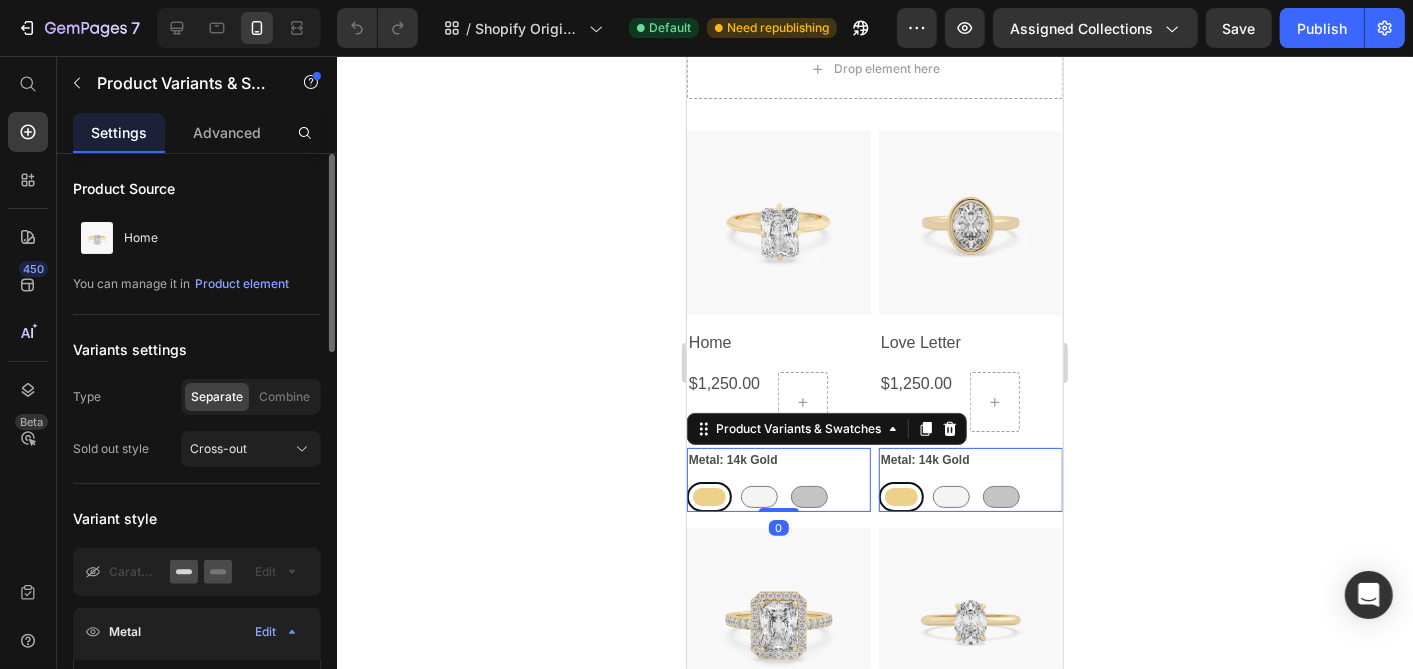 scroll, scrollTop: 444, scrollLeft: 0, axis: vertical 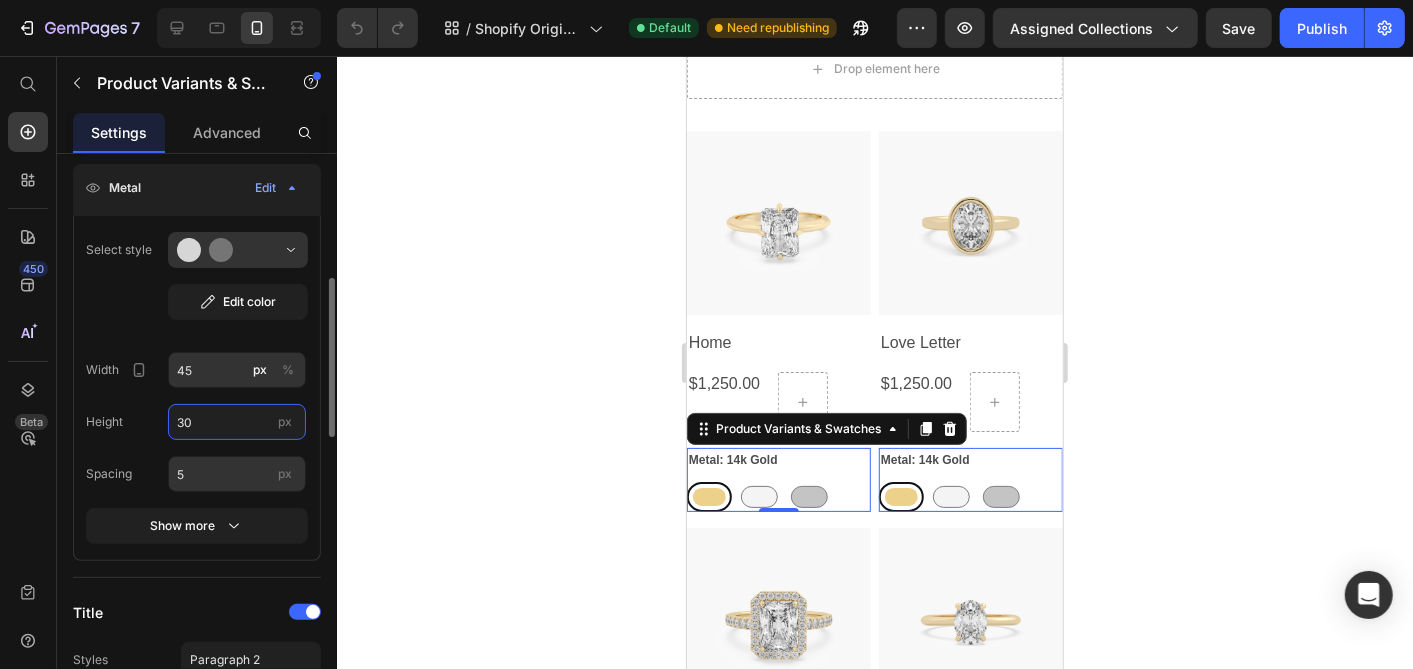 click on "30" at bounding box center [237, 422] 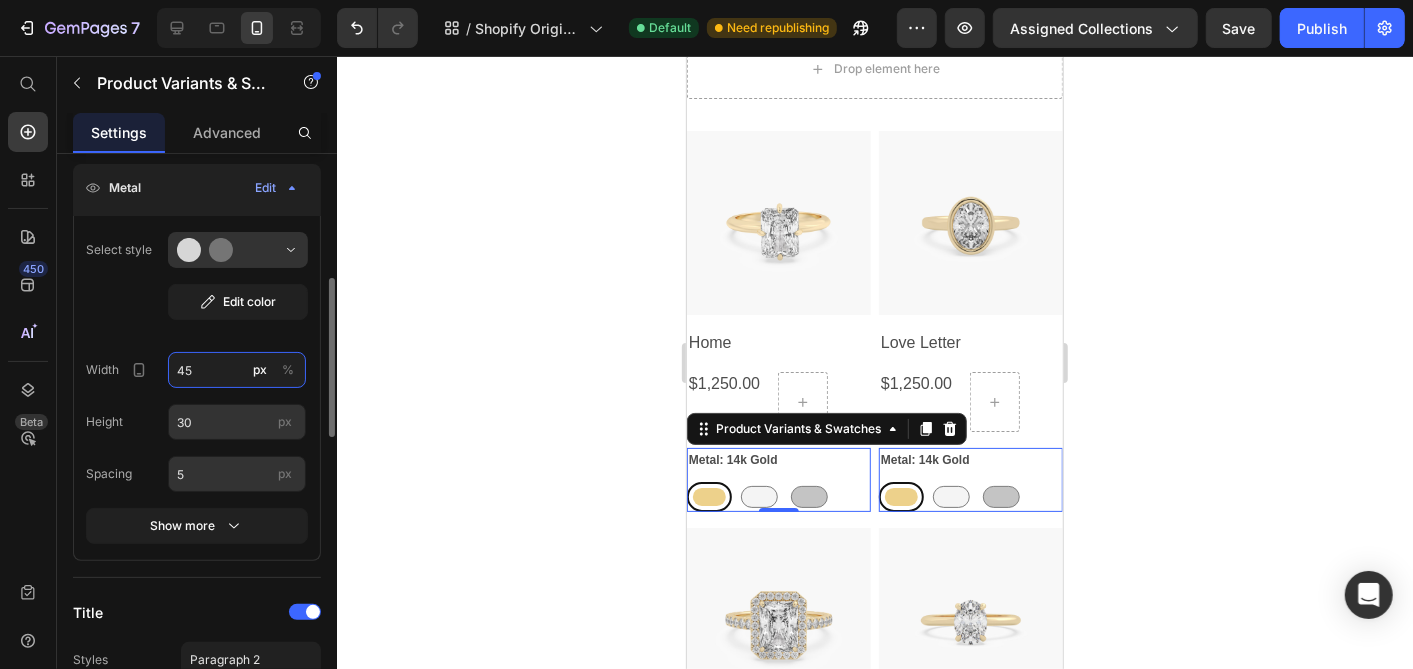 click on "45" at bounding box center [237, 370] 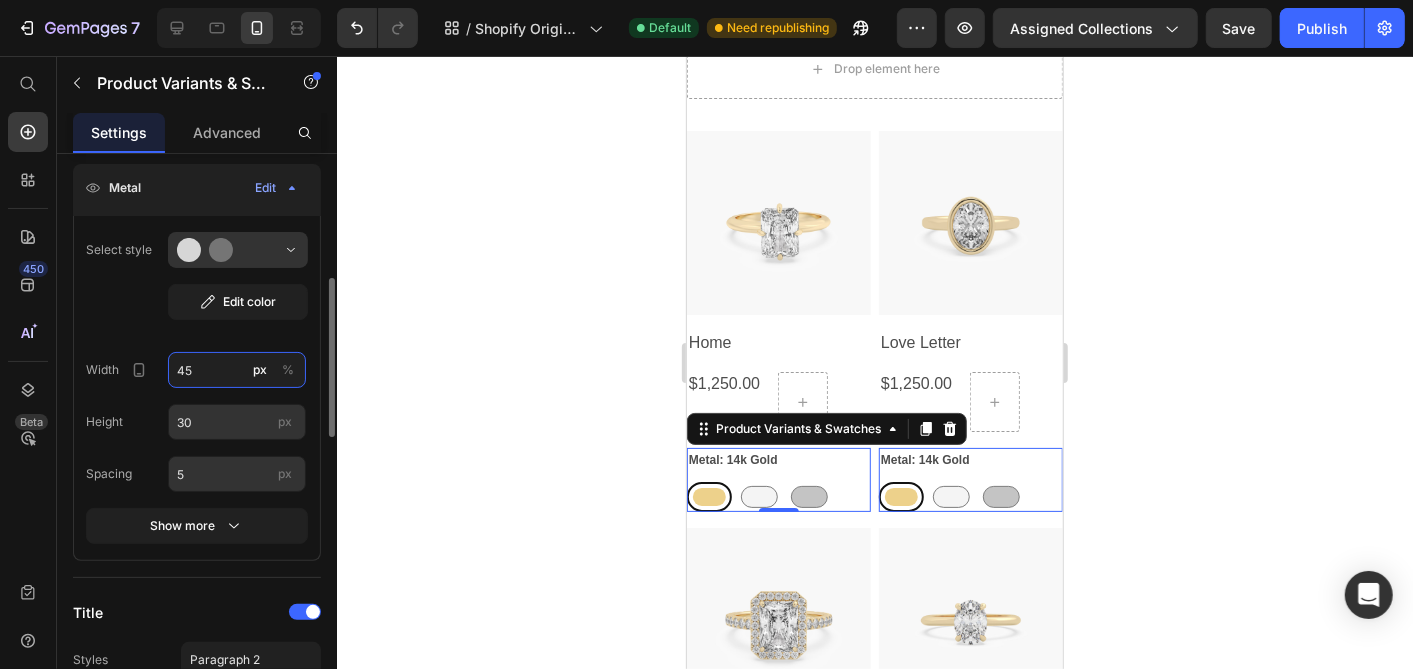type on "4" 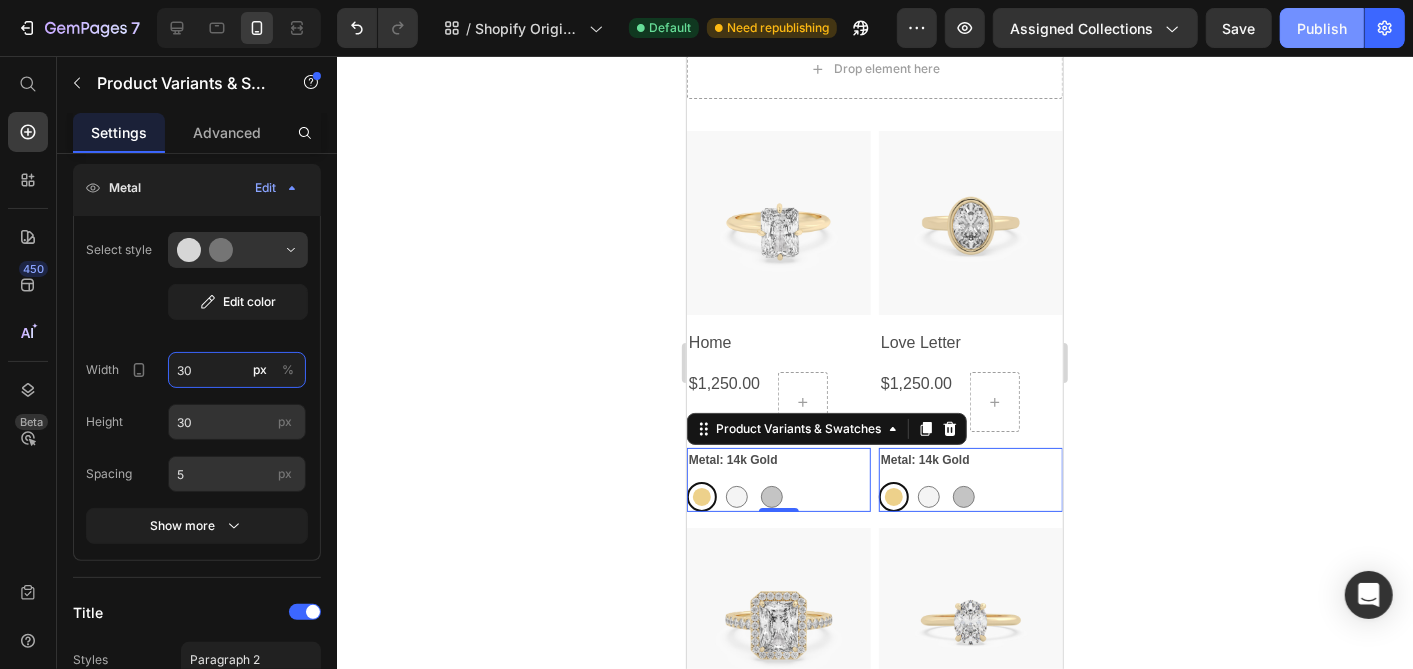 type on "30" 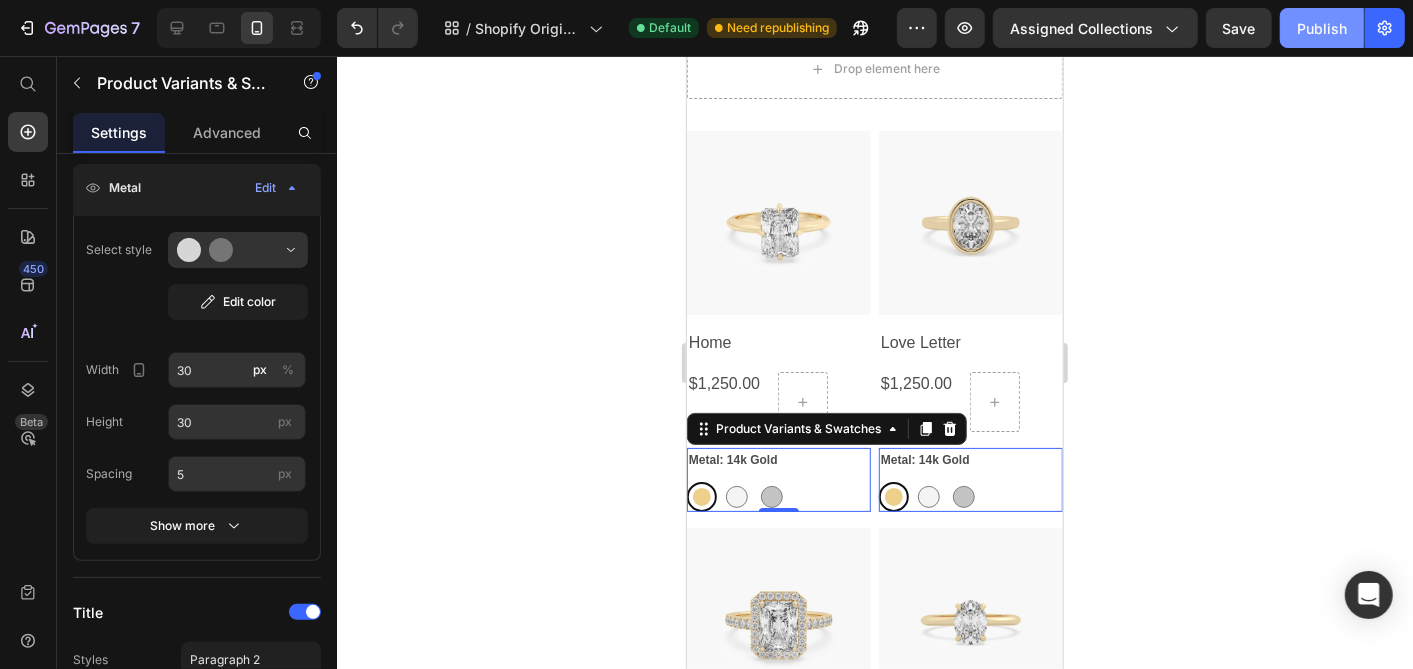 click on "Publish" 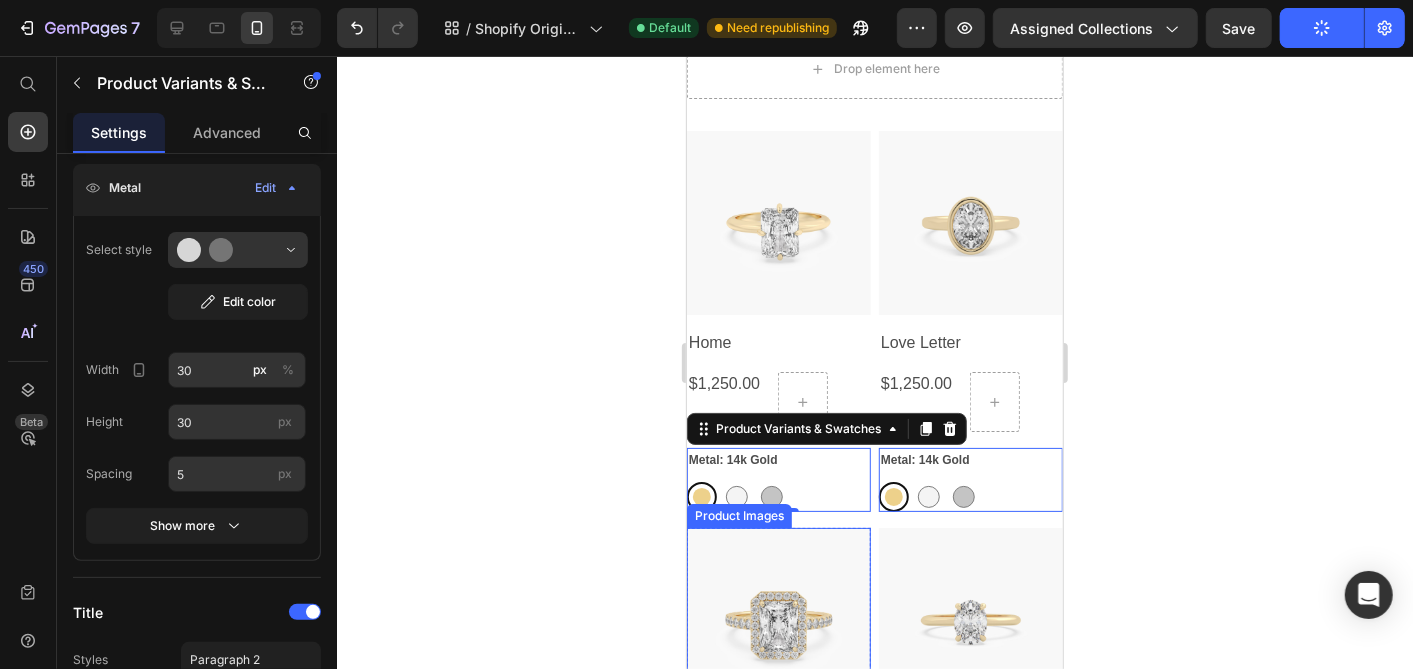 scroll, scrollTop: 0, scrollLeft: 0, axis: both 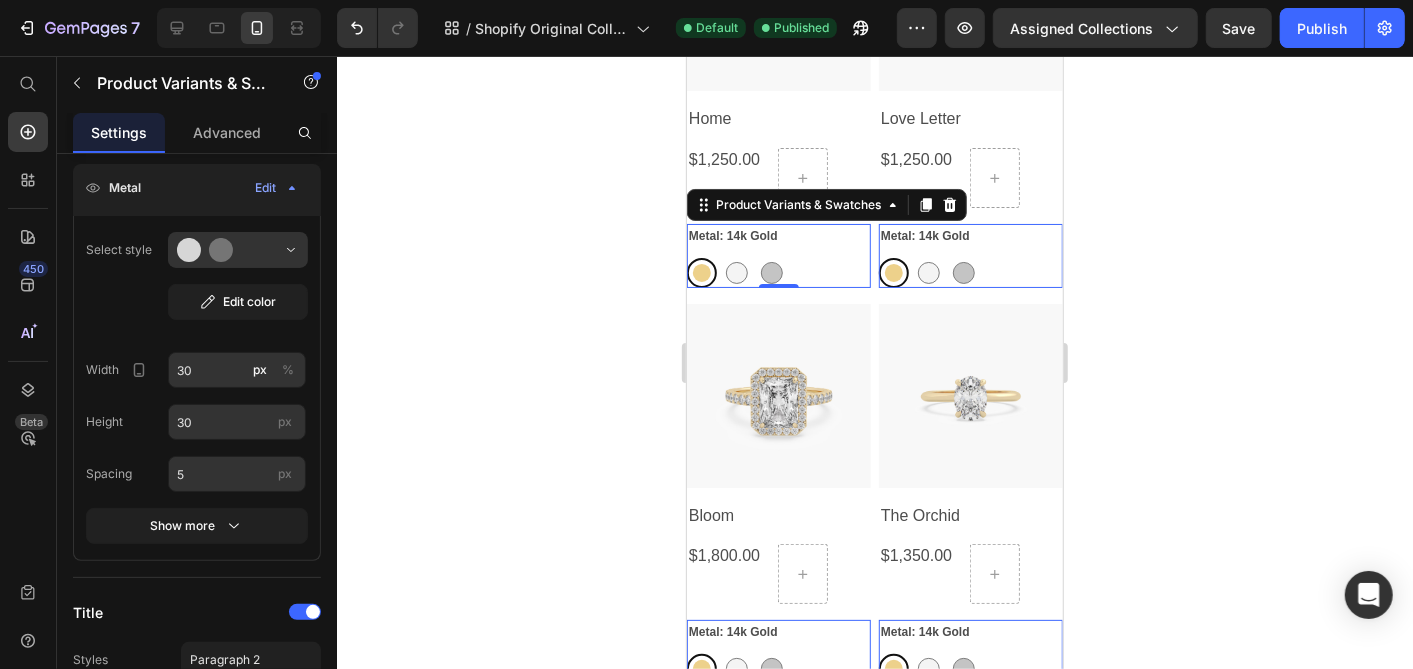 click 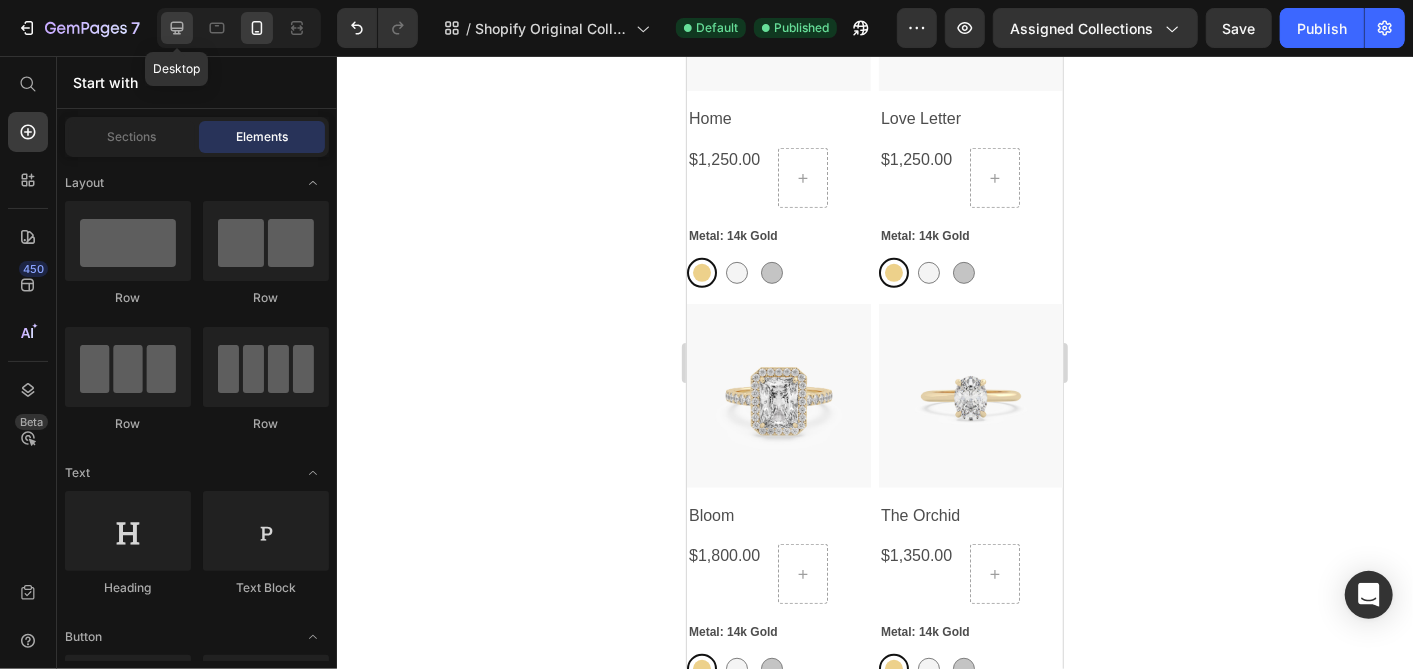 click 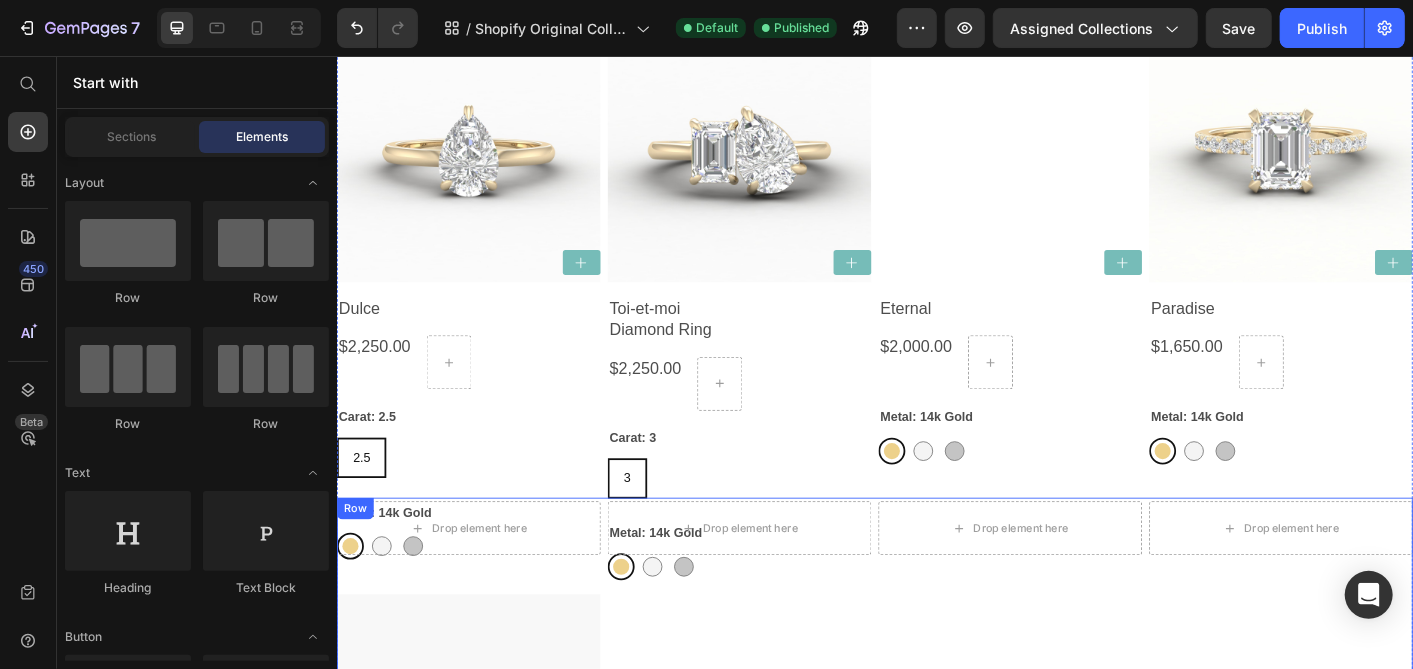 scroll, scrollTop: 2143, scrollLeft: 0, axis: vertical 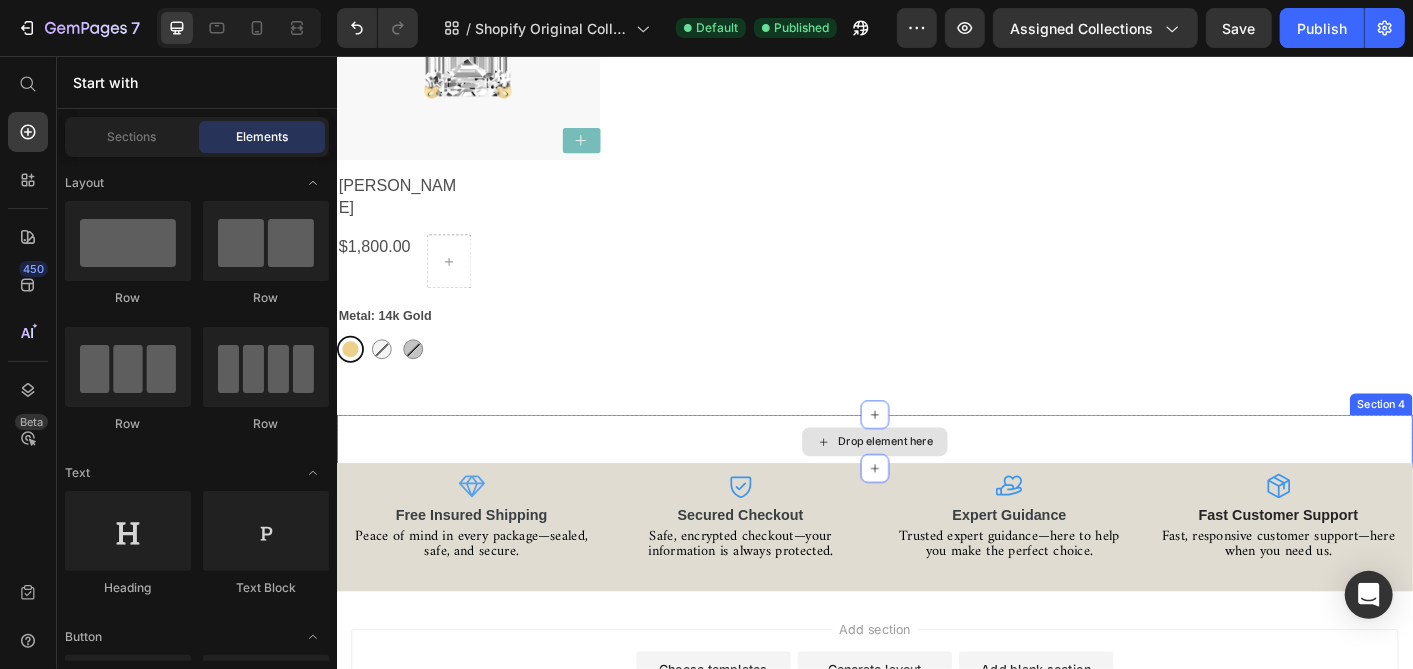 click on "Drop element here" at bounding box center (936, 486) 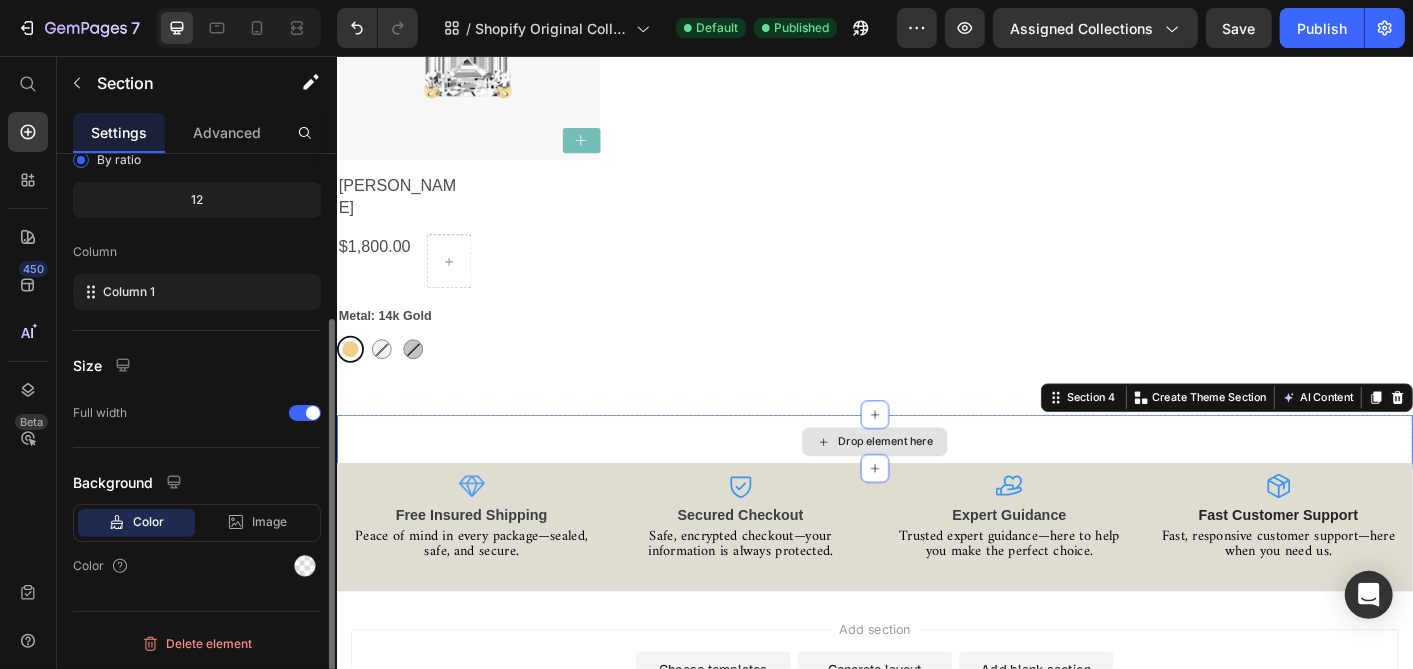 scroll, scrollTop: 0, scrollLeft: 0, axis: both 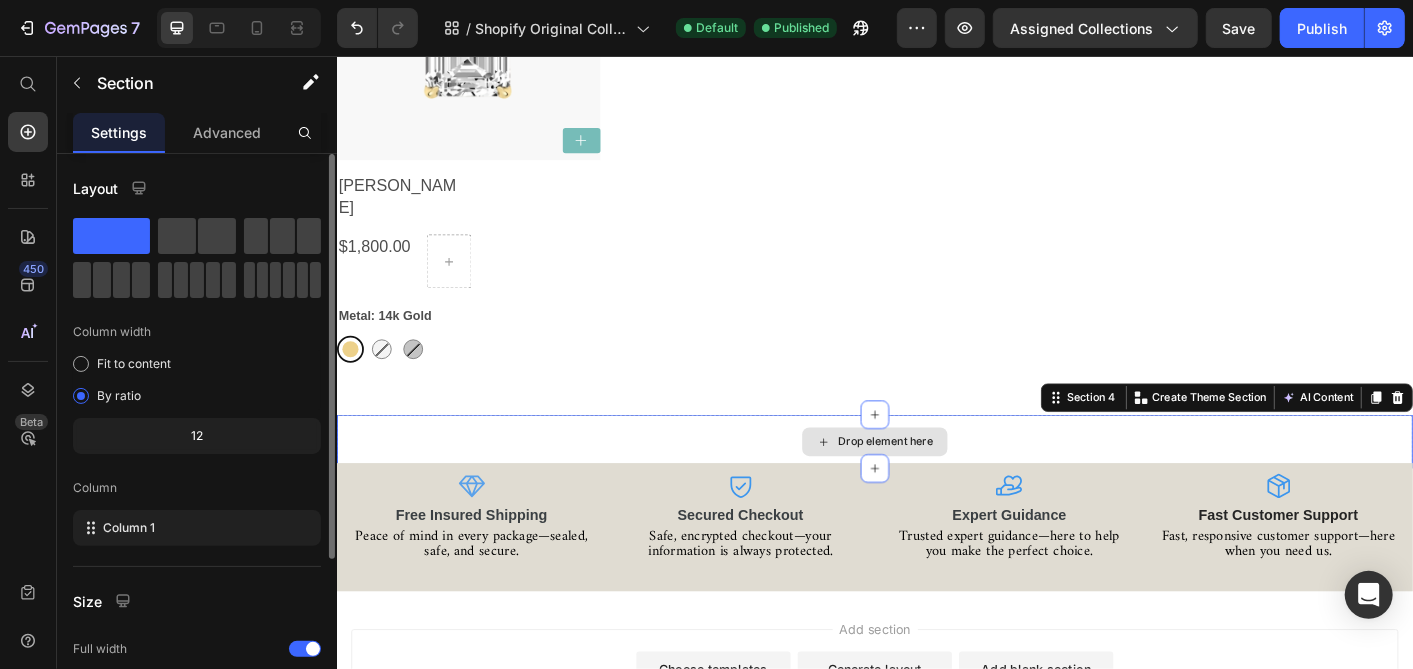 click on "Drop element here" at bounding box center (936, 486) 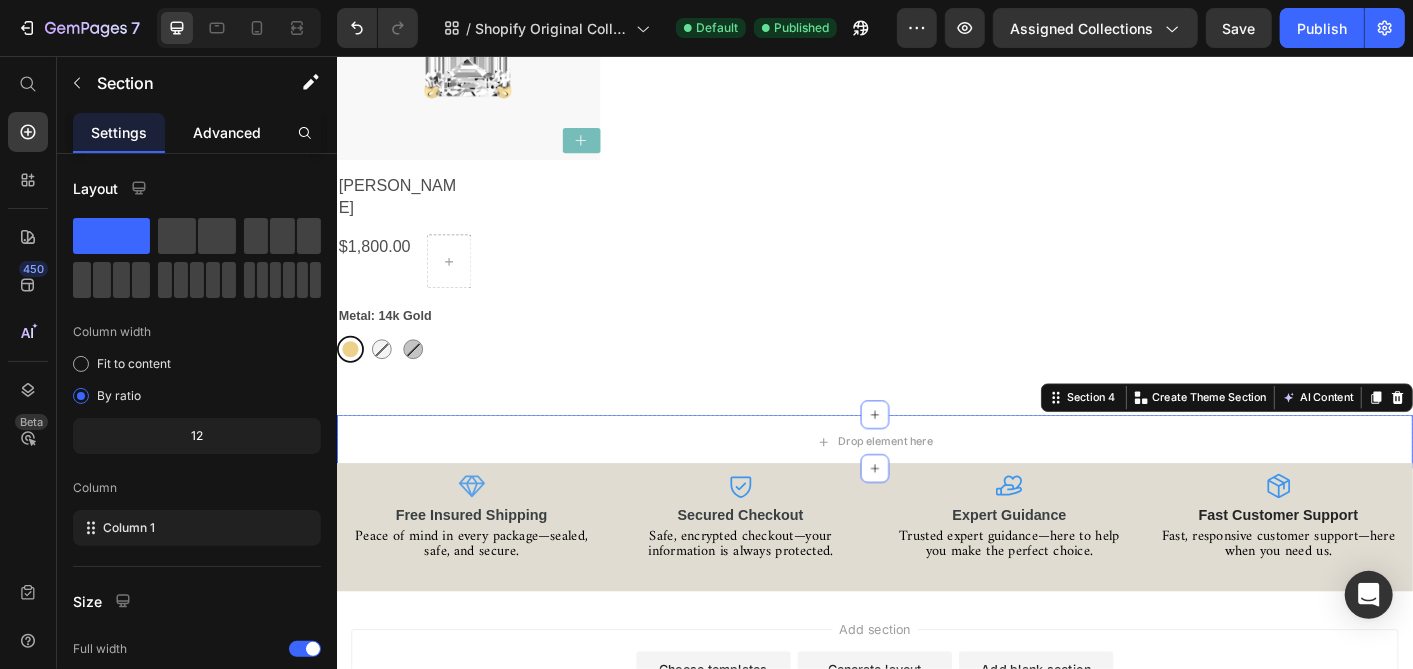 drag, startPoint x: 252, startPoint y: 126, endPoint x: 227, endPoint y: 131, distance: 25.495098 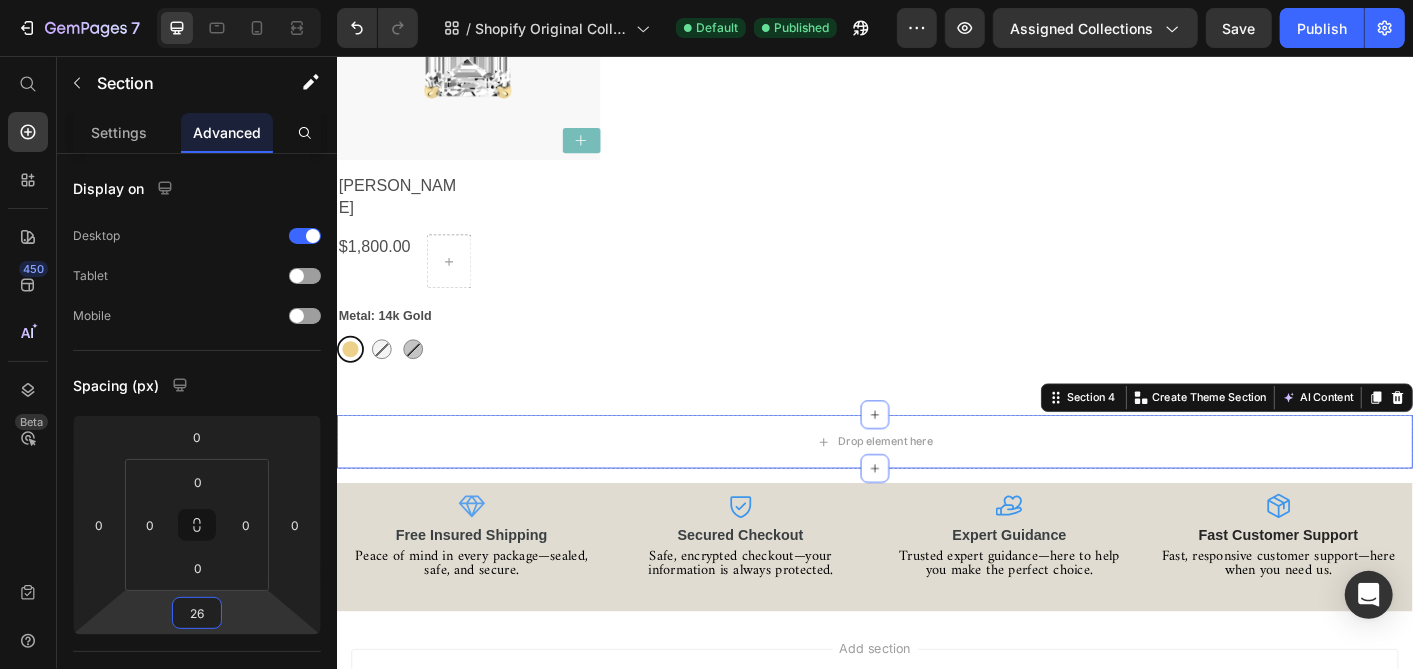 type on "30" 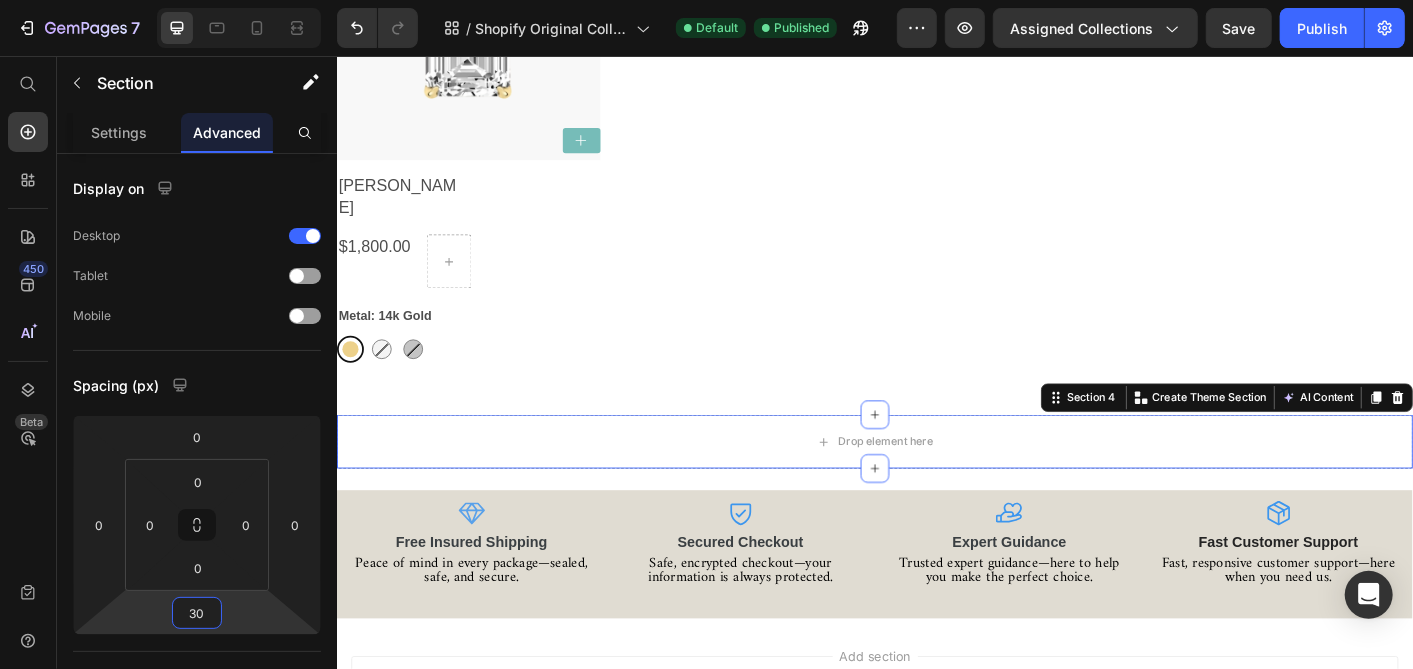 drag, startPoint x: 241, startPoint y: 614, endPoint x: 246, endPoint y: 598, distance: 16.763054 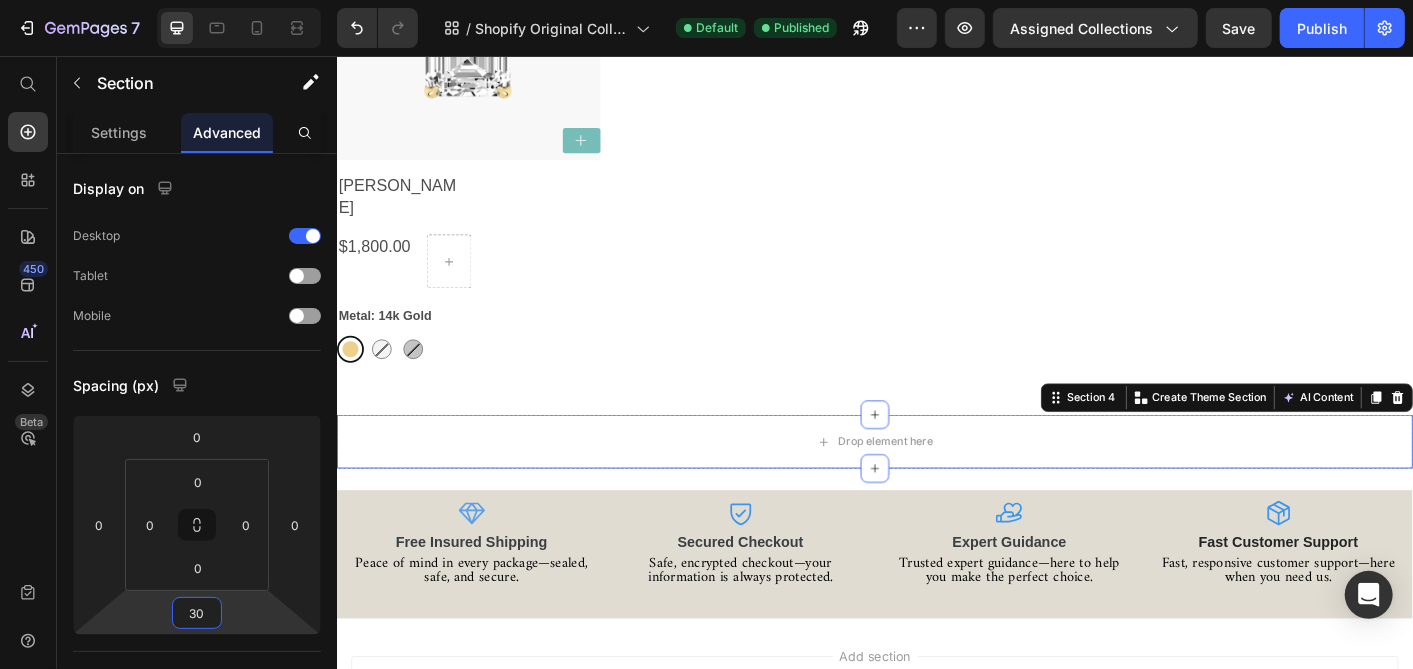 click on "7   /  Shopify Original Collection Template Default Published Preview Assigned Collections  Save   Publish  450 Beta Start with Sections Elements Hero Section Product Detail Brands Trusted Badges Guarantee Product Breakdown How to use Testimonials Compare Bundle FAQs Social Proof Brand Story Product List Collection Blog List Contact Sticky Add to Cart Custom Footer Browse Library 450 Layout
Row
Row
Row
Row Text
Heading
Text Block Button
Button
Button
Sticky Back to top Media" at bounding box center (706, 0) 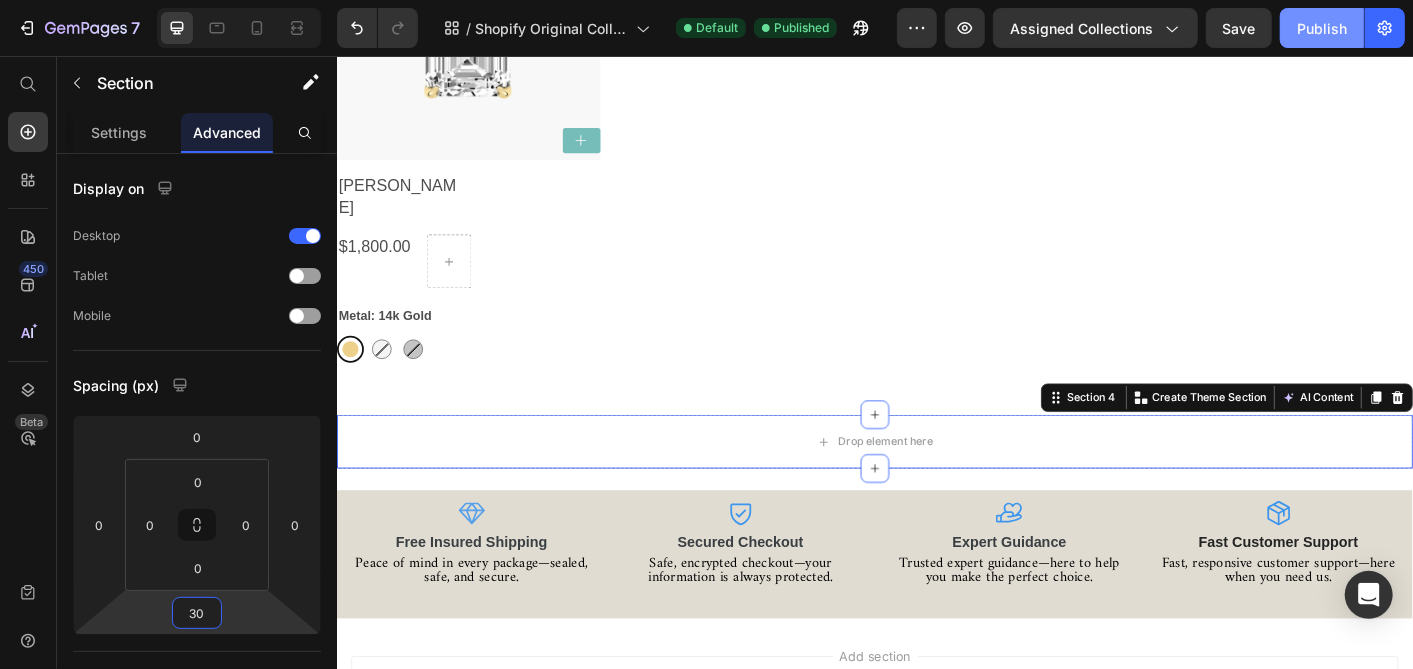 click on "Publish" at bounding box center [1322, 28] 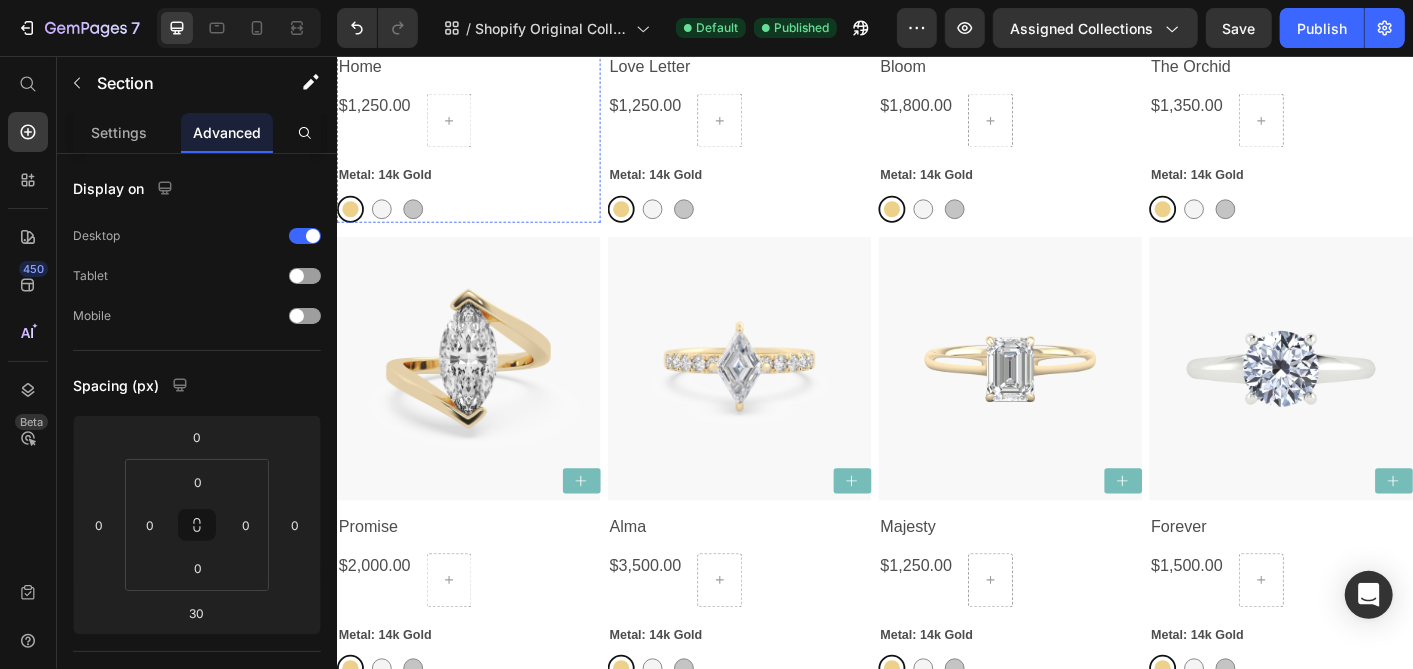 scroll, scrollTop: 666, scrollLeft: 0, axis: vertical 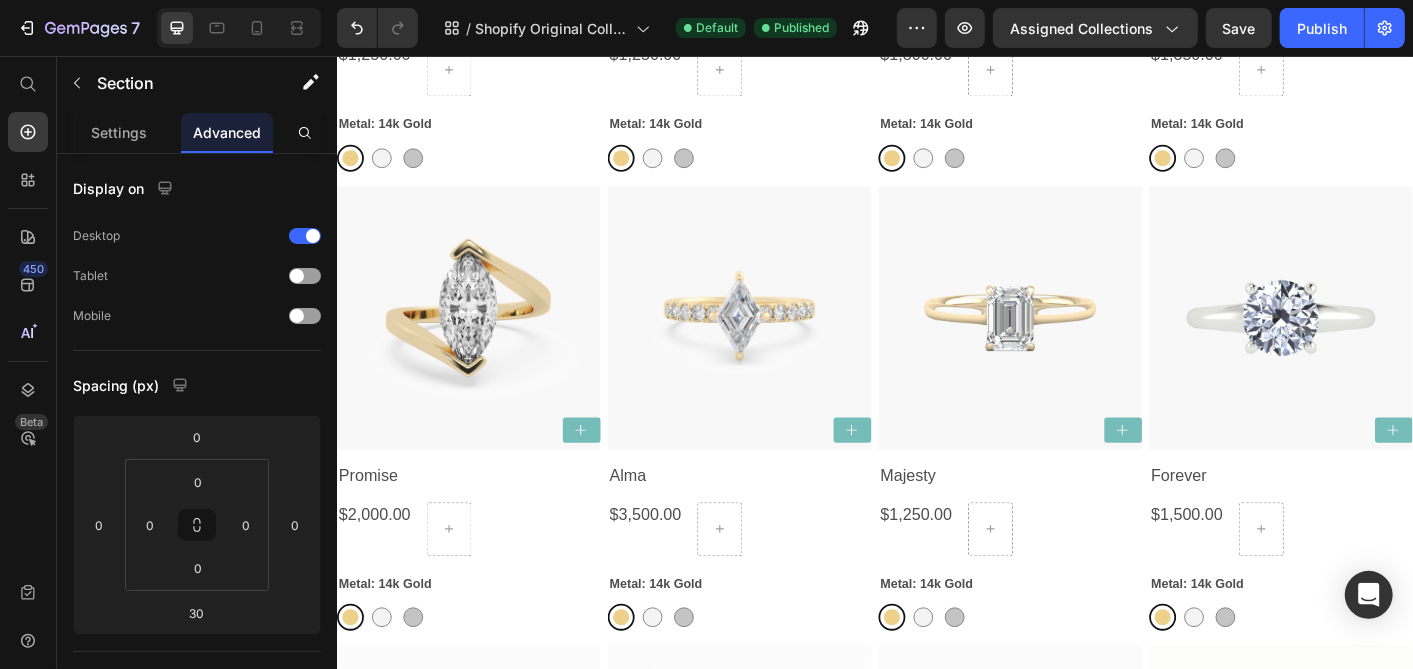 click on "7   /  Shopify Original Collection Template Default Published Preview Assigned Collections  Save   Publish" 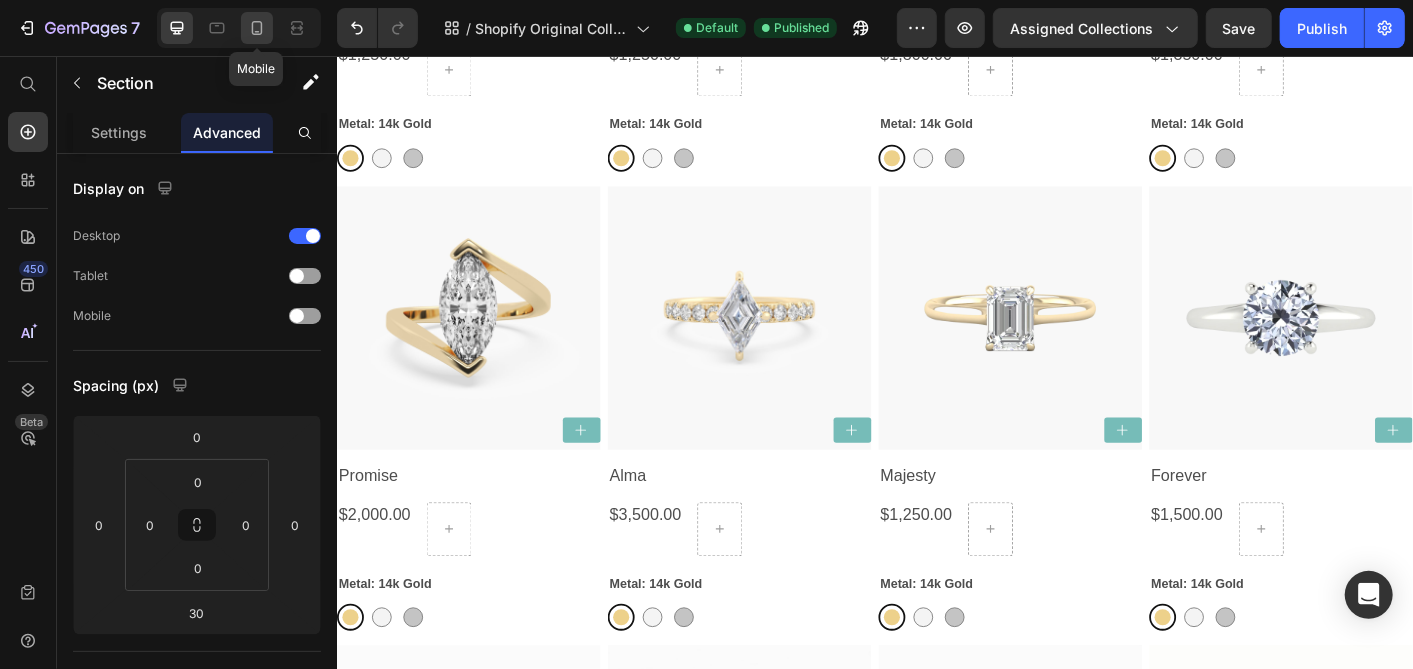 click 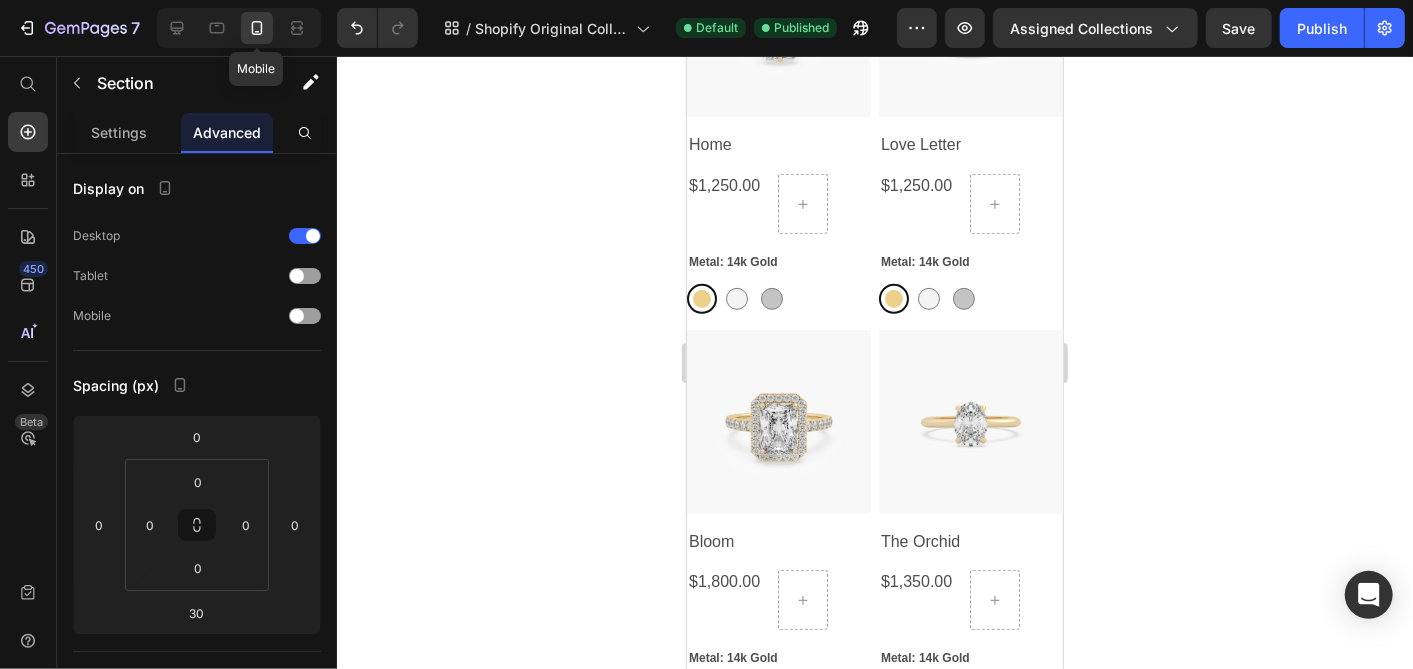 scroll, scrollTop: 407, scrollLeft: 0, axis: vertical 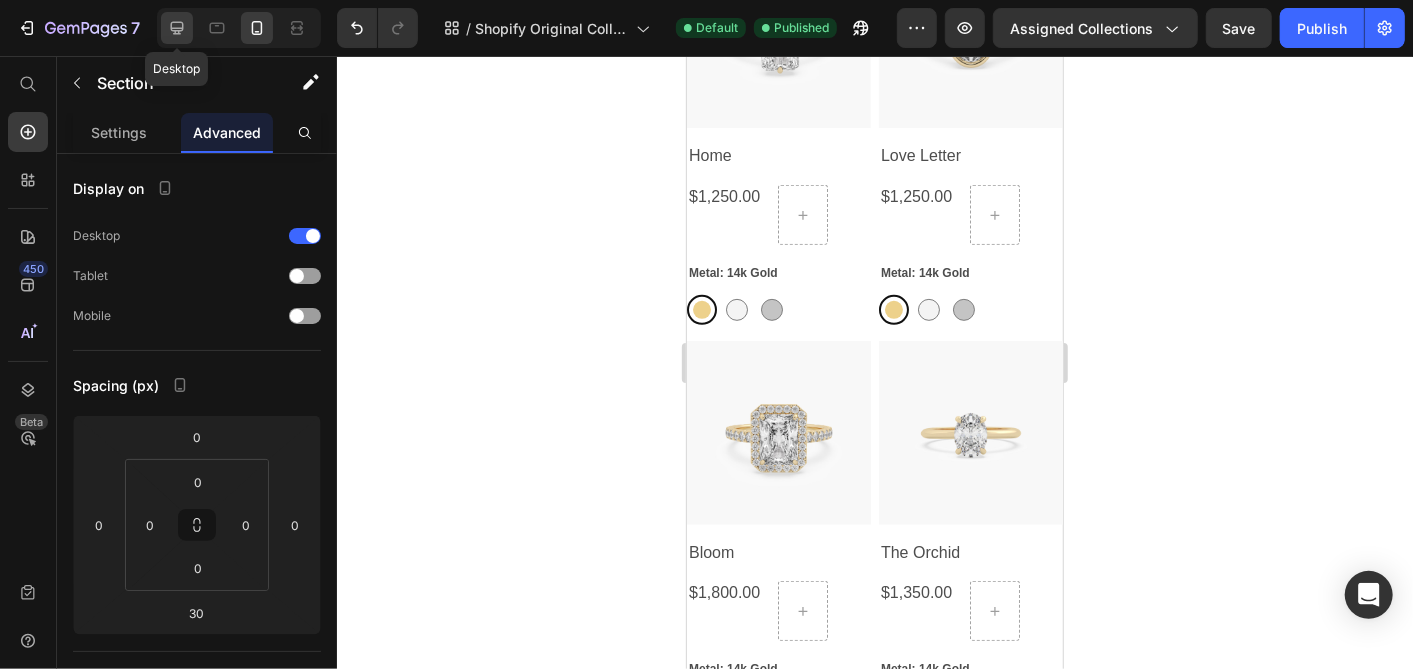 click 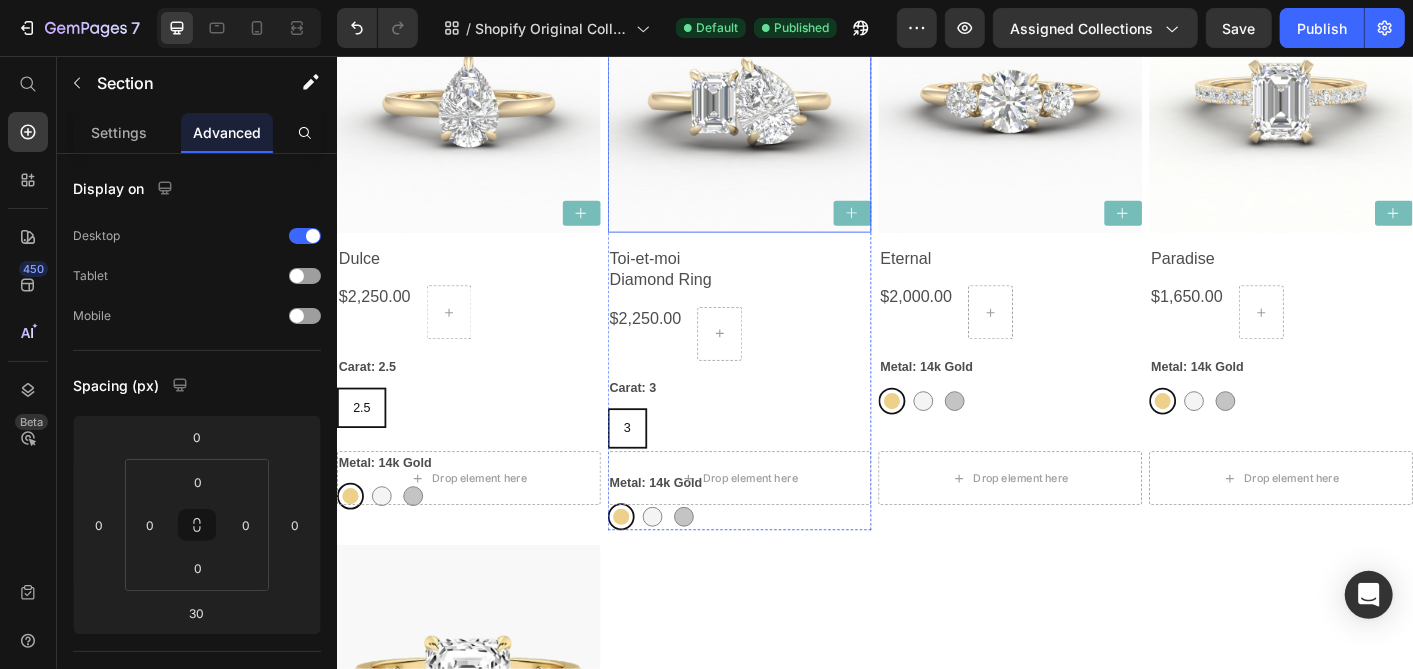 scroll, scrollTop: 1396, scrollLeft: 0, axis: vertical 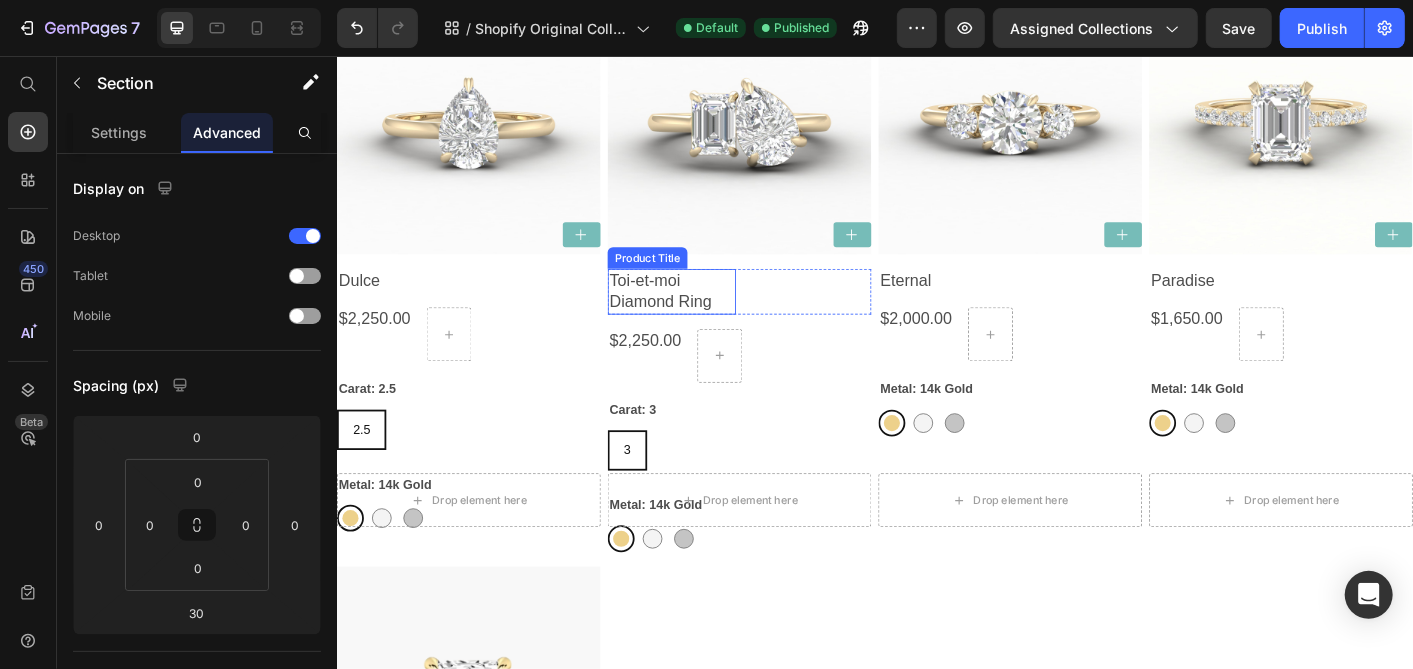 click on "Toi-et-moi Diamond Ring" at bounding box center (407, -719) 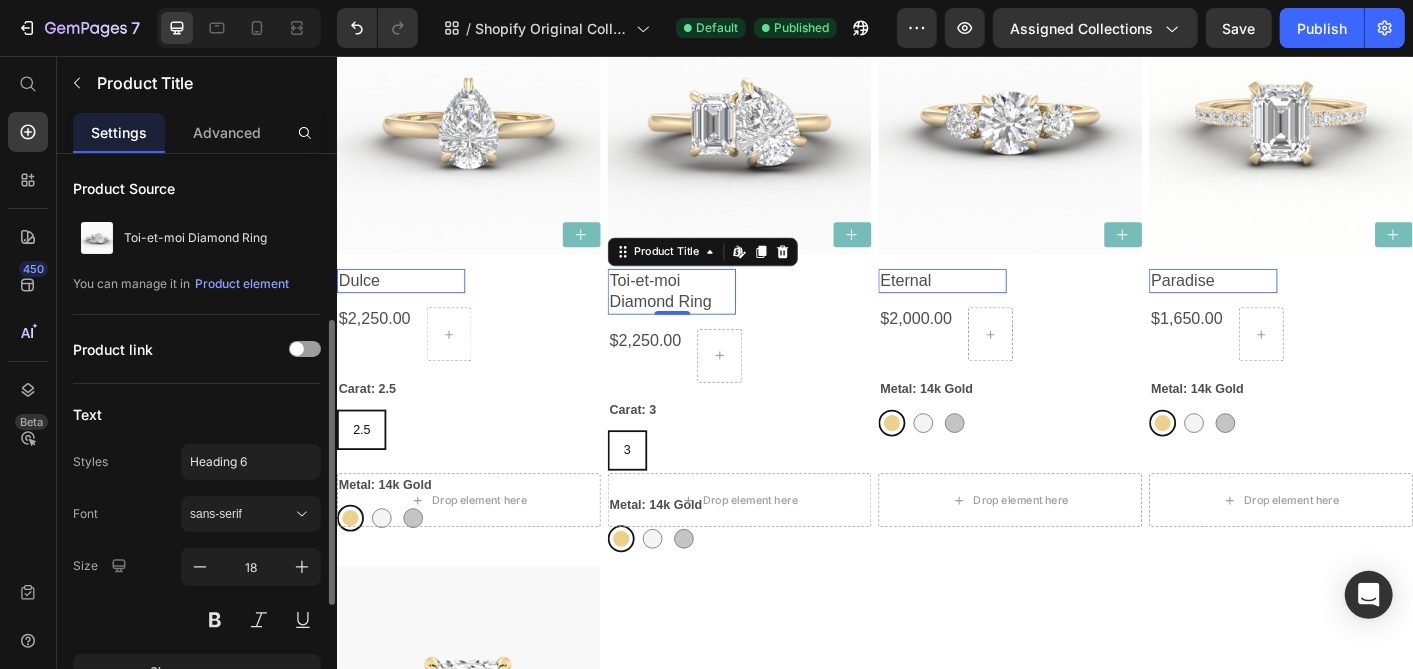 scroll, scrollTop: 111, scrollLeft: 0, axis: vertical 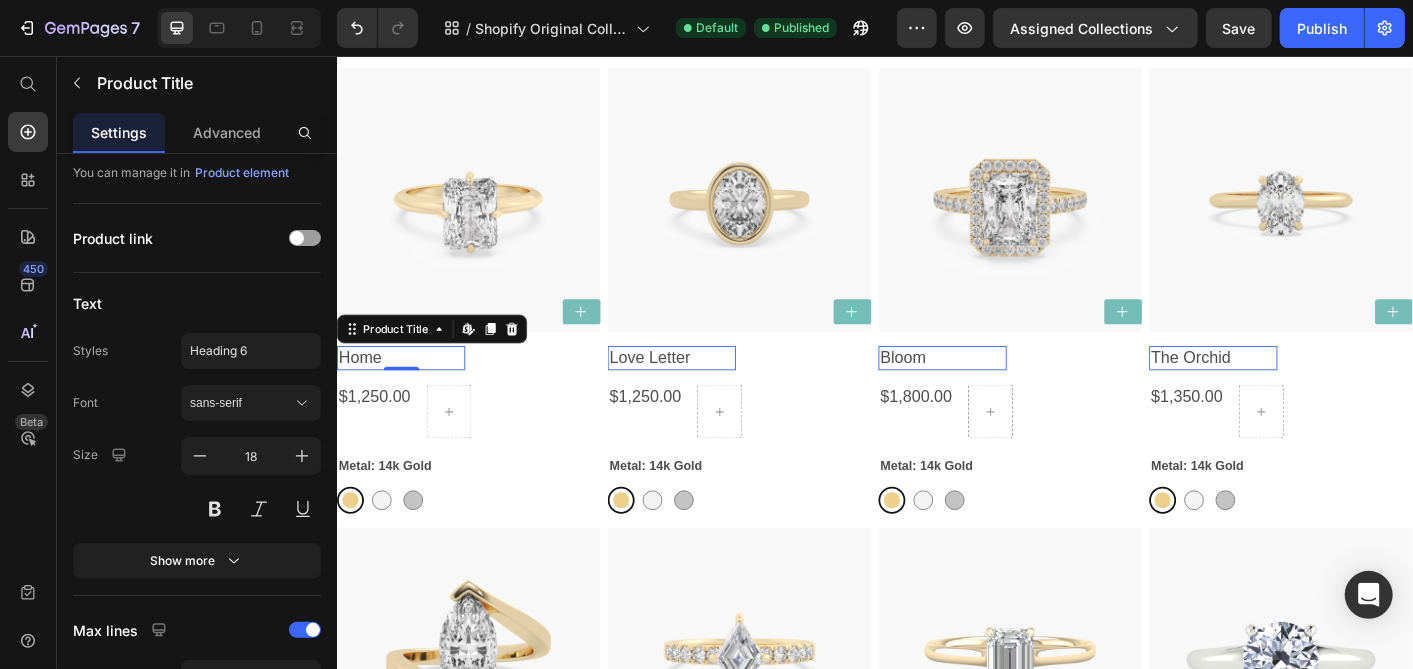 click on "Home" at bounding box center [407, 392] 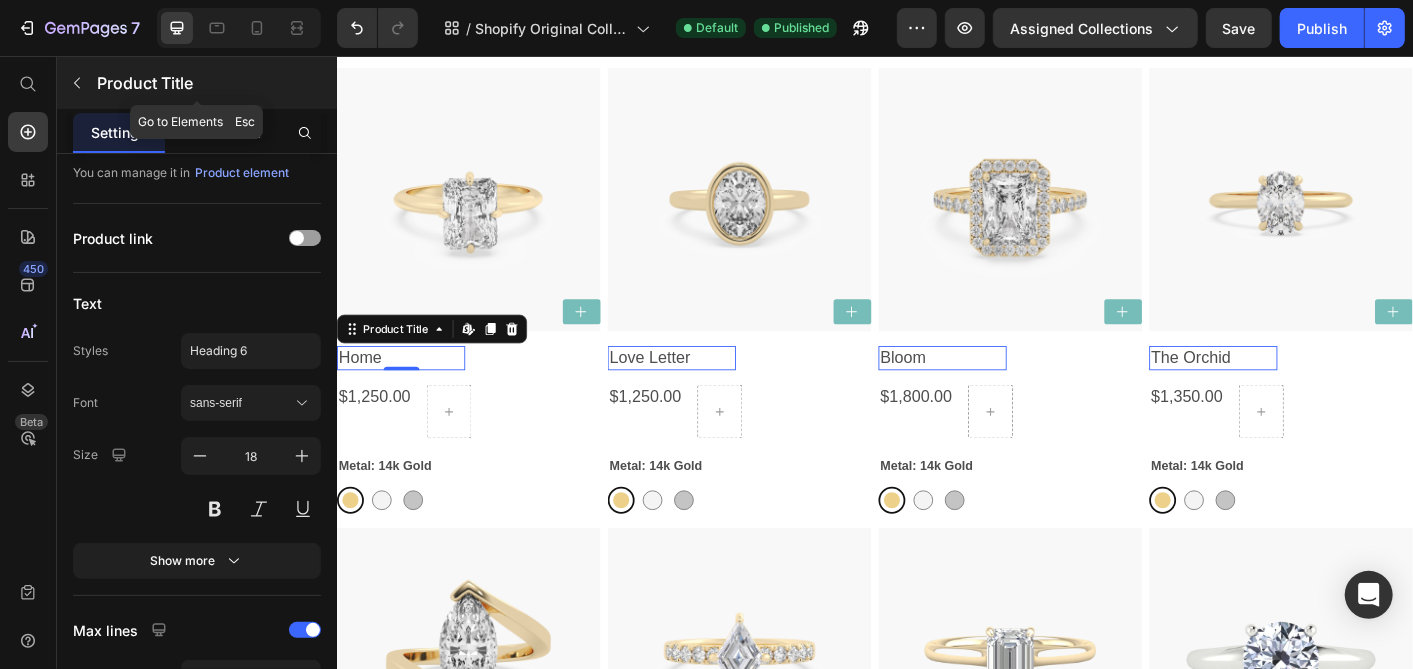 click on "Product Title" at bounding box center [197, 83] 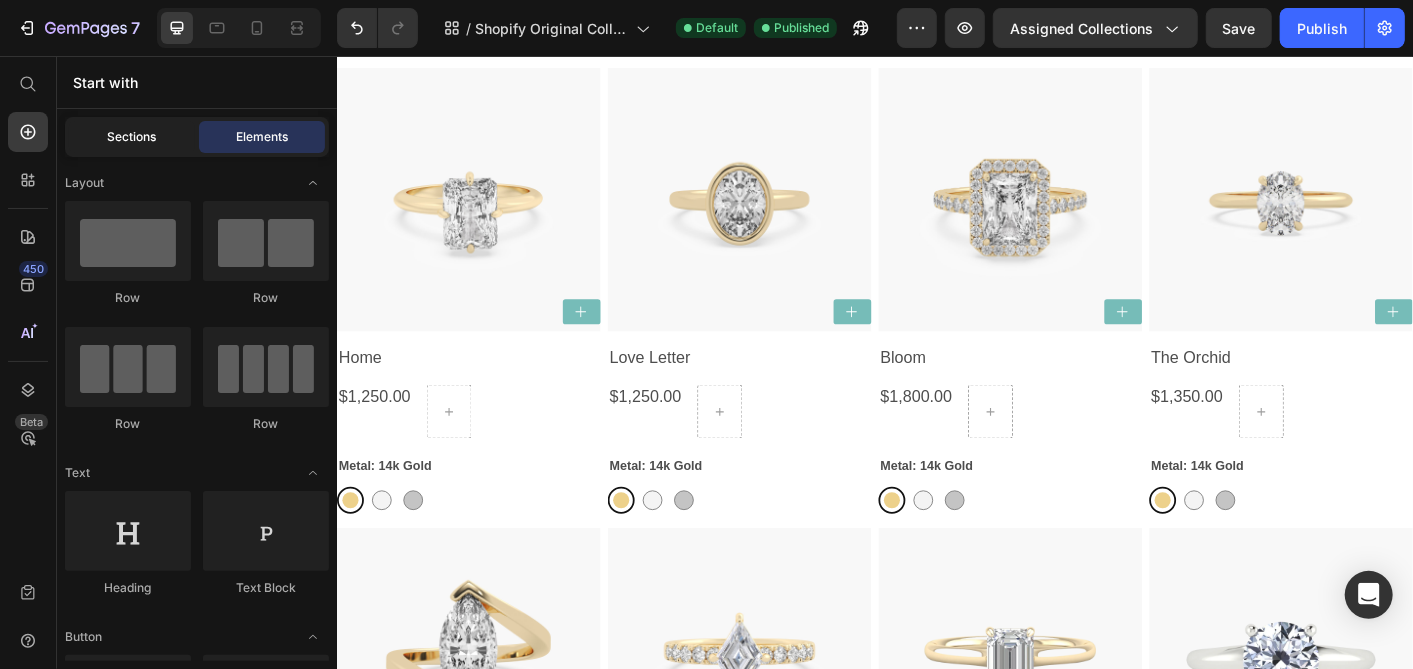 click on "Sections" 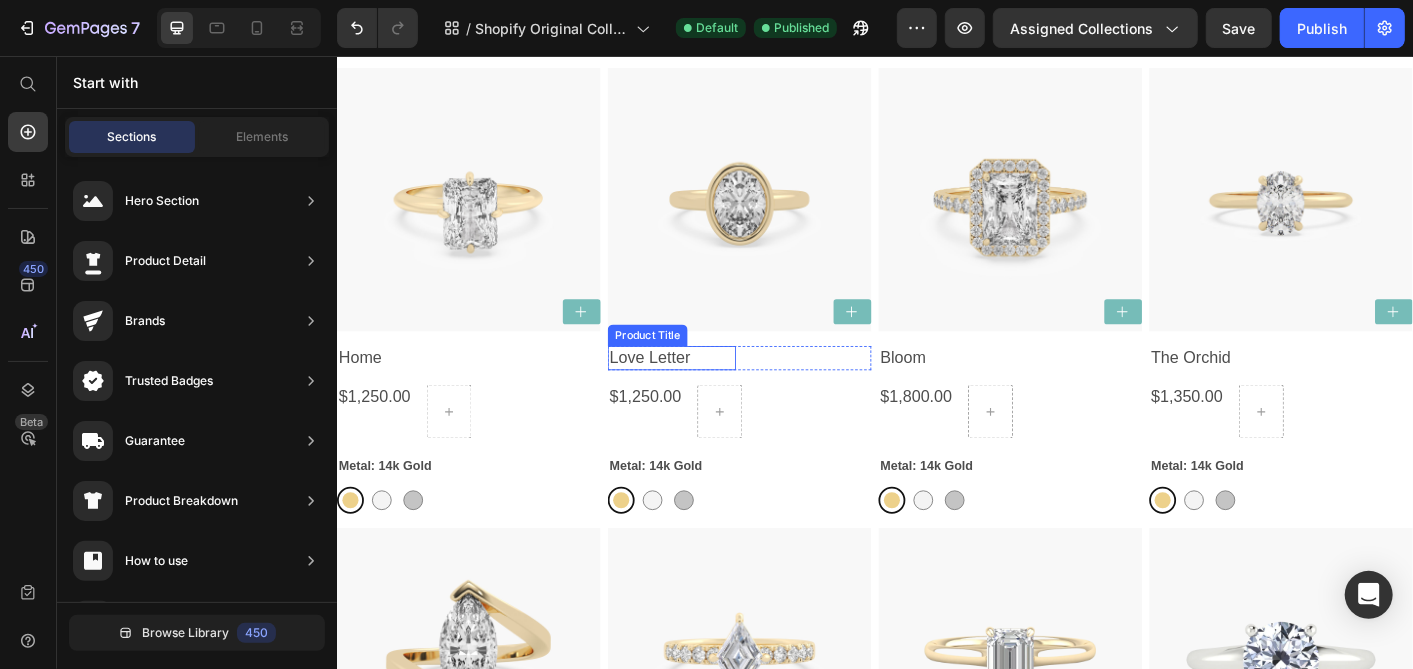 click on "Love Letter" at bounding box center (407, 392) 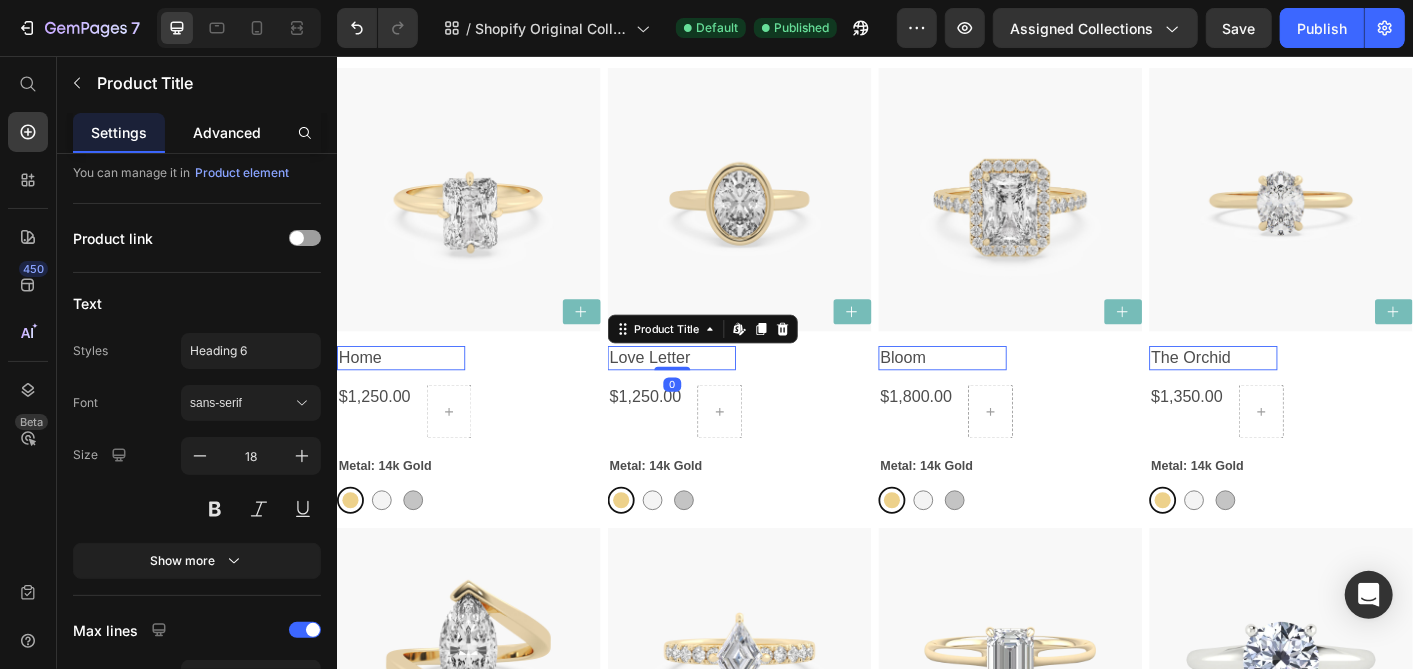 click on "Advanced" at bounding box center [227, 132] 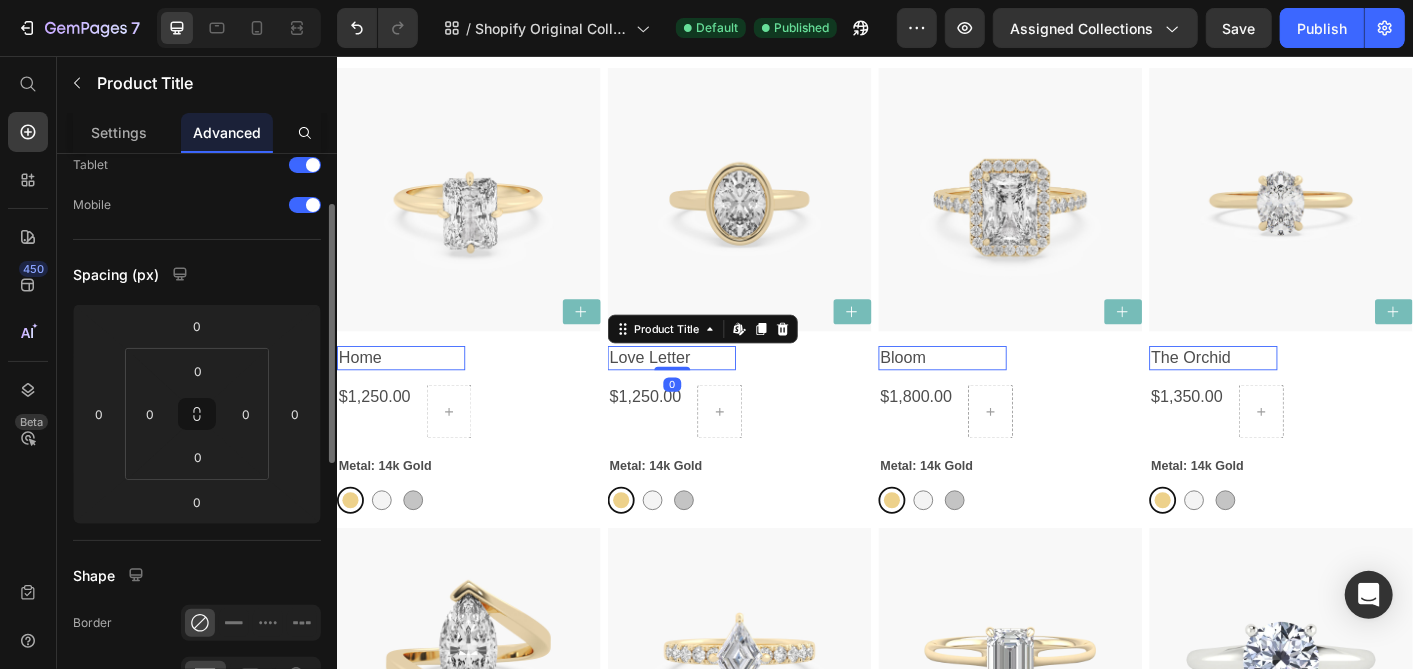 scroll, scrollTop: 0, scrollLeft: 0, axis: both 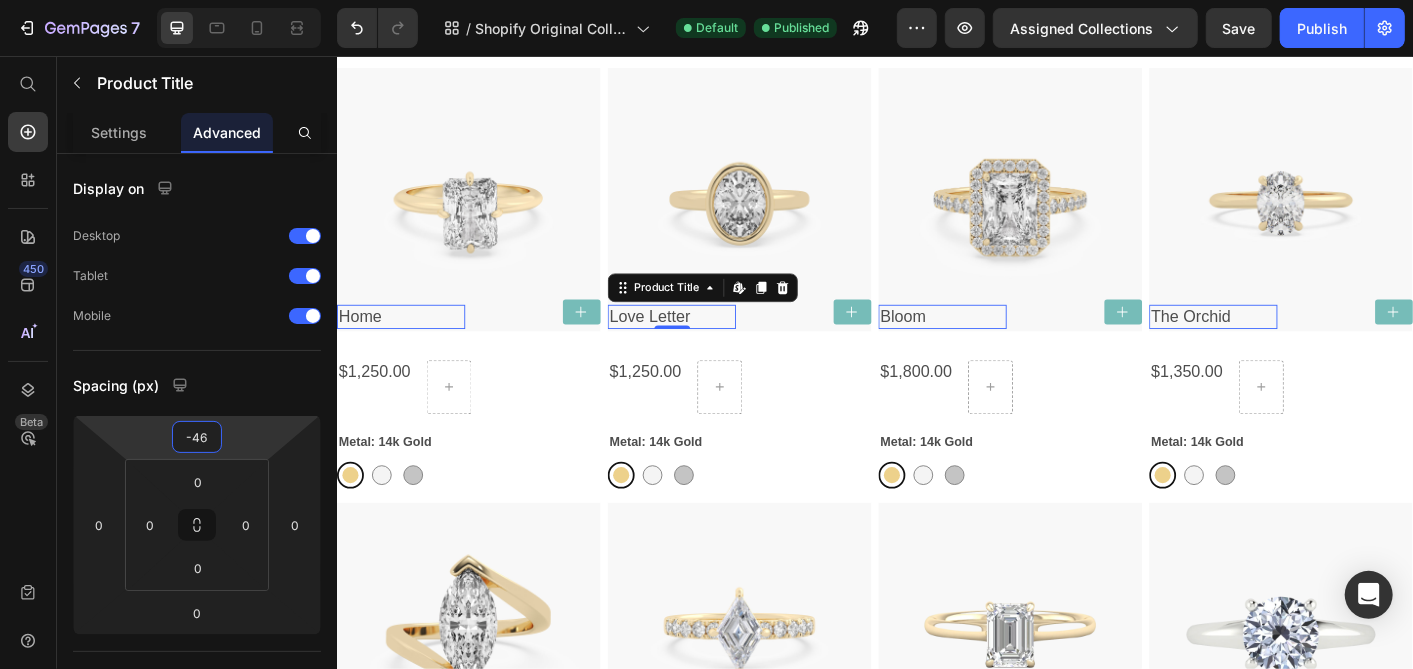 type on "-46" 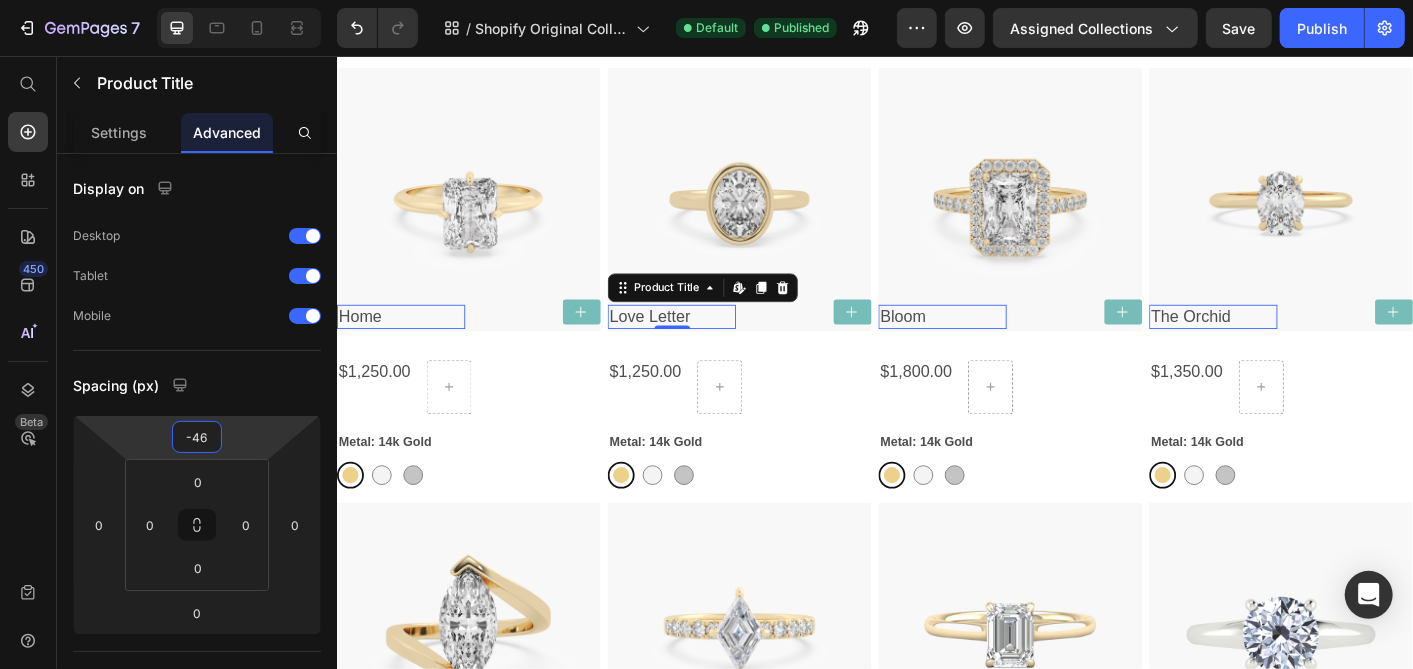 drag, startPoint x: 254, startPoint y: 430, endPoint x: 248, endPoint y: 456, distance: 26.683329 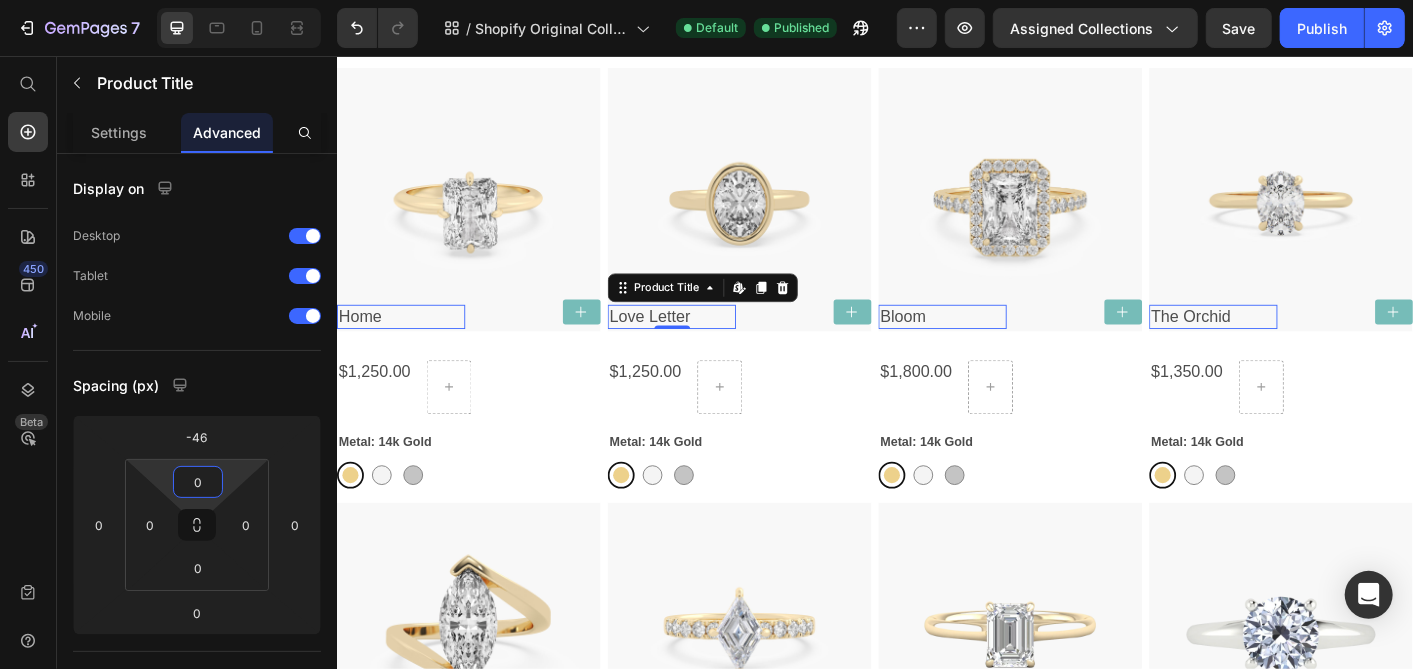 drag, startPoint x: 223, startPoint y: 468, endPoint x: 214, endPoint y: 485, distance: 19.235384 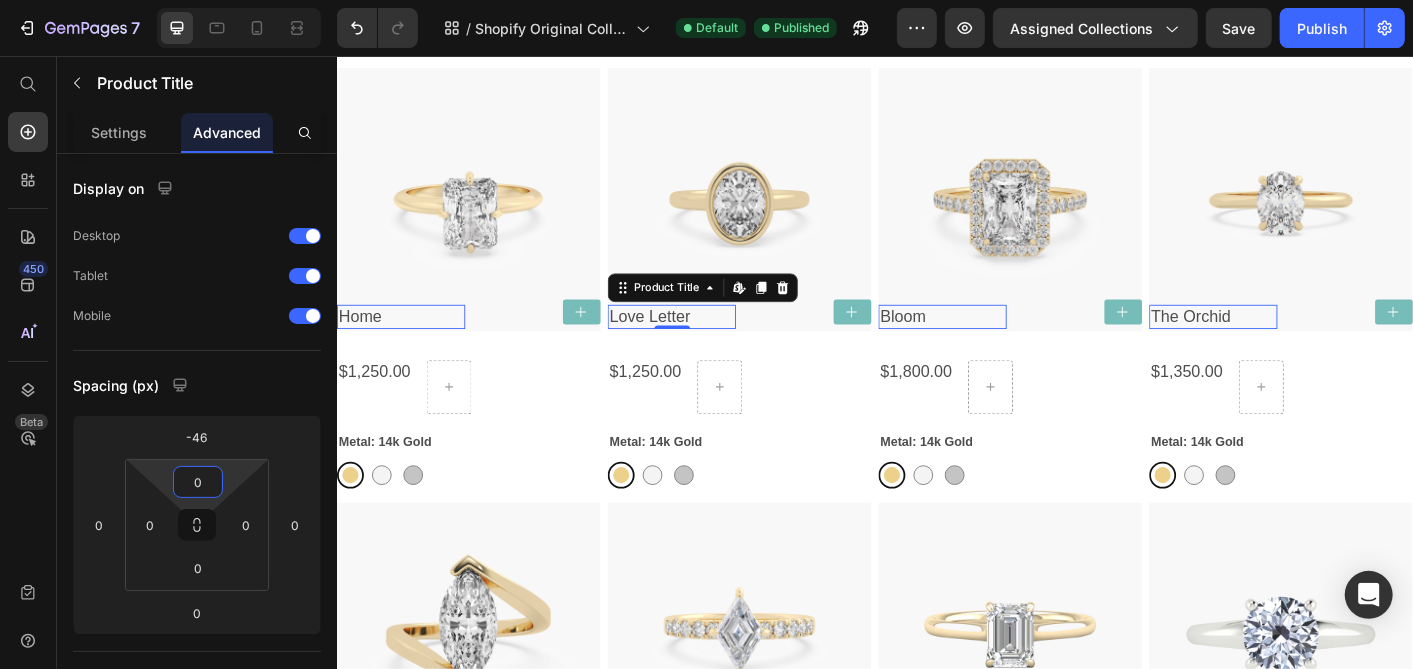 click on "7   /  Shopify Original Collection Template Default Published Preview Assigned Collections  Save   Publish  450 Beta Start with Sections Elements Hero Section Product Detail Brands Trusted Badges Guarantee Product Breakdown How to use Testimonials Compare Bundle FAQs Social Proof Brand Story Product List Collection Blog List Contact Sticky Add to Cart Custom Footer Browse Library 450 Layout
Row
Row
Row
Row Text
Heading
Text Block Button
Button
Button
Sticky Back to top Media" at bounding box center (706, 0) 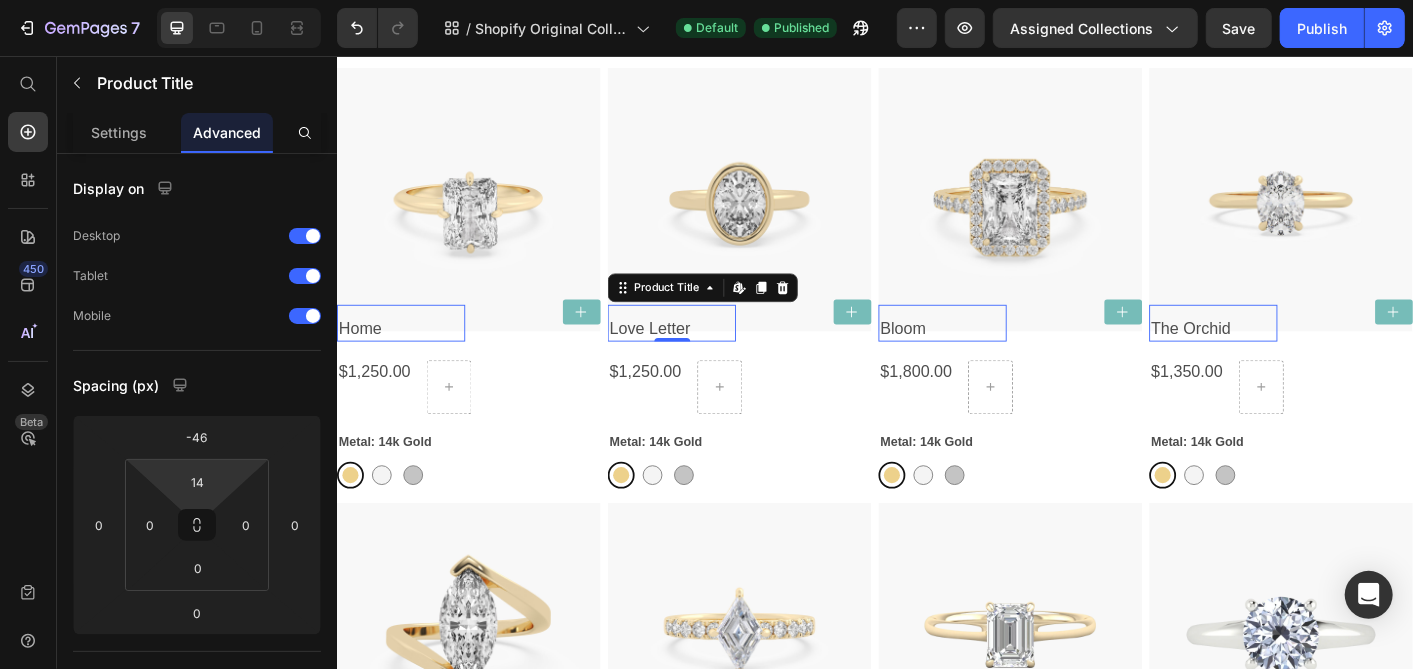 type on "0" 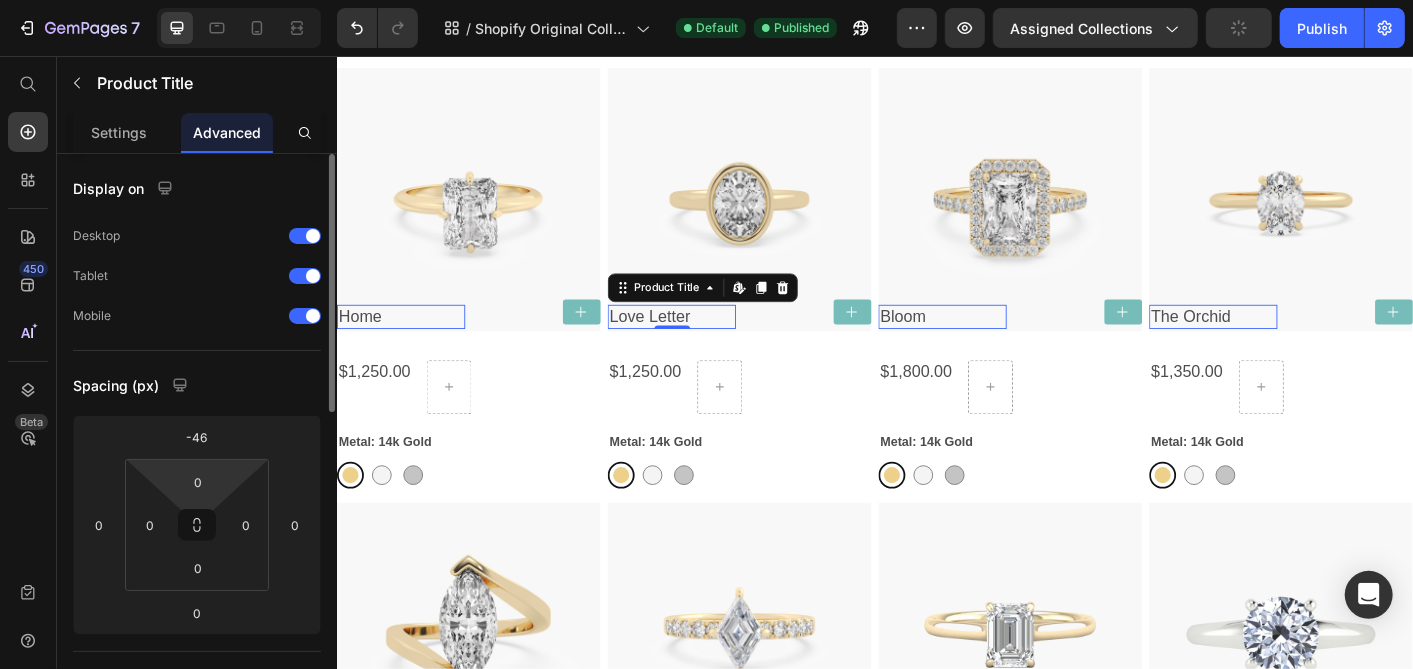click on "7   /  Shopify Original Collection Template Default Published Preview Assigned Collections  Publish  450 Beta Start with Sections Elements Hero Section Product Detail Brands Trusted Badges Guarantee Product Breakdown How to use Testimonials Compare Bundle FAQs Social Proof Brand Story Product List Collection Blog List Contact Sticky Add to Cart Custom Footer Browse Library 450 Layout
Row
Row
Row
Row Text
Heading
Text Block Button
Button
Button
Sticky Back to top Media
Image" at bounding box center (706, 0) 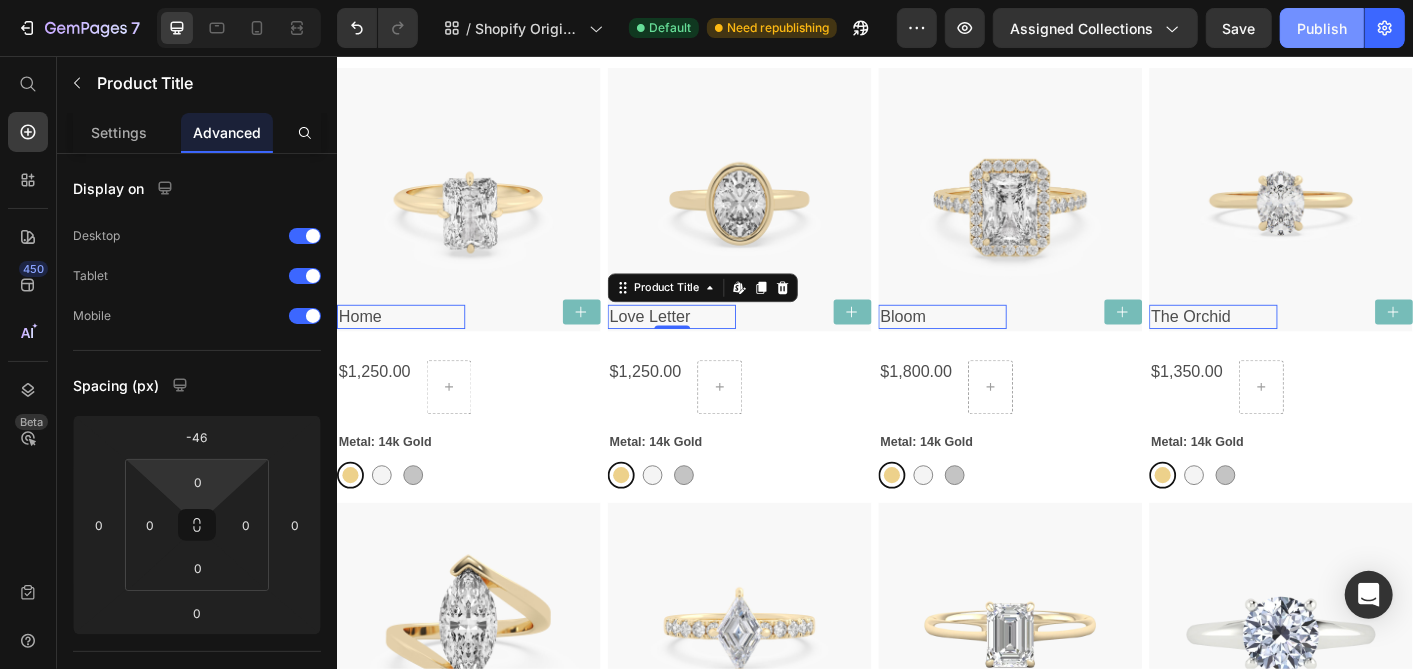 click on "Publish" 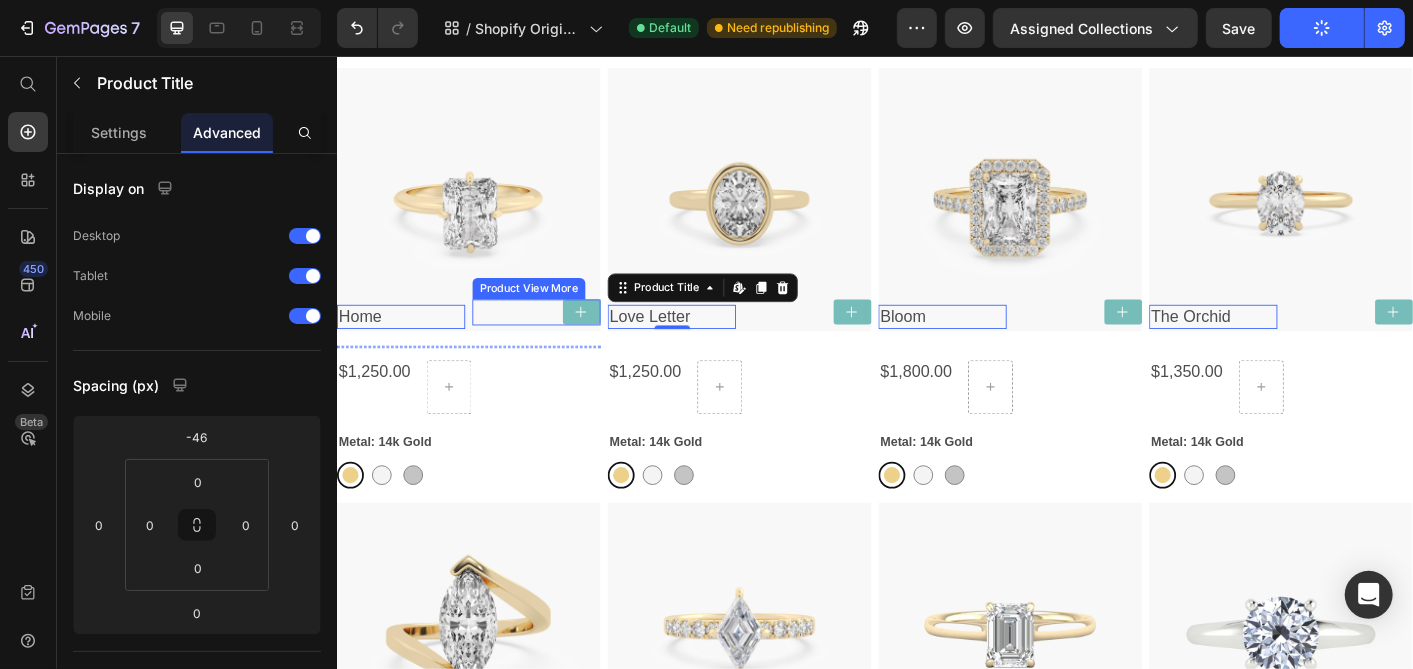 click at bounding box center [558, 341] 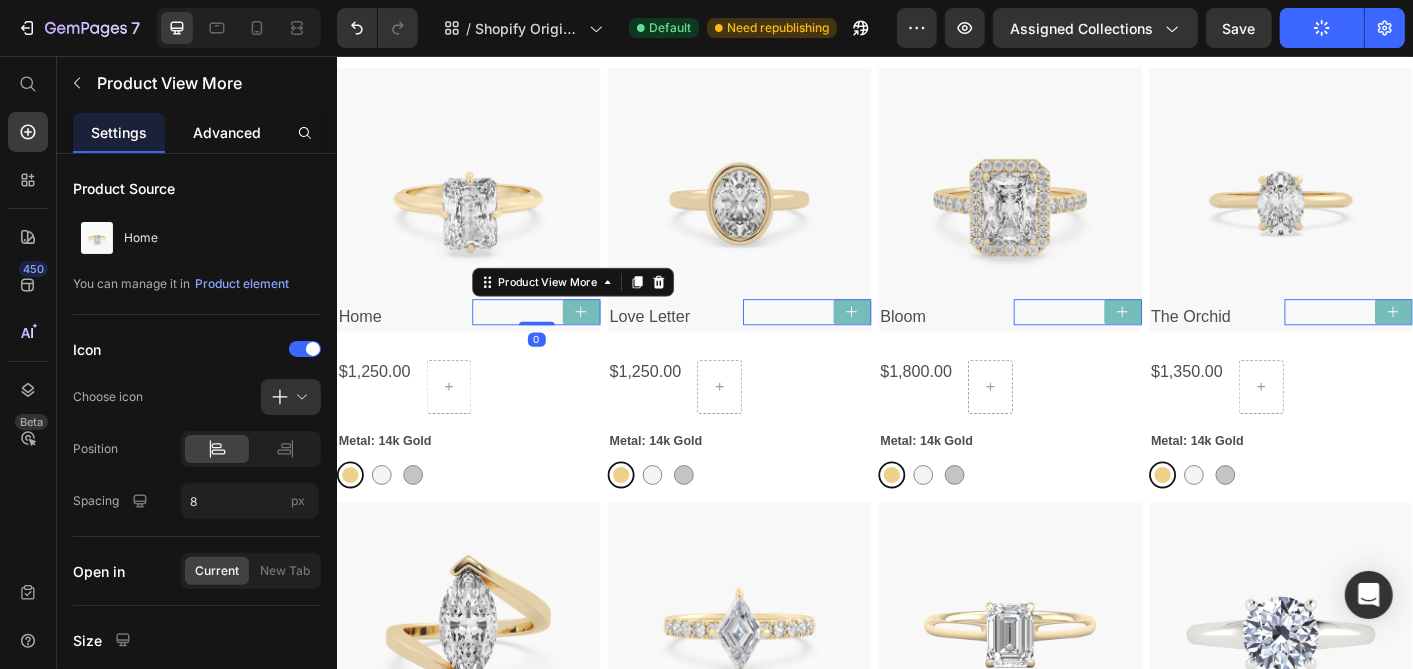 click on "Advanced" at bounding box center [227, 132] 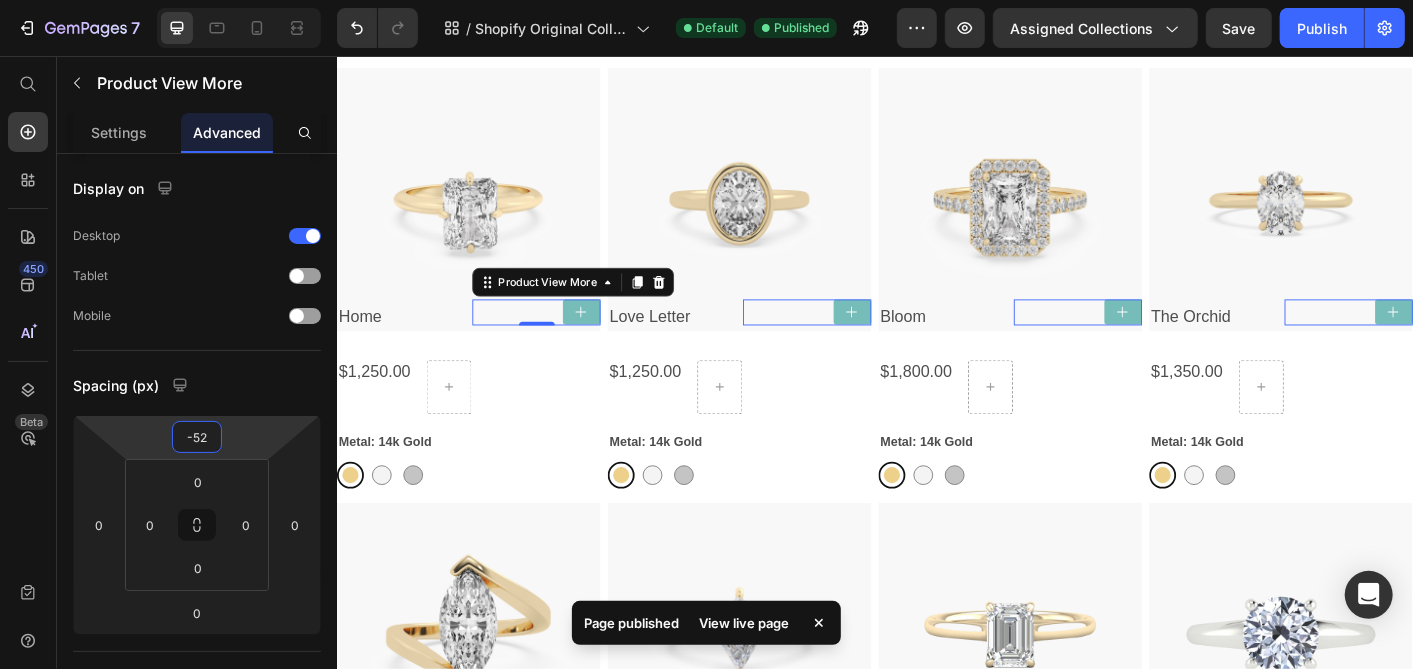 type on "-46" 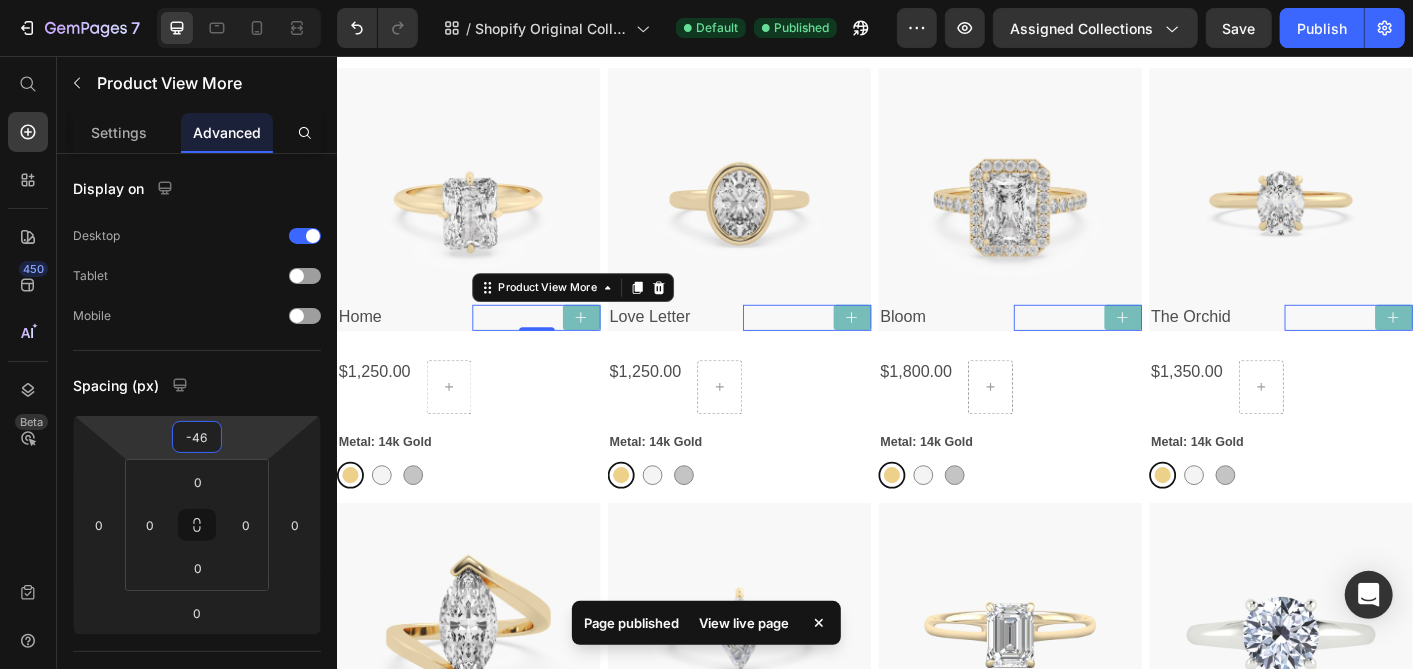 click on "7   /  Shopify Original Collection Template Default Published Preview Assigned Collections  Save   Publish  450 Beta Start with Sections Elements Hero Section Product Detail Brands Trusted Badges Guarantee Product Breakdown How to use Testimonials Compare Bundle FAQs Social Proof Brand Story Product List Collection Blog List Contact Sticky Add to Cart Custom Footer Browse Library 450 Layout
Row
Row
Row
Row Text
Heading
Text Block Button
Button
Button
Sticky Back to top Media" at bounding box center (706, 0) 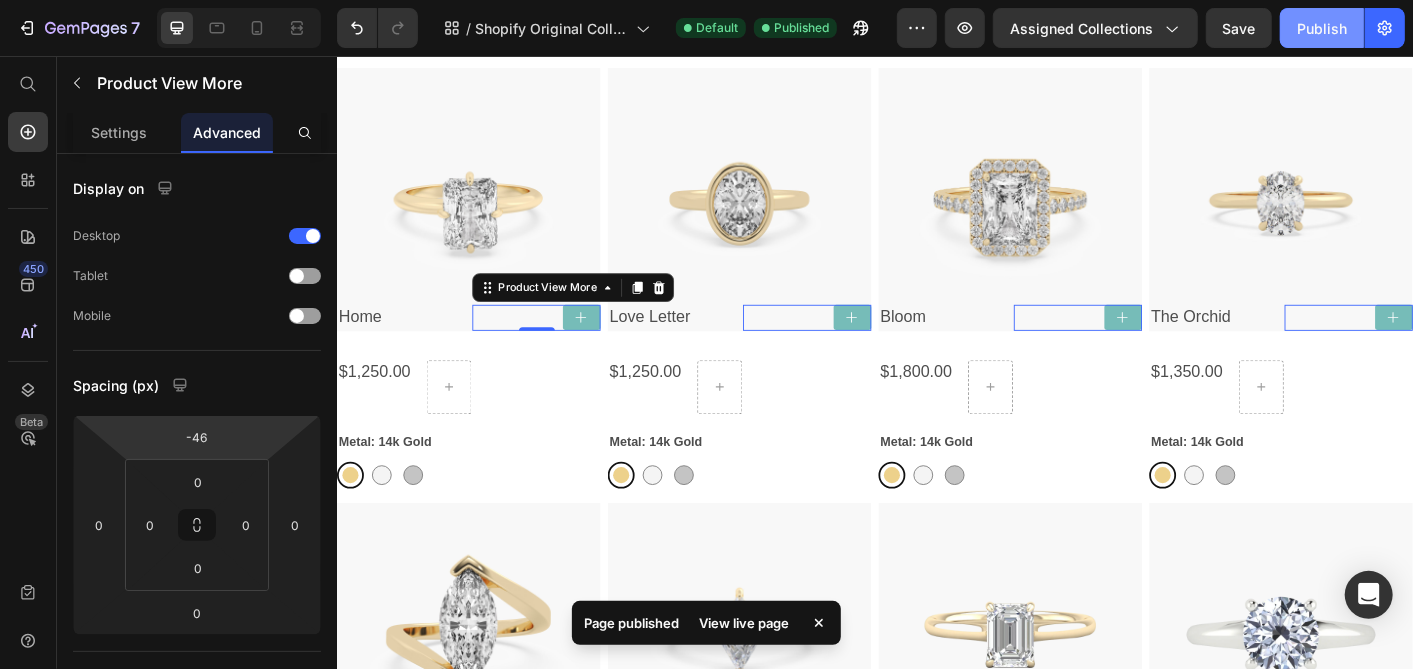 click on "Publish" at bounding box center [1322, 28] 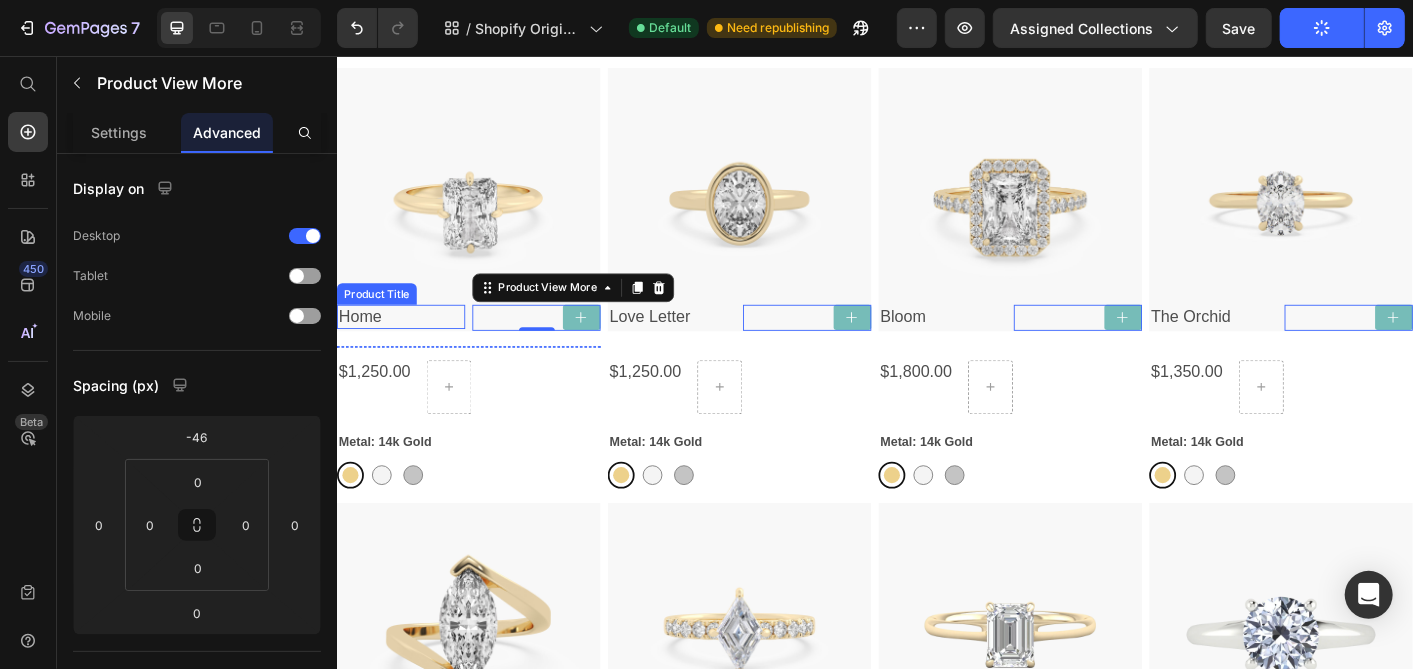 click on "Home" at bounding box center [407, 346] 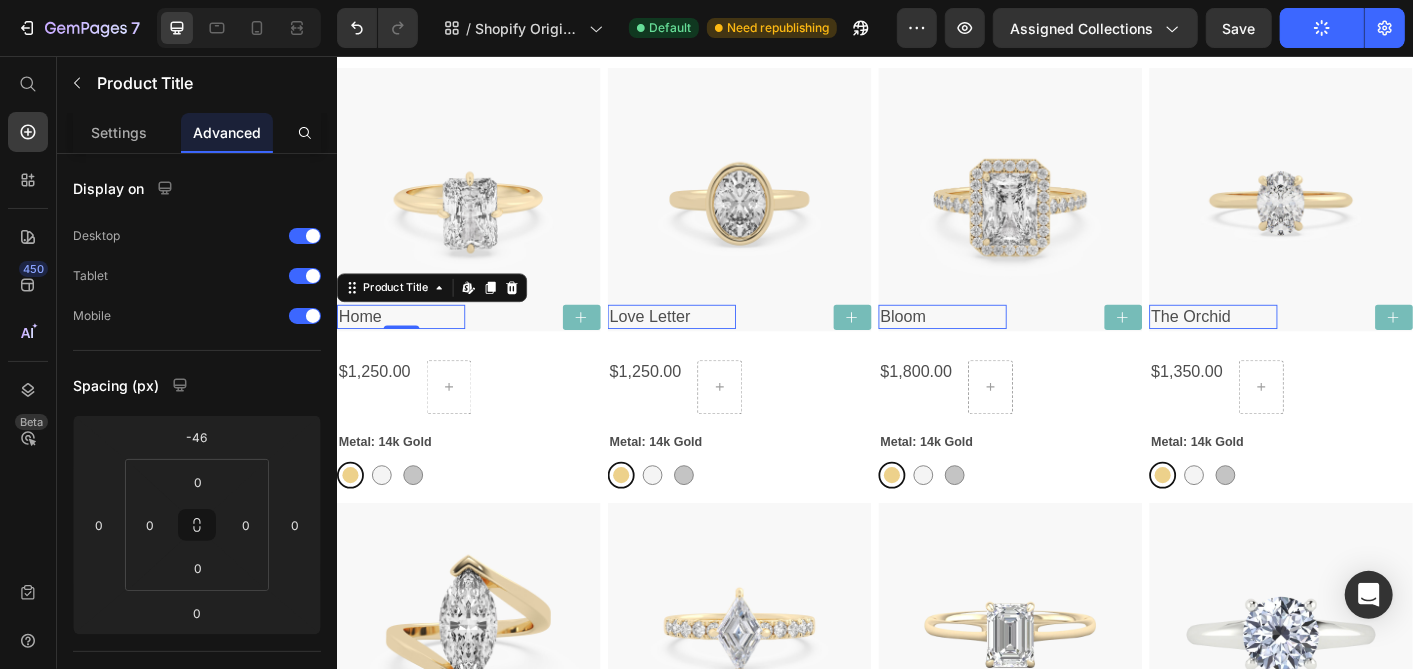 click on "Home" at bounding box center [407, 346] 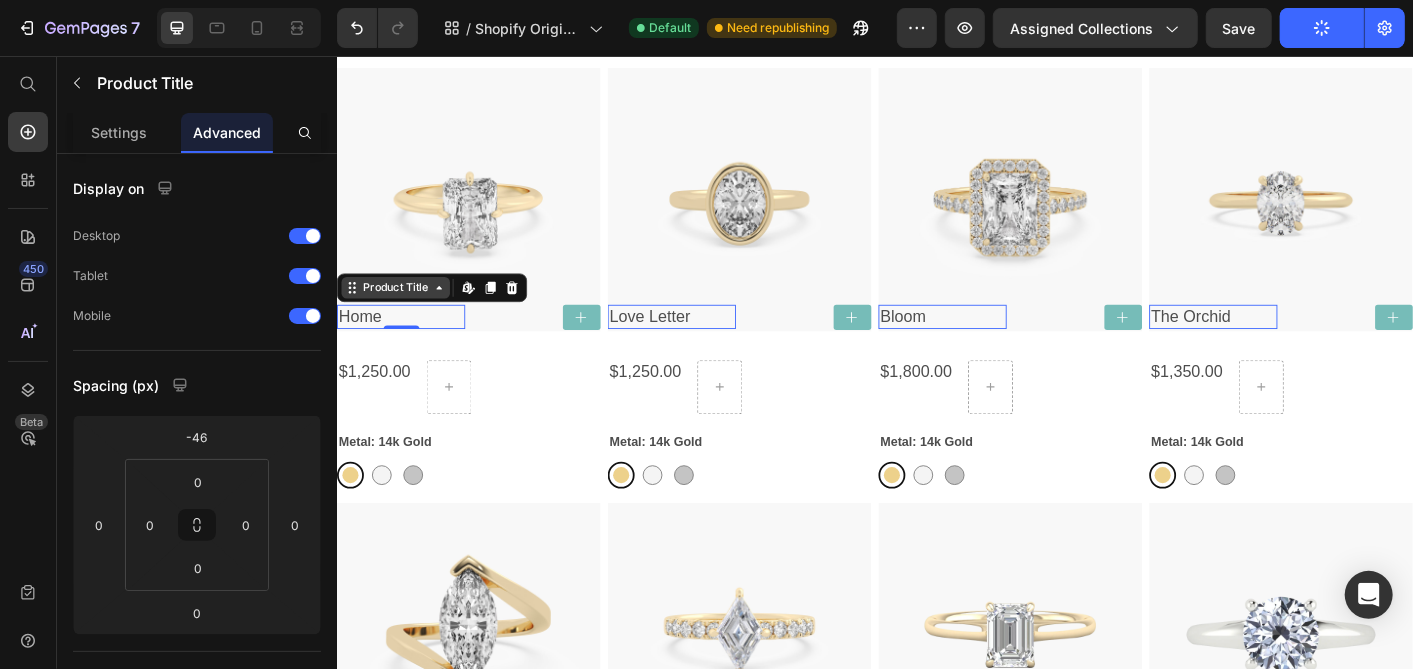click on "Product Title" at bounding box center [401, 314] 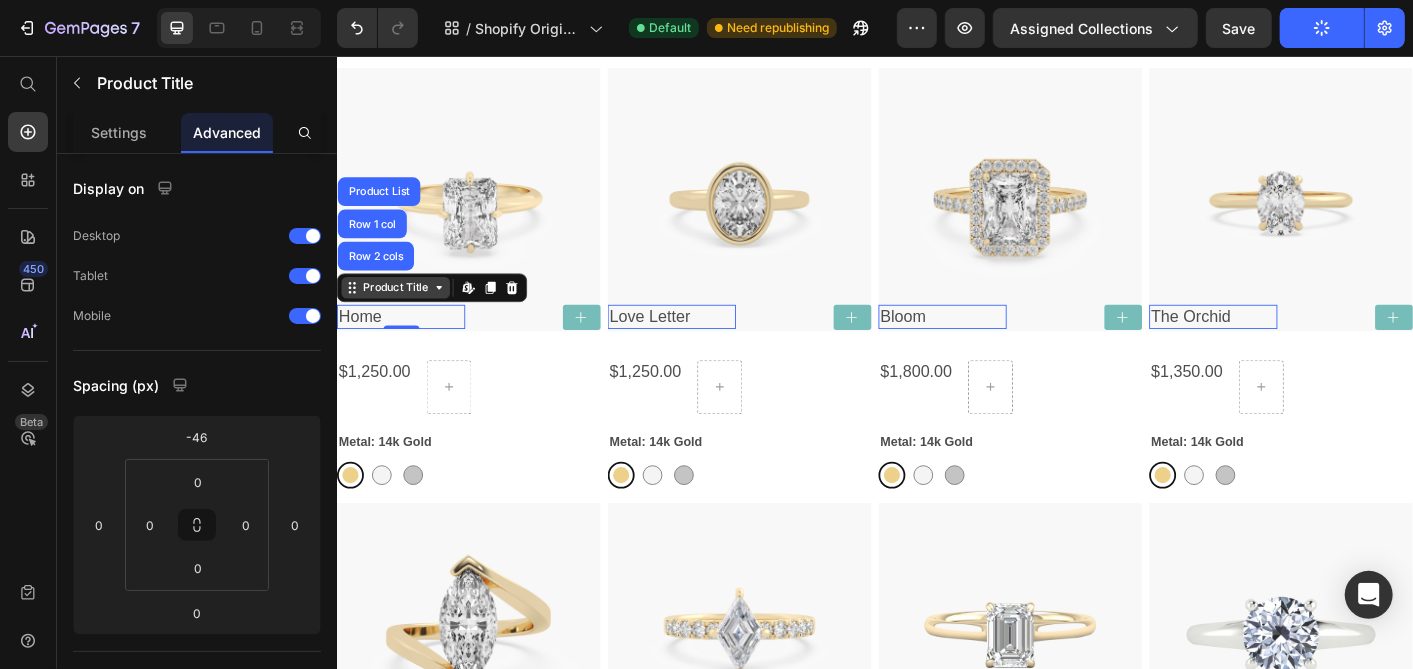 click on "Product Title" at bounding box center [401, 314] 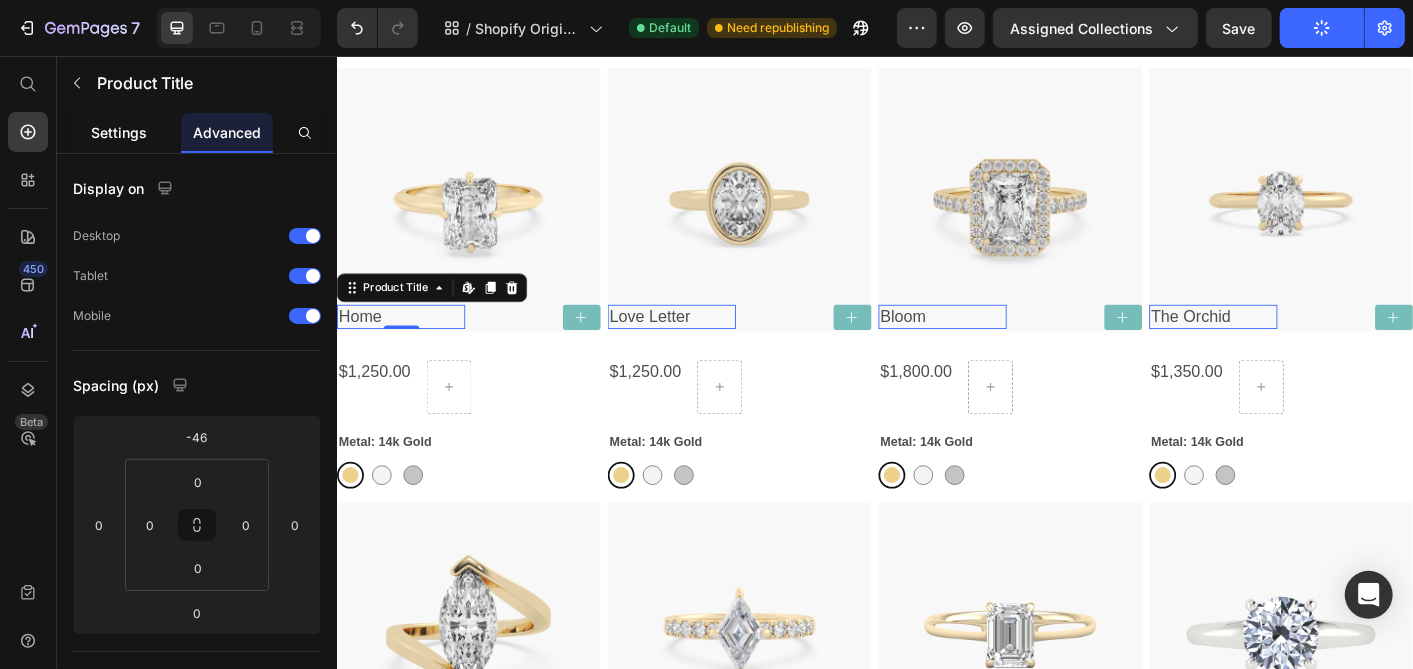 click on "Settings" 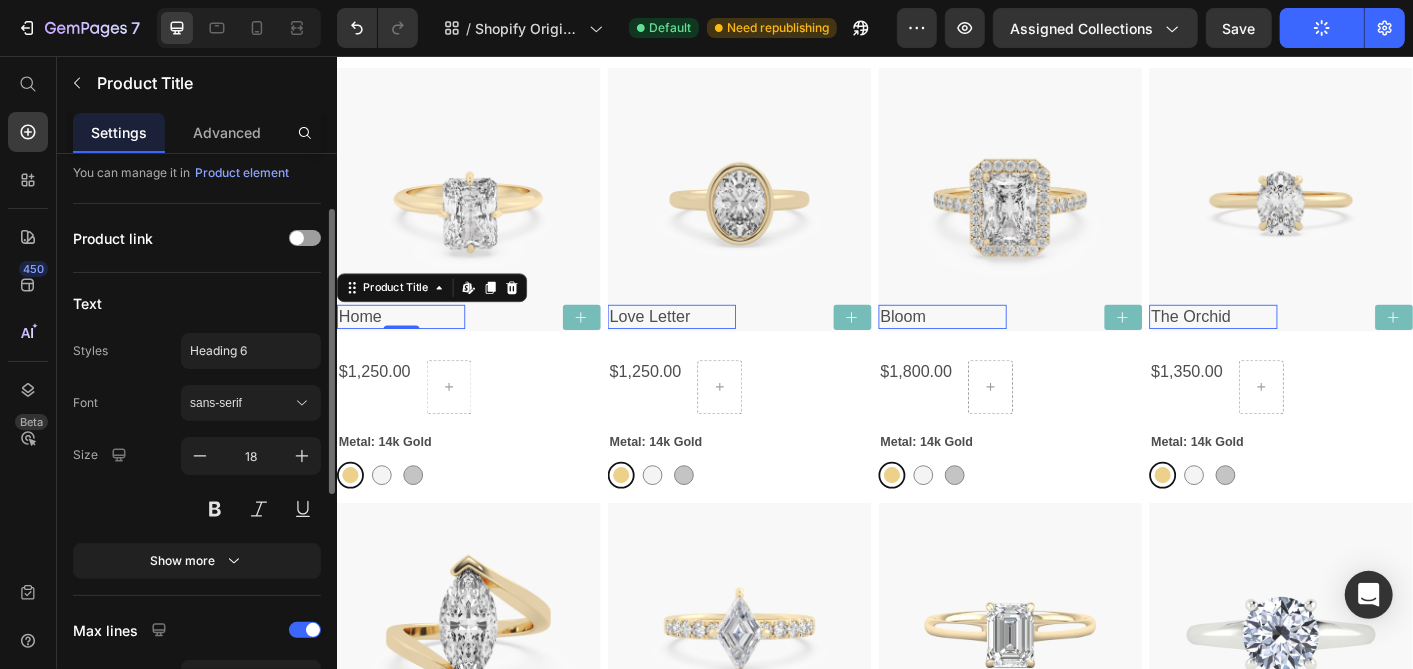 scroll, scrollTop: 222, scrollLeft: 0, axis: vertical 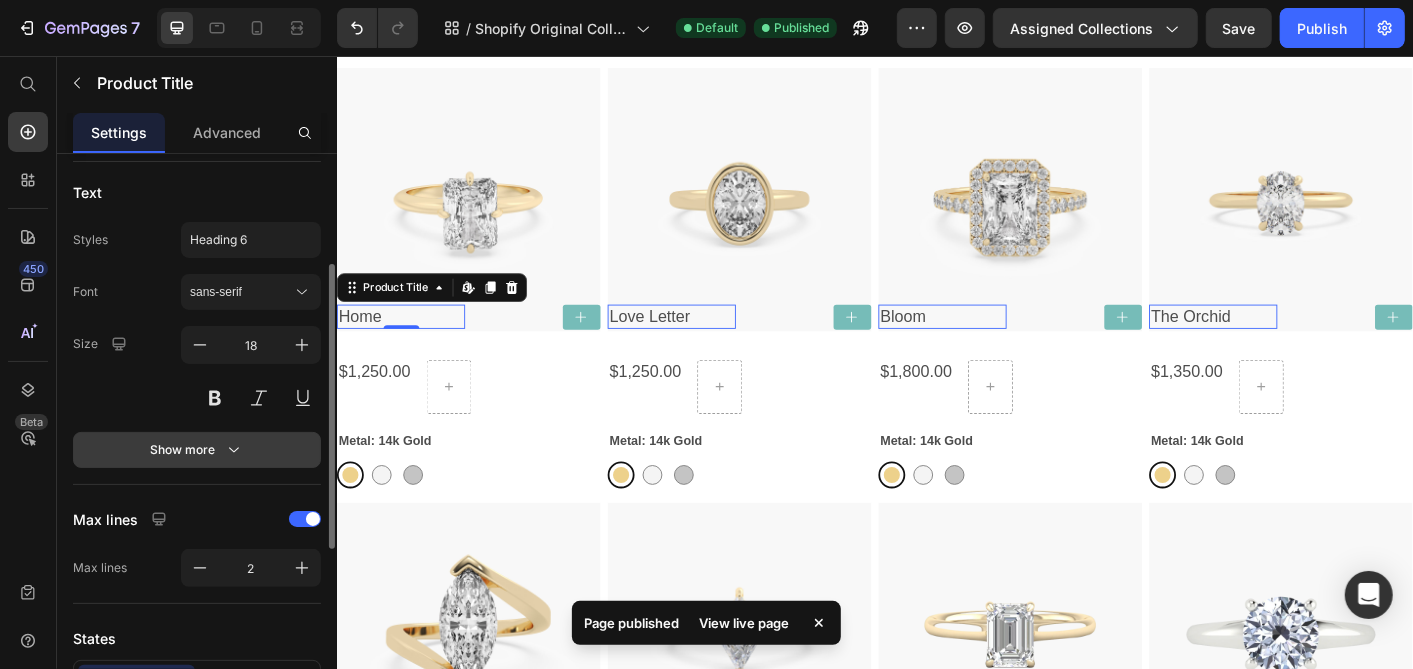 click on "Show more" at bounding box center (197, 450) 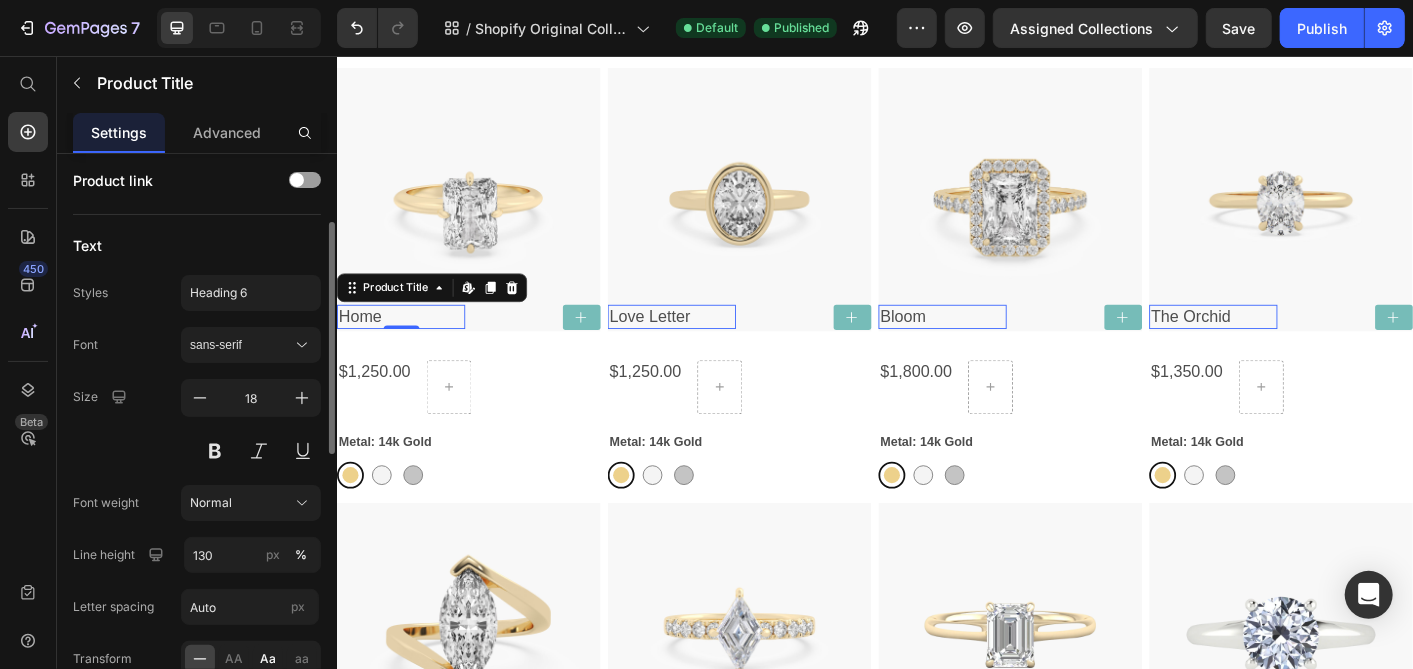 scroll, scrollTop: 0, scrollLeft: 0, axis: both 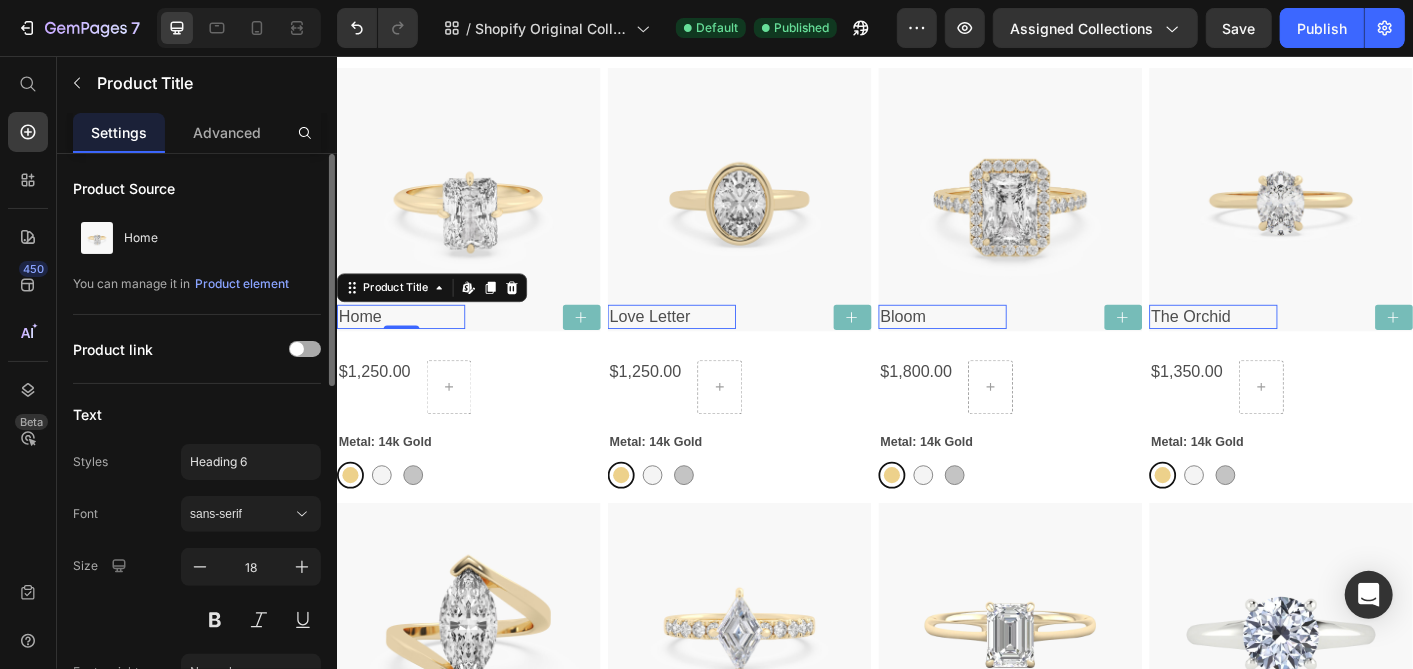 click at bounding box center [305, 349] 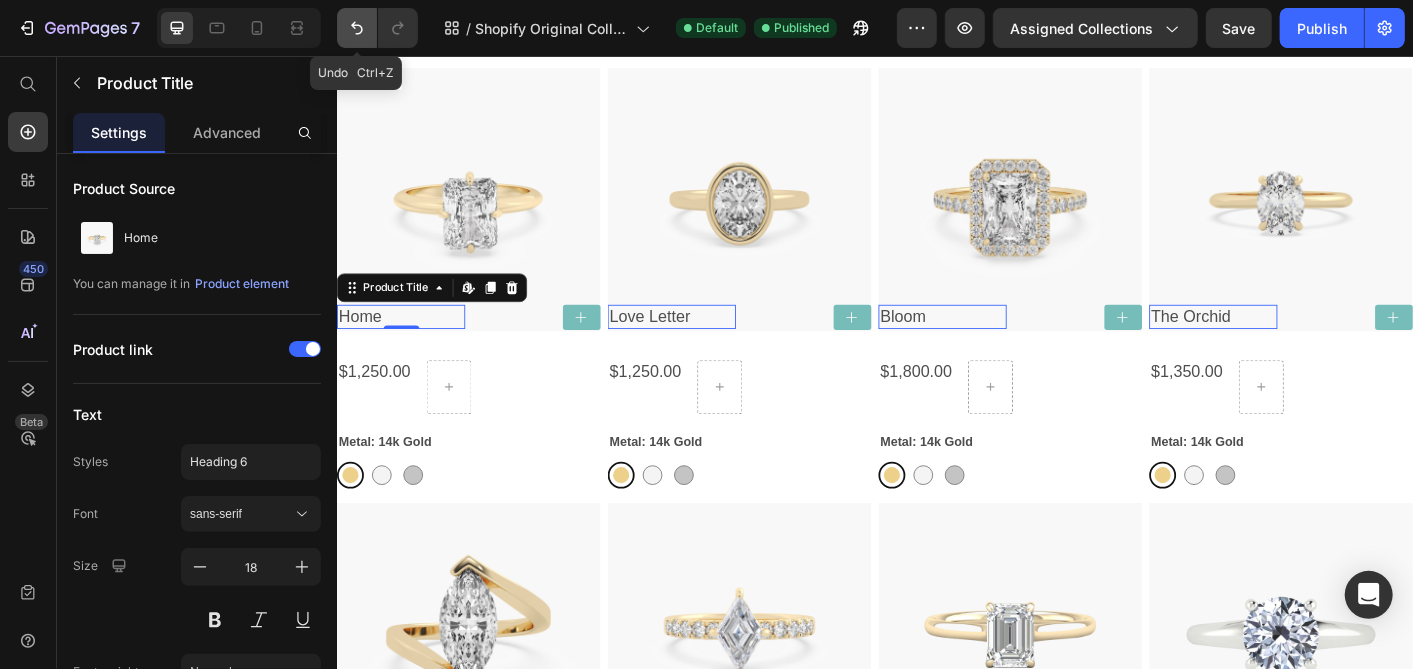 click 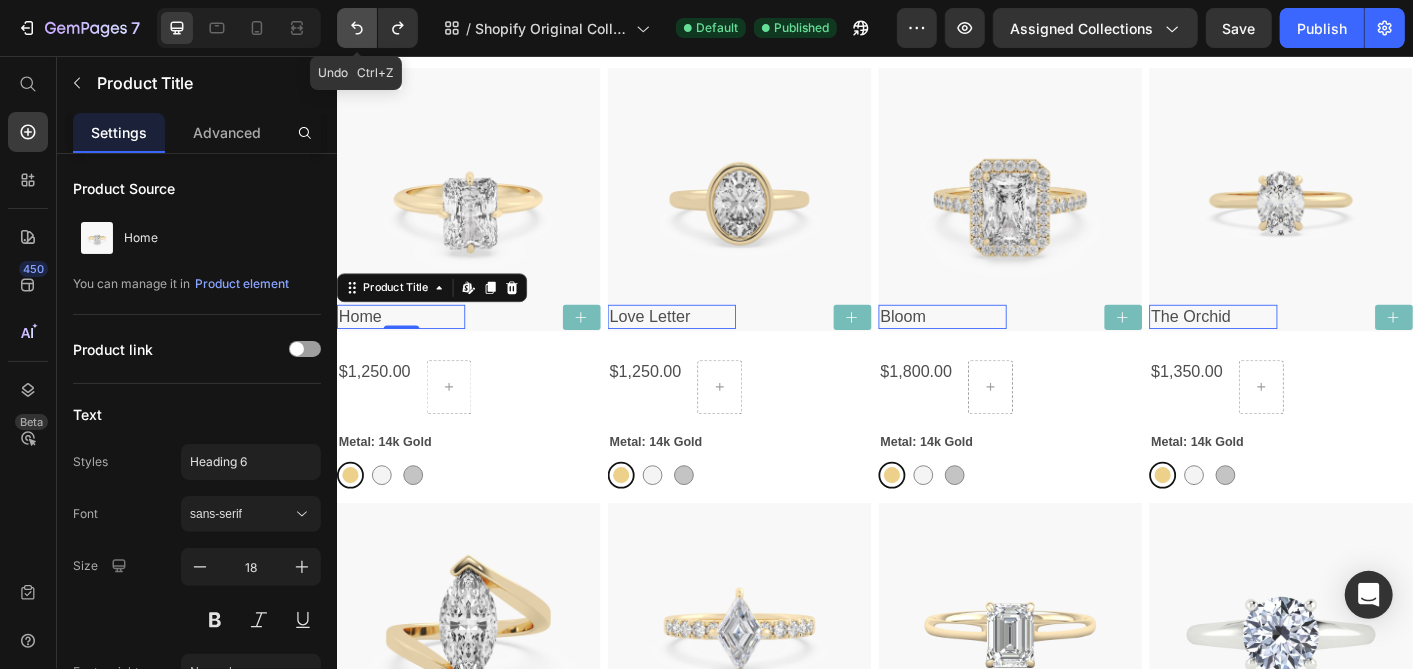 click 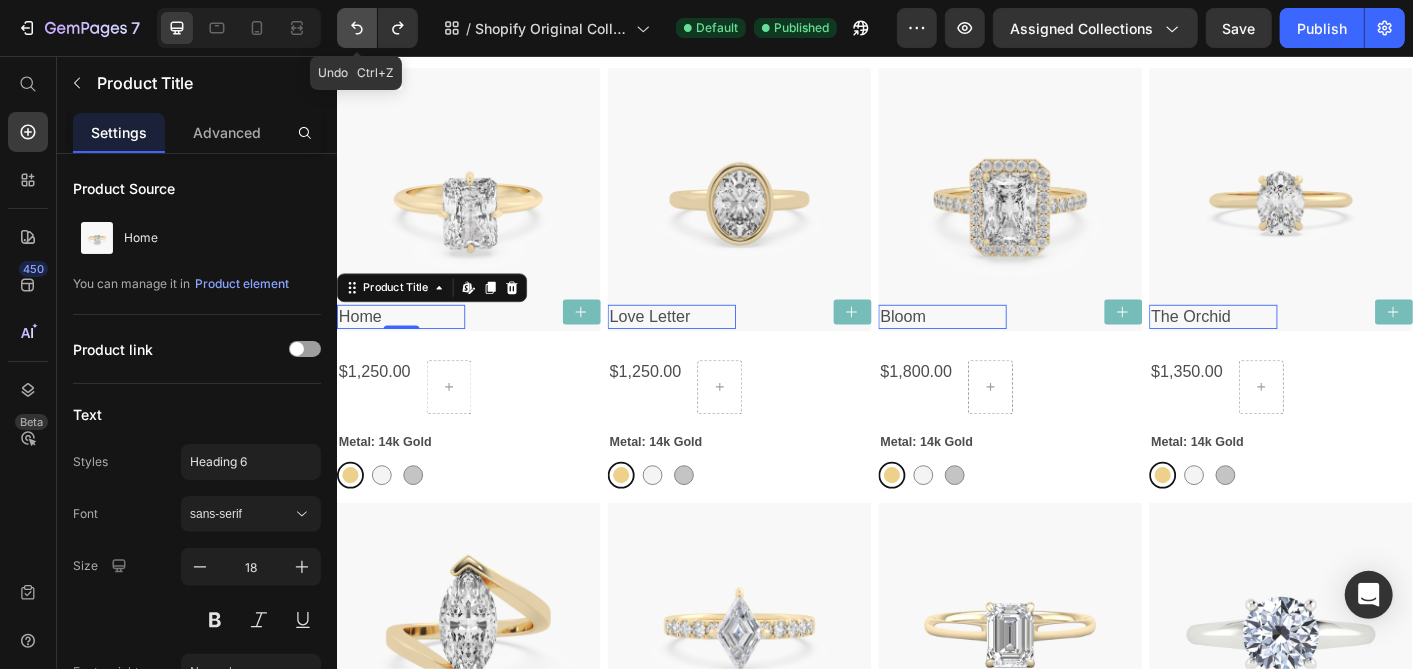 click 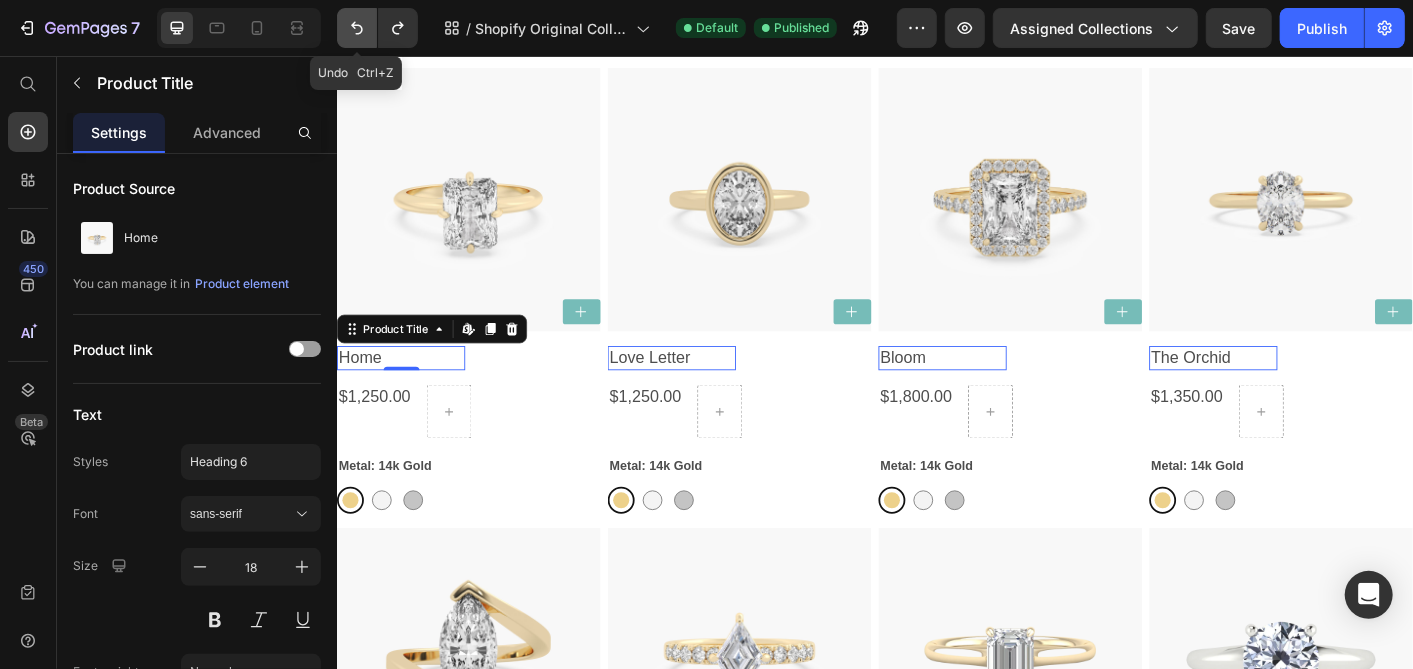click 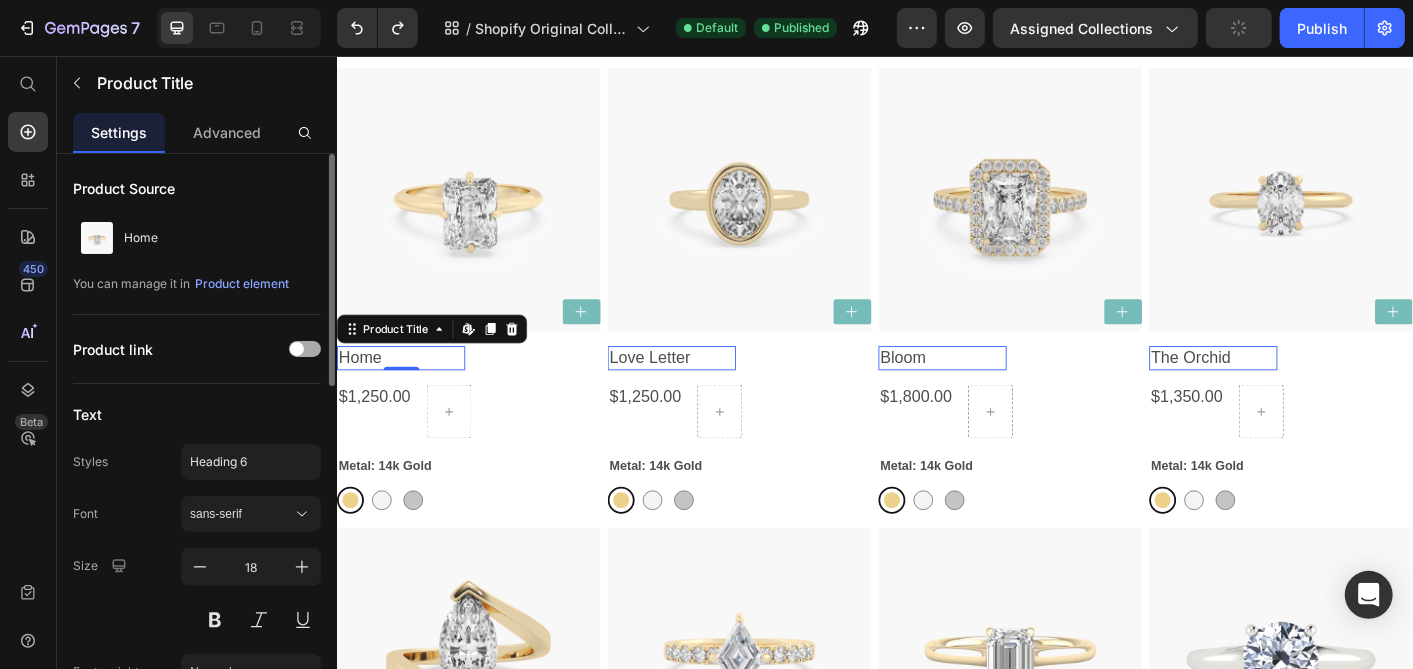 click at bounding box center (297, 349) 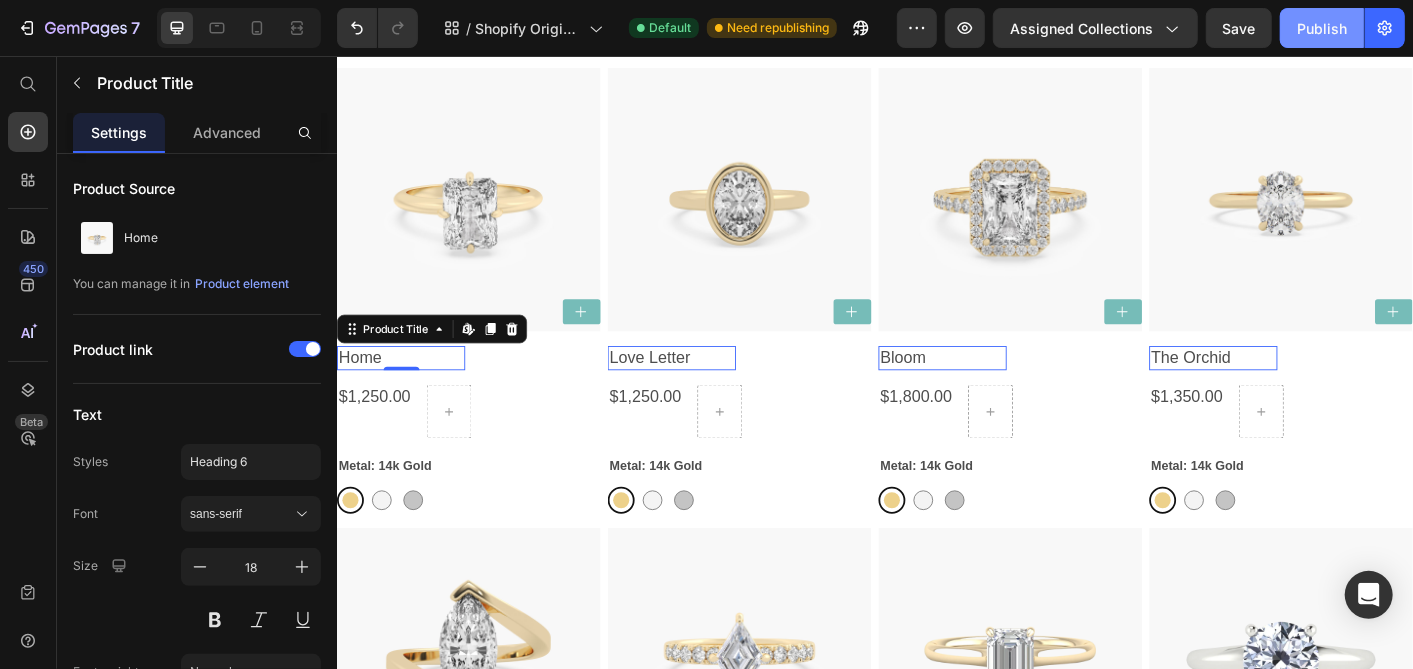 click on "Publish" at bounding box center (1322, 28) 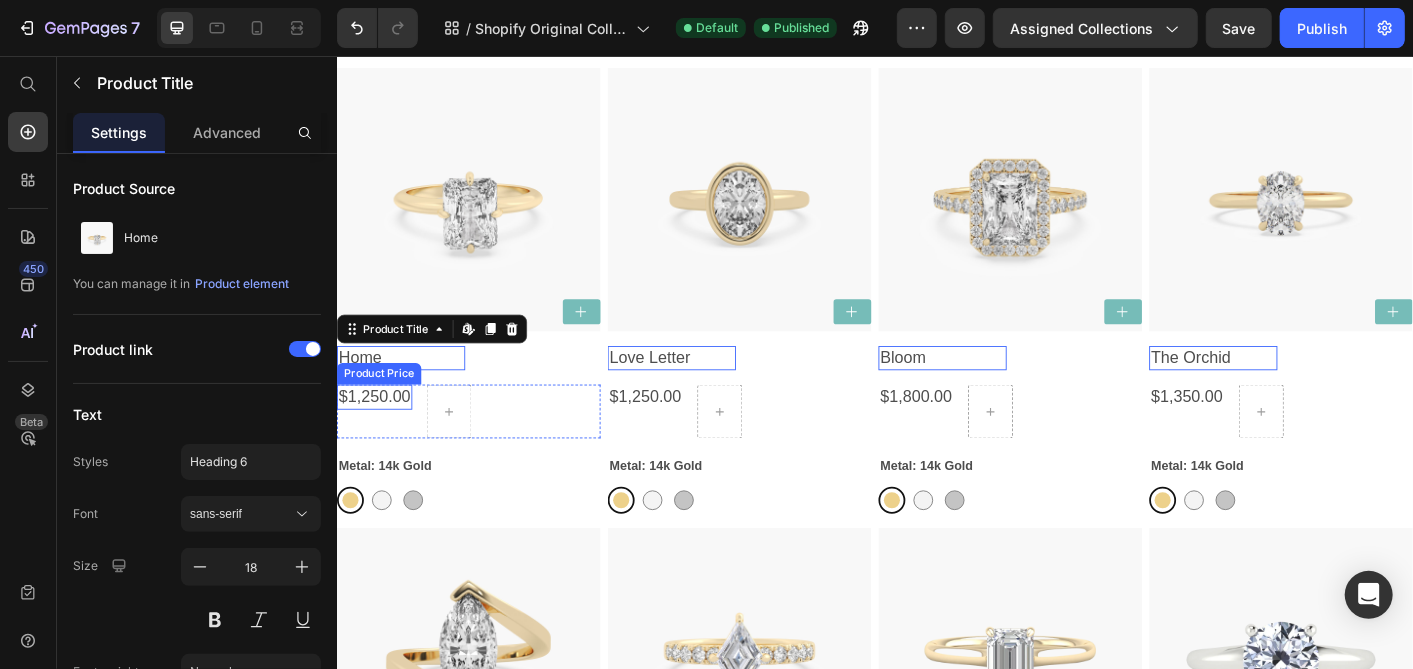 drag, startPoint x: 369, startPoint y: 432, endPoint x: 356, endPoint y: 429, distance: 13.341664 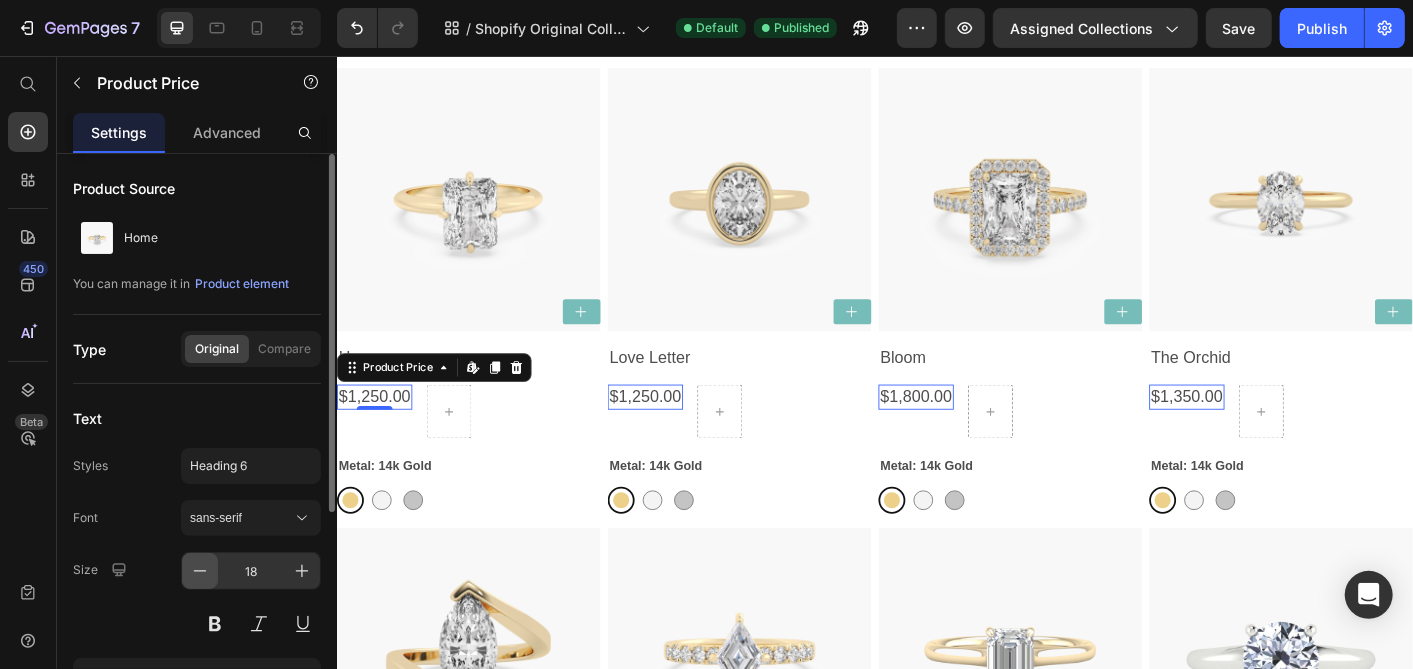 click 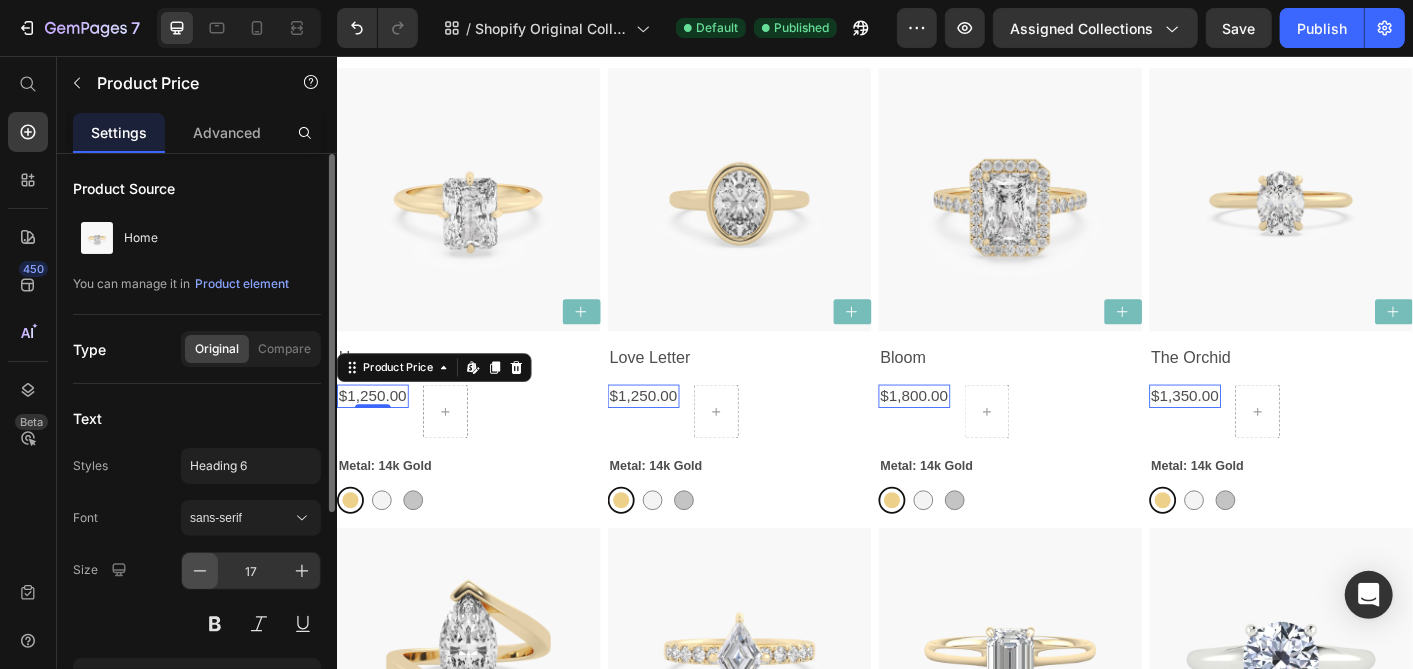 click 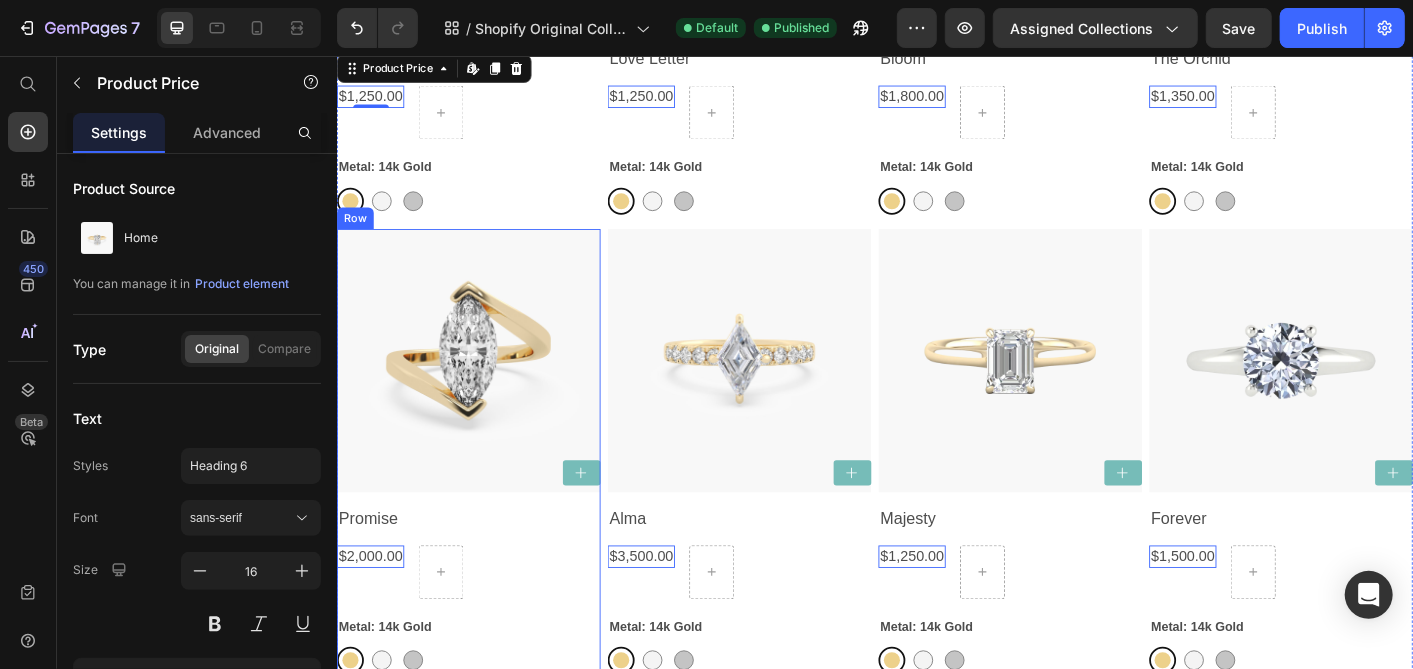 scroll, scrollTop: 285, scrollLeft: 0, axis: vertical 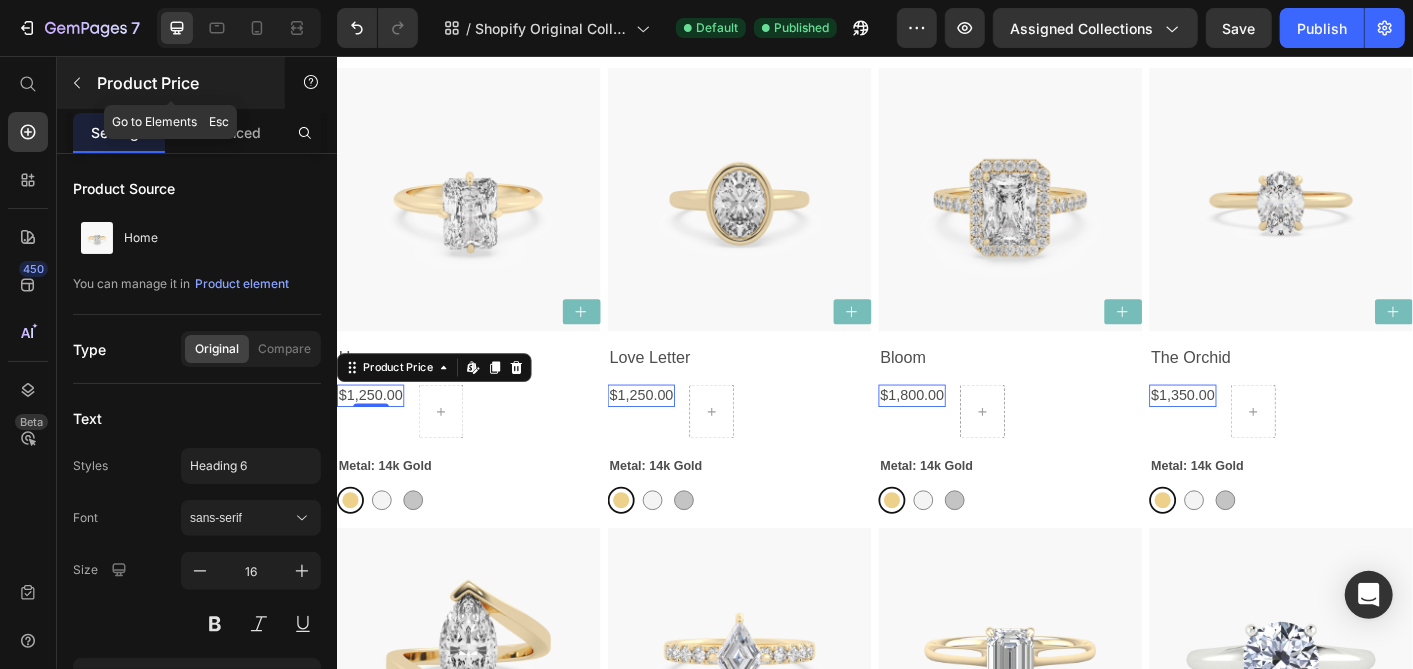 click on "Product Price" at bounding box center (171, 83) 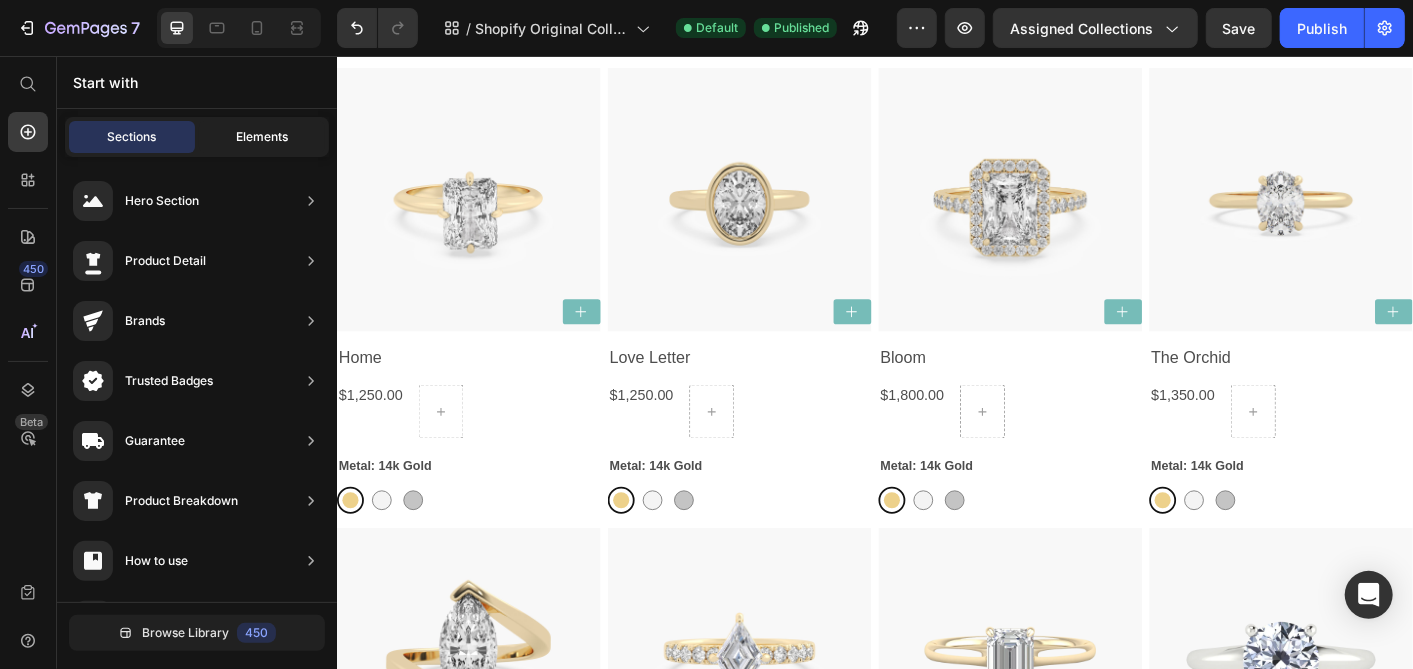 click on "Elements" at bounding box center (262, 137) 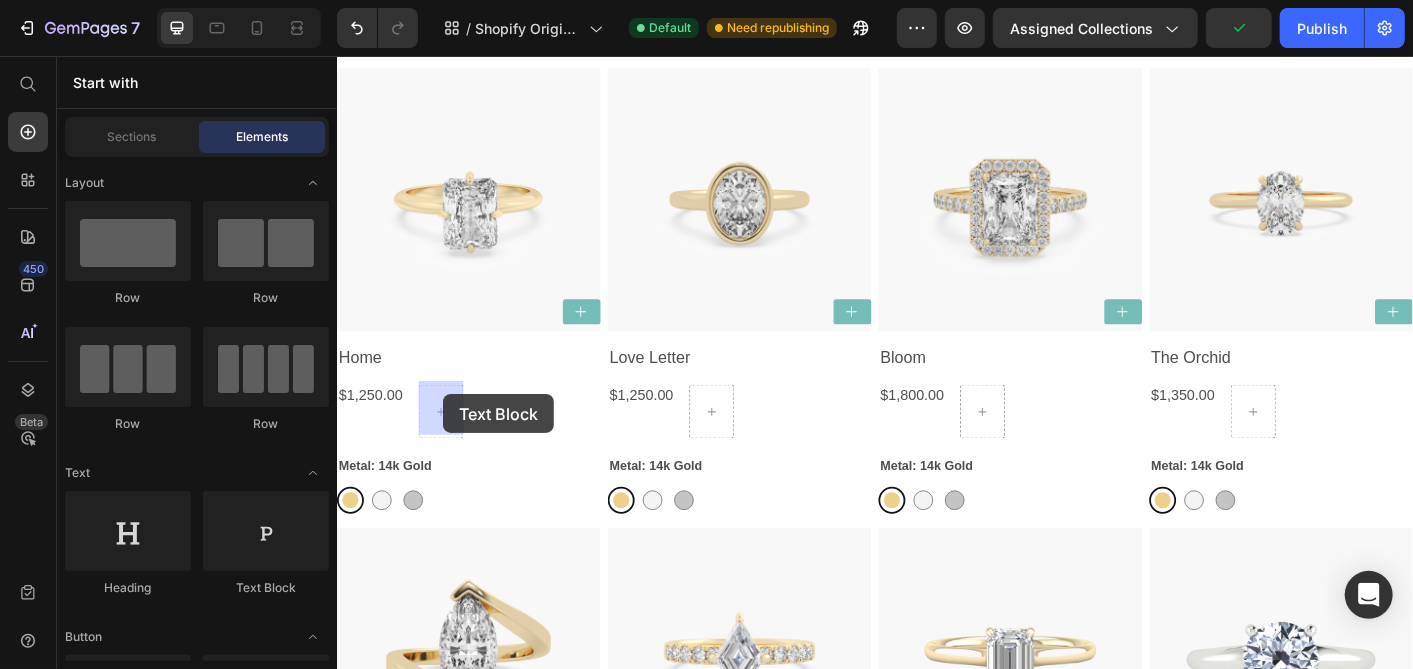 drag, startPoint x: 602, startPoint y: 593, endPoint x: 454, endPoint y: 433, distance: 217.95412 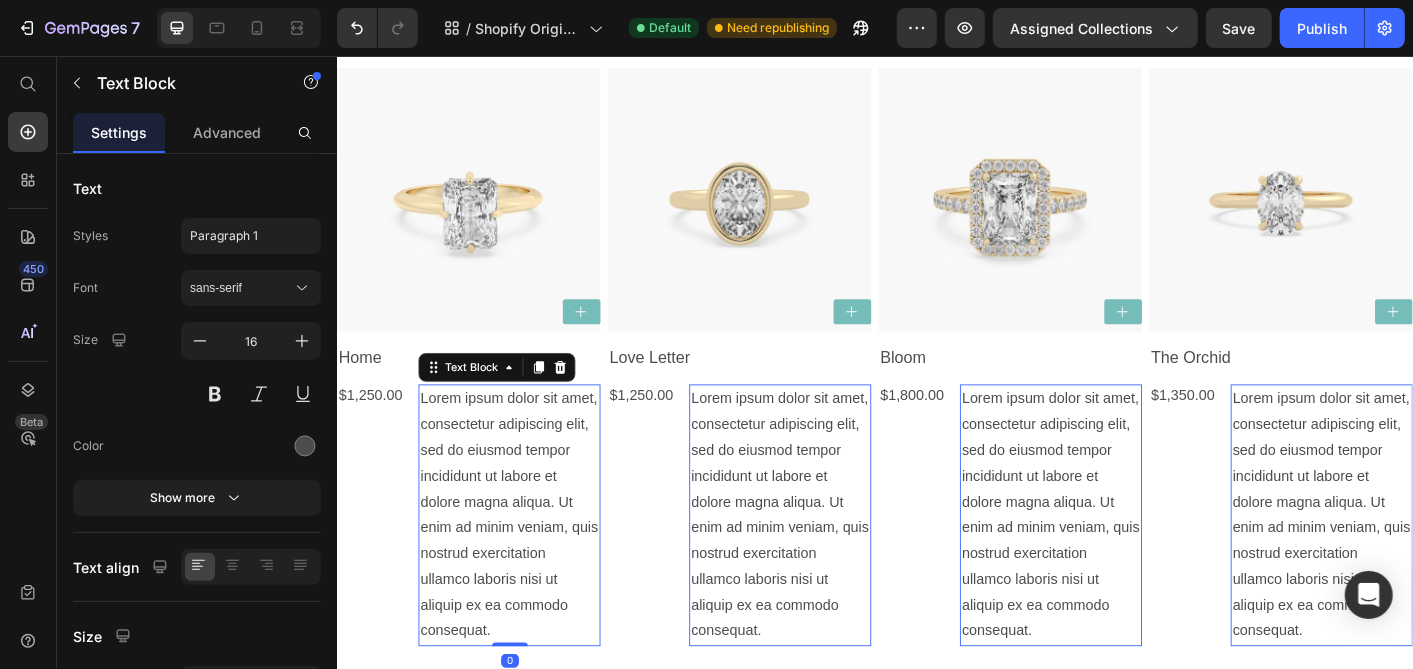 click on "Lorem ipsum dolor sit amet, consectetur adipiscing elit, sed do eiusmod tempor incididunt ut labore et dolore magna aliqua. Ut enim ad minim veniam, quis nostrud exercitation ullamco laboris nisi ut aliquip ex ea commodo consequat." at bounding box center [528, 568] 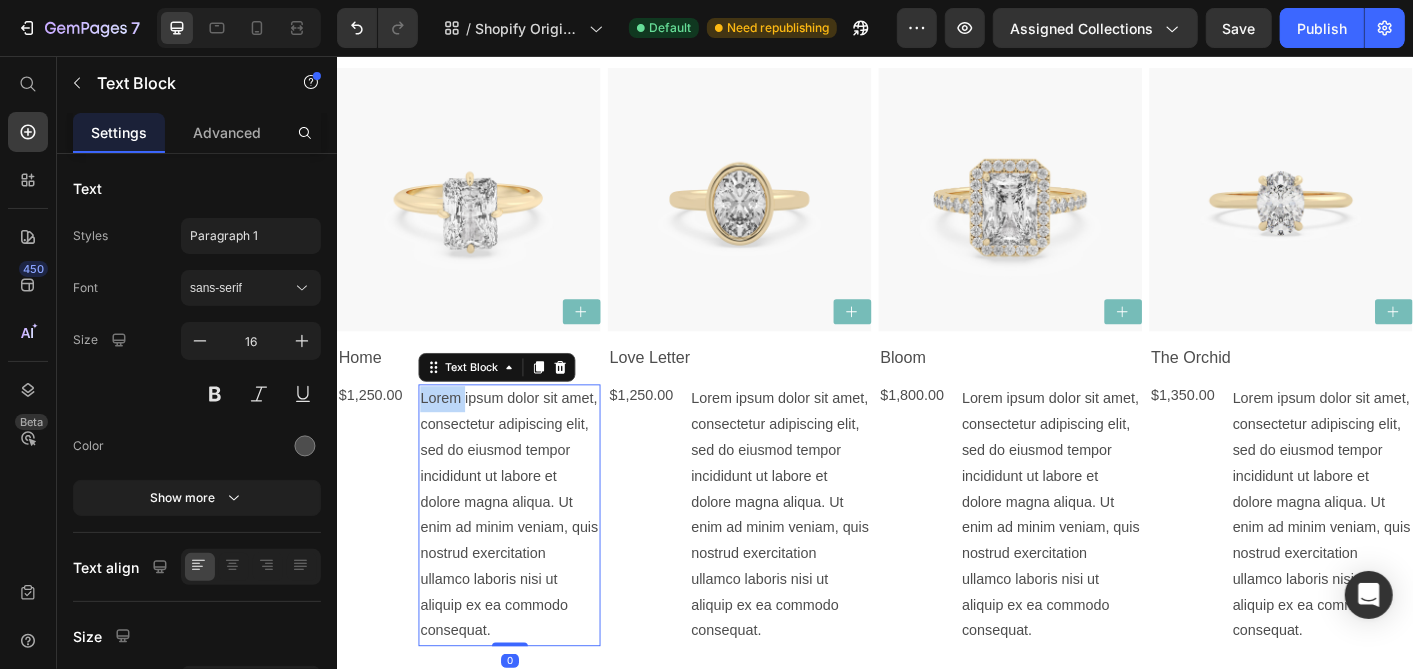 click on "Lorem ipsum dolor sit amet, consectetur adipiscing elit, sed do eiusmod tempor incididunt ut labore et dolore magna aliqua. Ut enim ad minim veniam, quis nostrud exercitation ullamco laboris nisi ut aliquip ex ea commodo consequat." at bounding box center (528, 568) 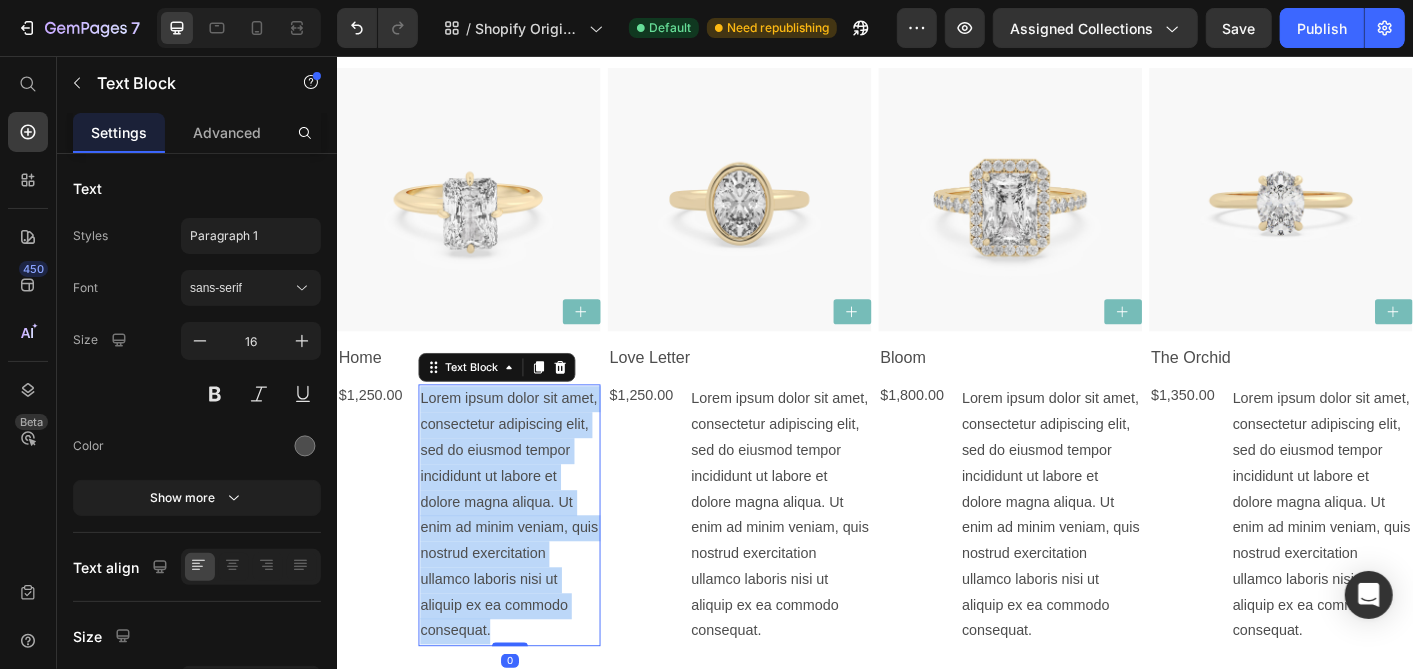 click on "Lorem ipsum dolor sit amet, consectetur adipiscing elit, sed do eiusmod tempor incididunt ut labore et dolore magna aliqua. Ut enim ad minim veniam, quis nostrud exercitation ullamco laboris nisi ut aliquip ex ea commodo consequat." at bounding box center (528, 568) 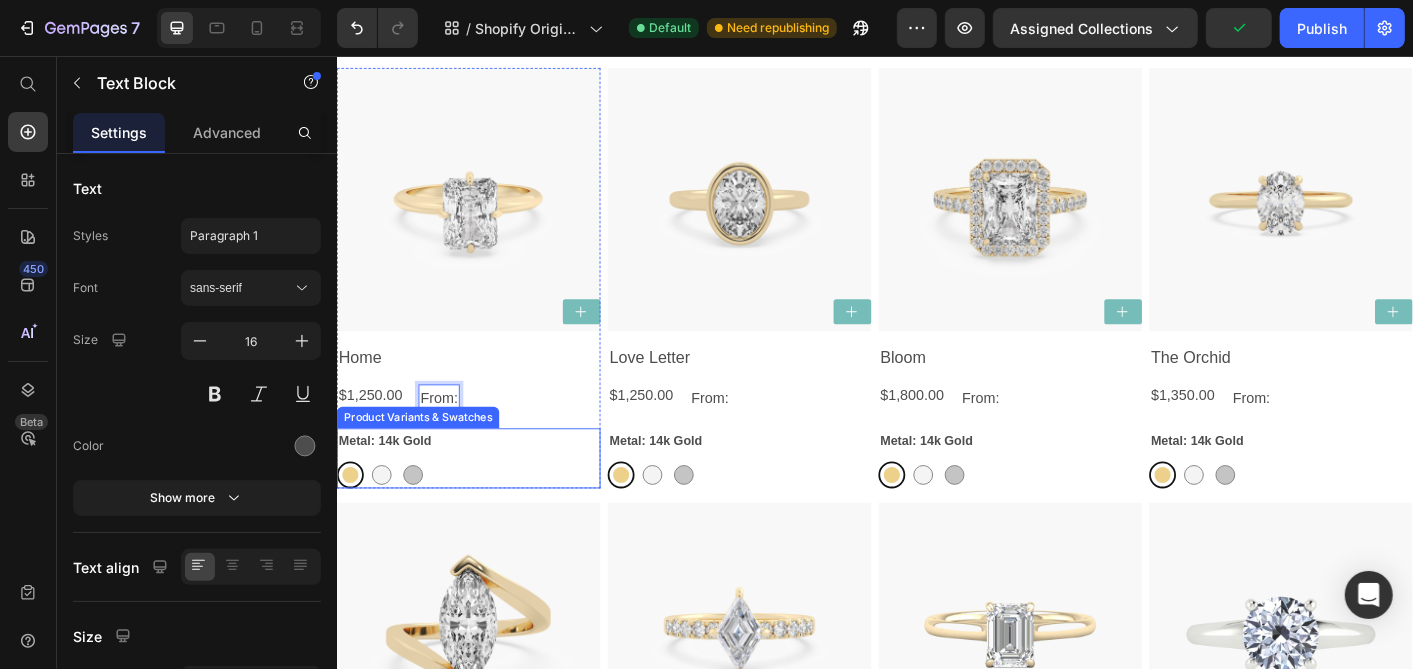 click on "Metal: 14k Gold 14k Gold 14k Gold 14k White 14k White Platinum Platinum" at bounding box center [483, 504] 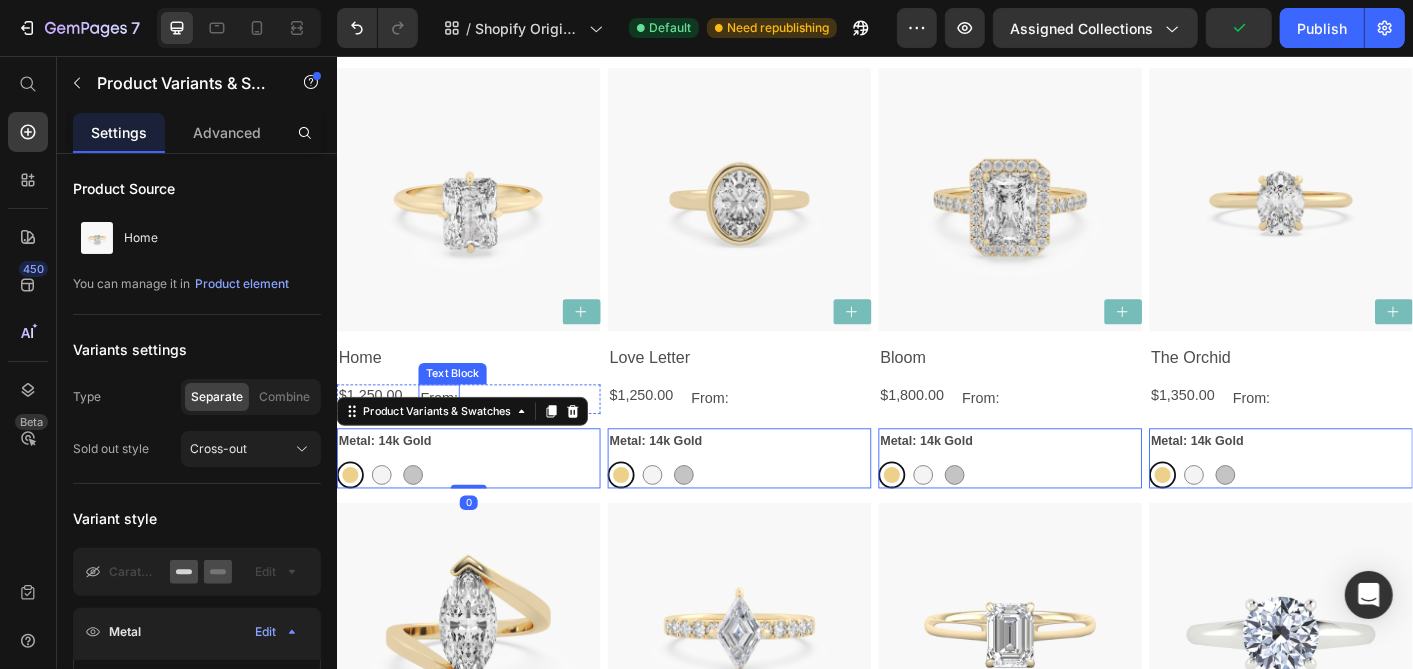 click on "Product Images Home Product Title
Product View More Row $1,250.00 Product Price From: Text Block Row Metal: 14k Gold 14k Gold 14k Gold 14k White 14k White Platinum Platinum Product Variants & Swatches   0" at bounding box center (483, 303) 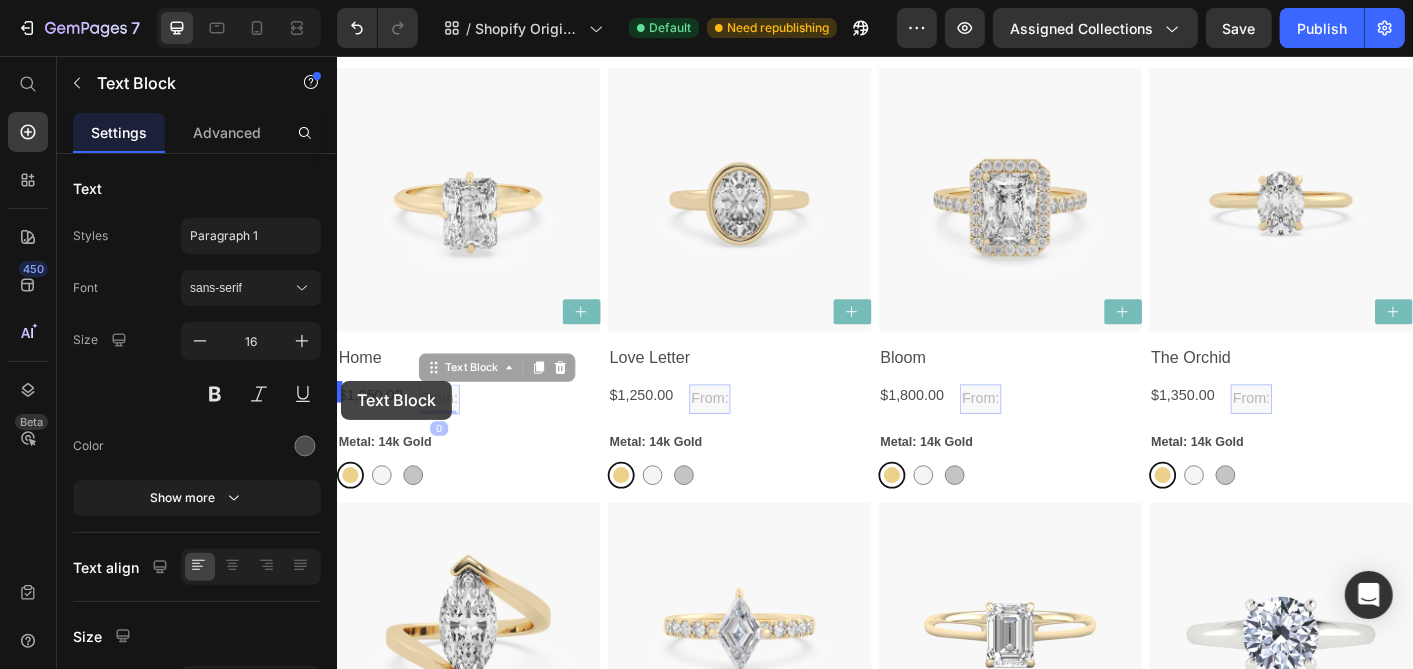 drag, startPoint x: 458, startPoint y: 401, endPoint x: 656, endPoint y: 431, distance: 200.25983 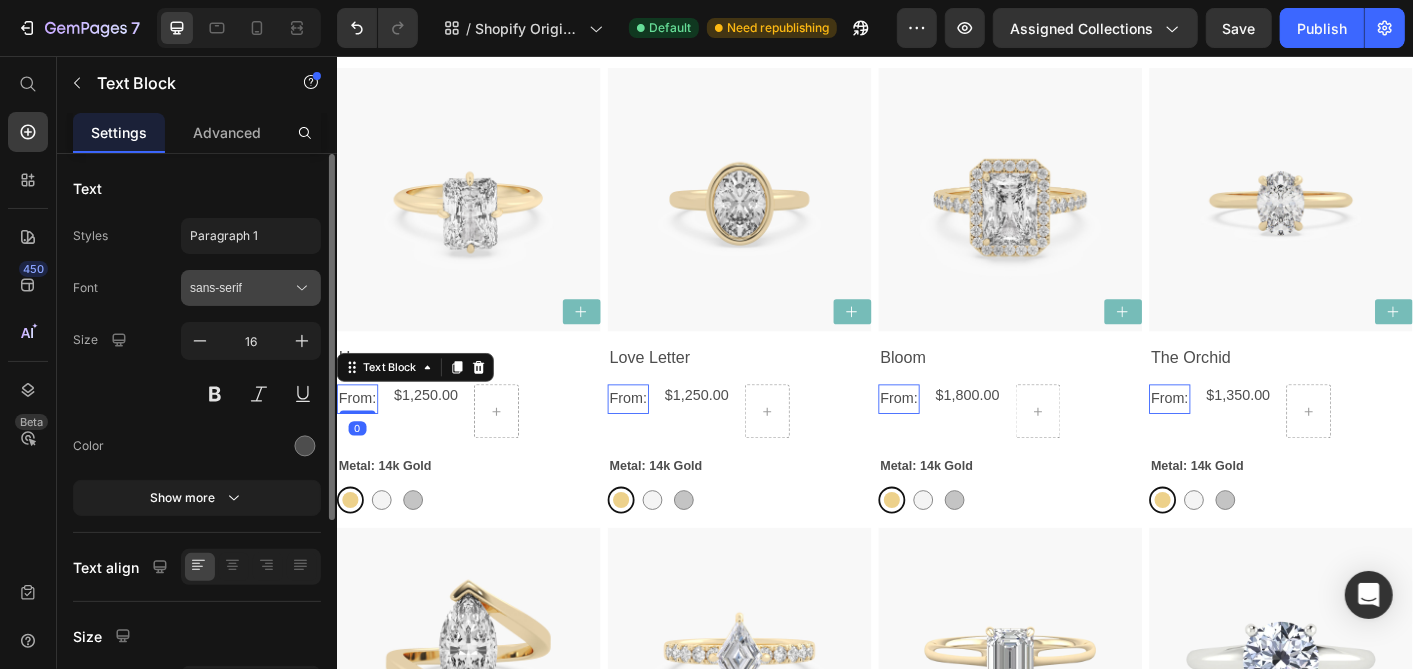 click on "sans-serif" at bounding box center [241, 288] 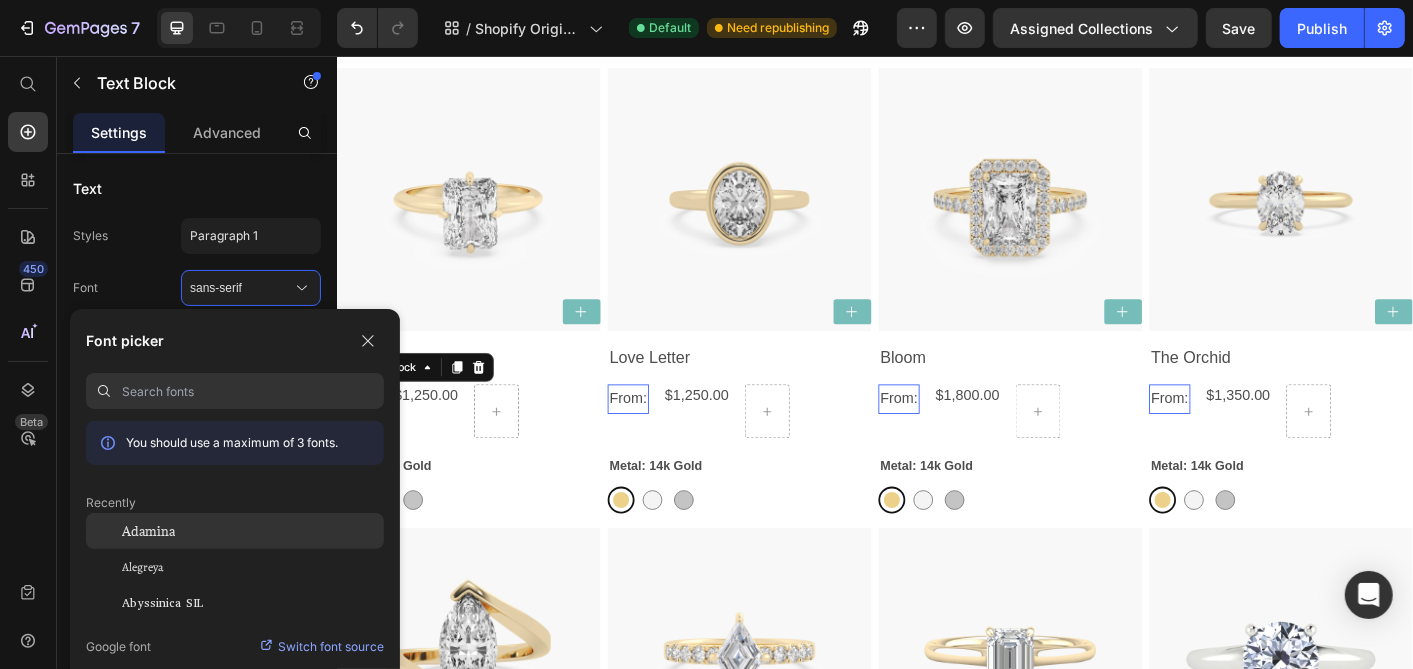 click on "Adamina" 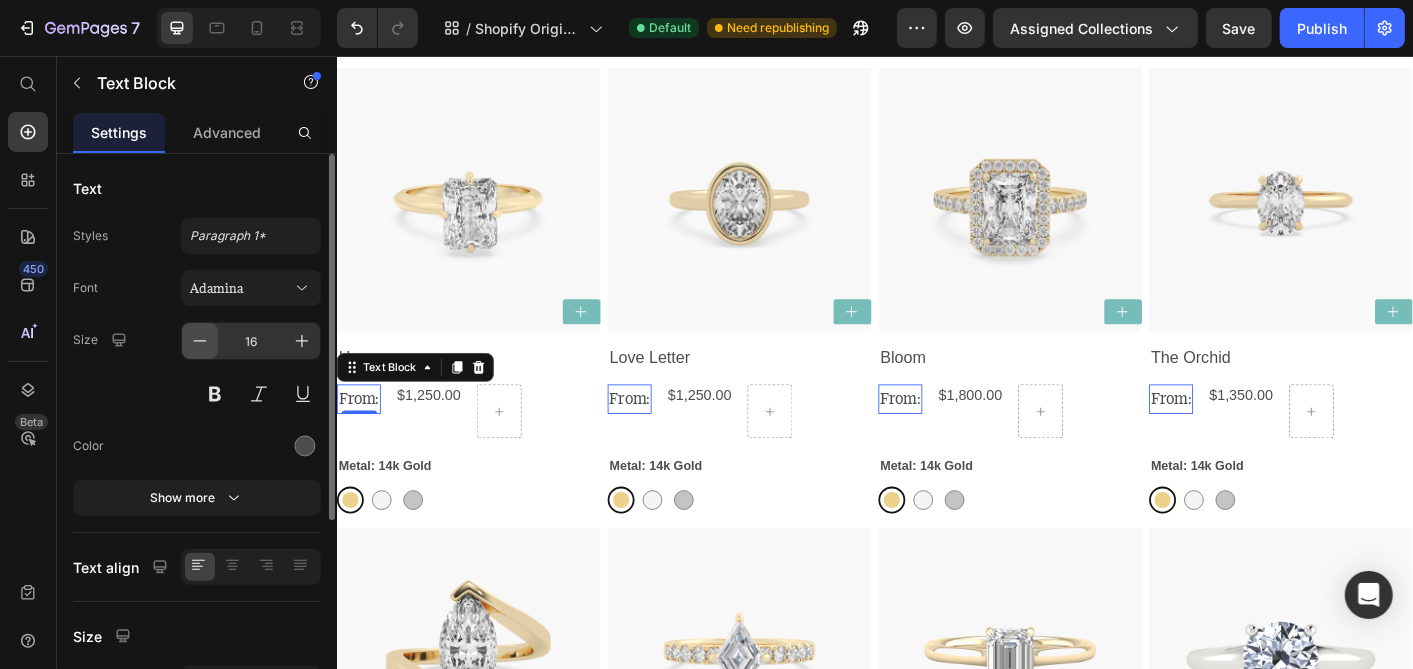 click 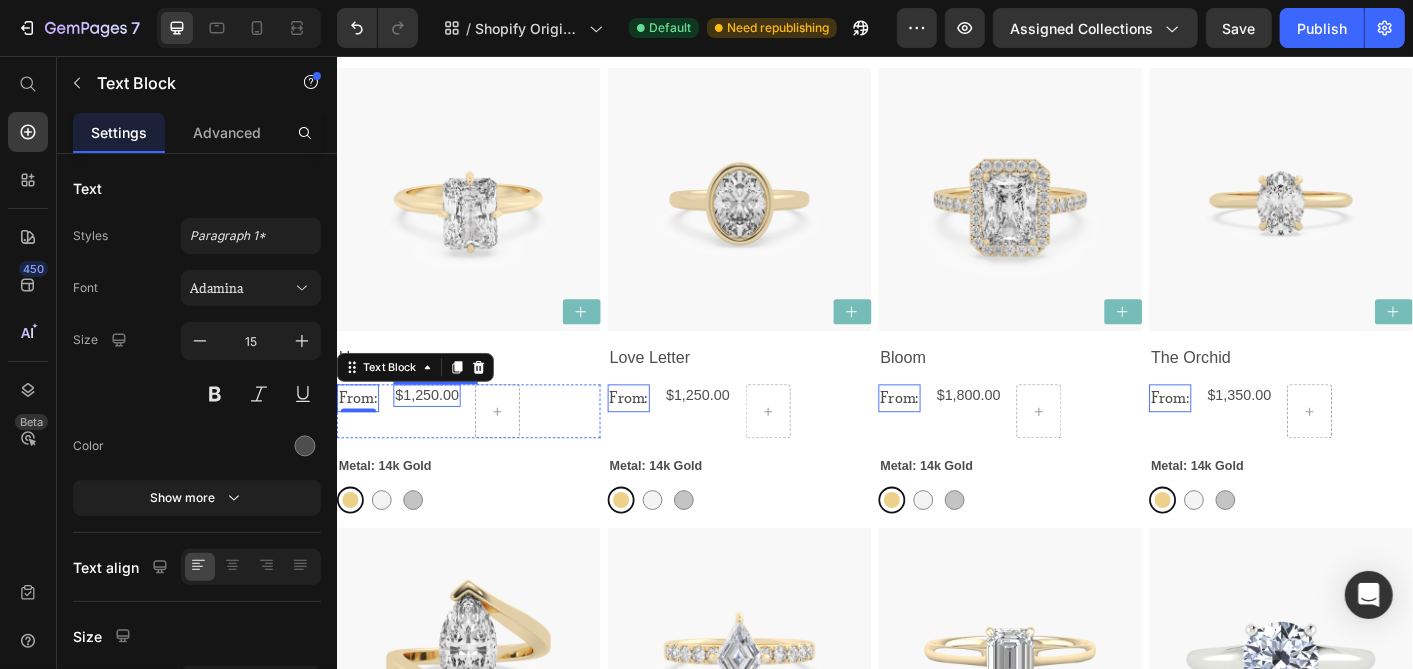 click on "$1,250.00" at bounding box center (436, 434) 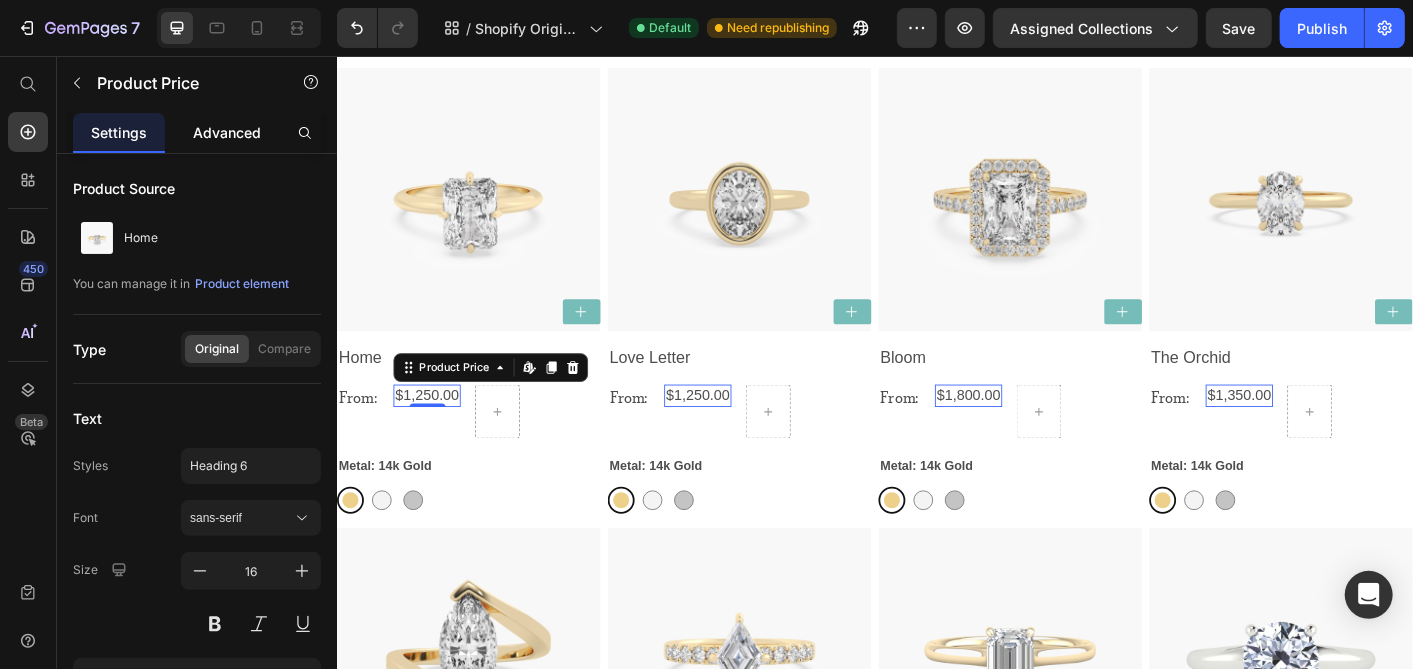 click on "Advanced" at bounding box center [227, 132] 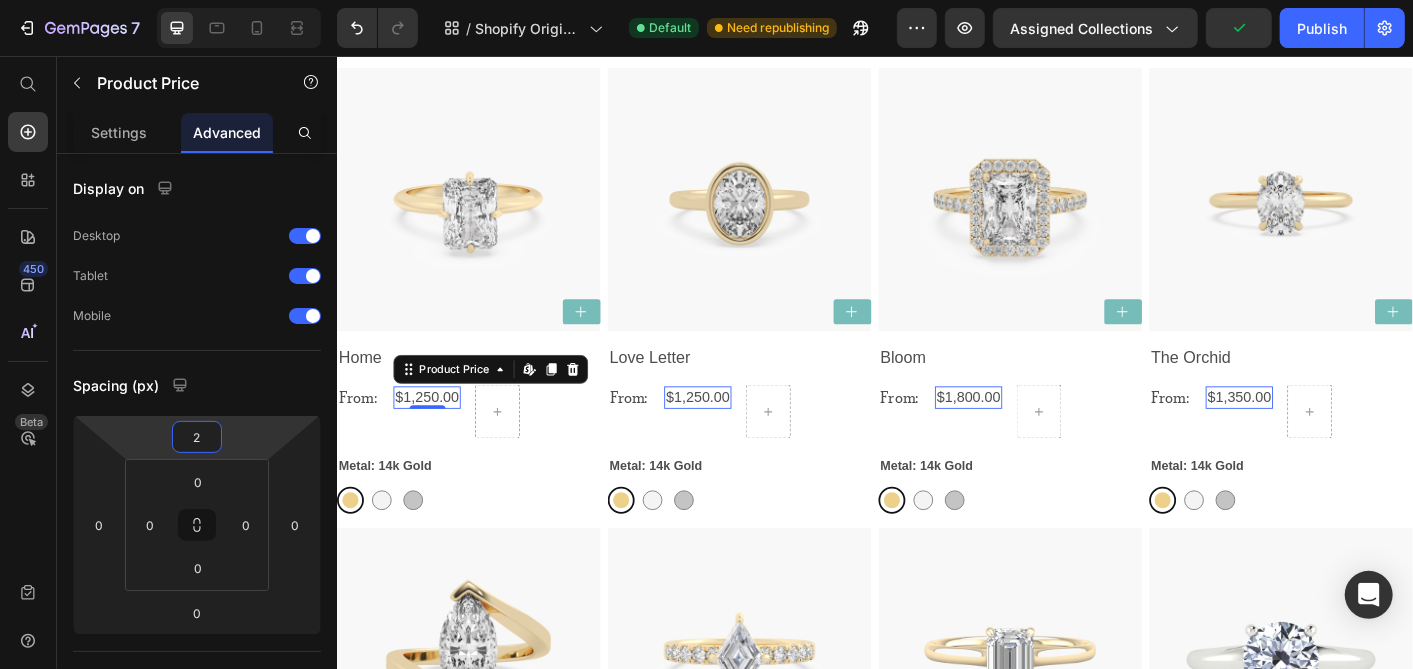 type on "4" 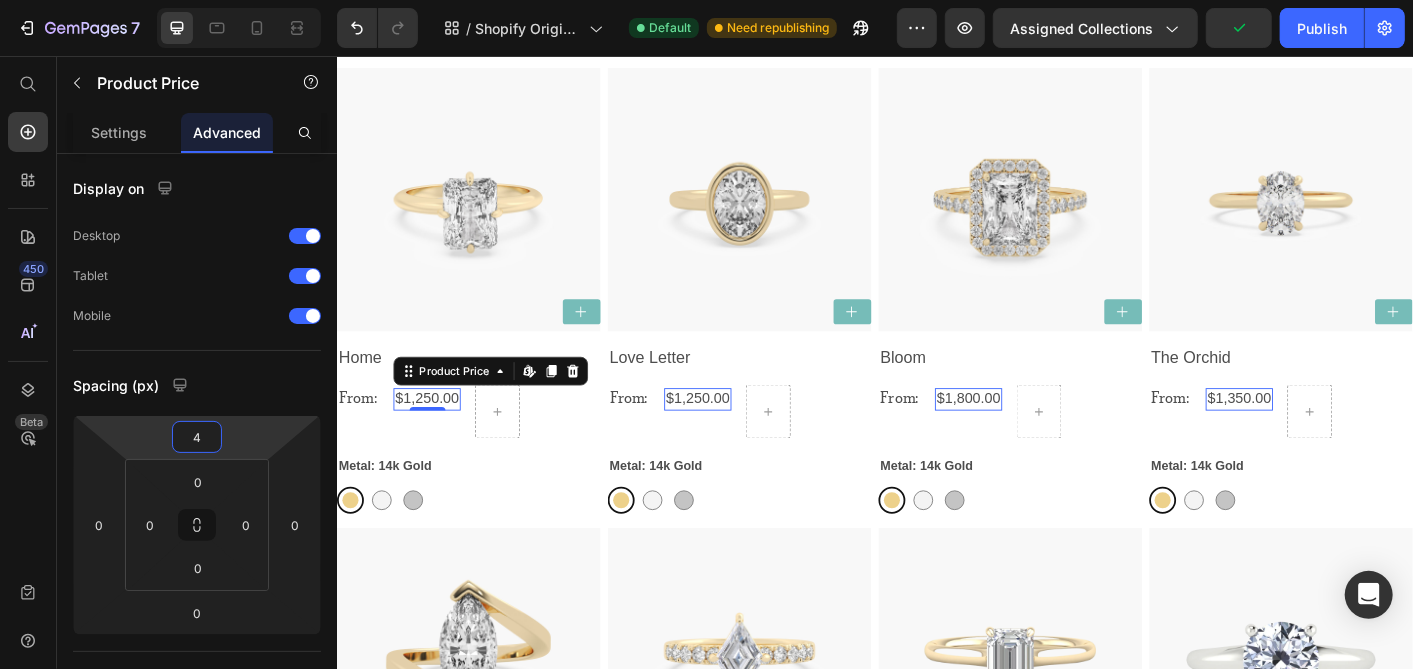 click on "7   /  Shopify Original Collection Template Default Need republishing Preview Assigned Collections  Publish  450 Beta Start with Sections Elements Hero Section Product Detail Brands Trusted Badges Guarantee Product Breakdown How to use Testimonials Compare Bundle FAQs Social Proof Brand Story Product List Collection Blog List Contact Sticky Add to Cart Custom Footer Browse Library 450 Layout
Row
Row
Row
Row Text
Heading
Text Block Button
Button
Button
Sticky Back to top Media" at bounding box center [706, 0] 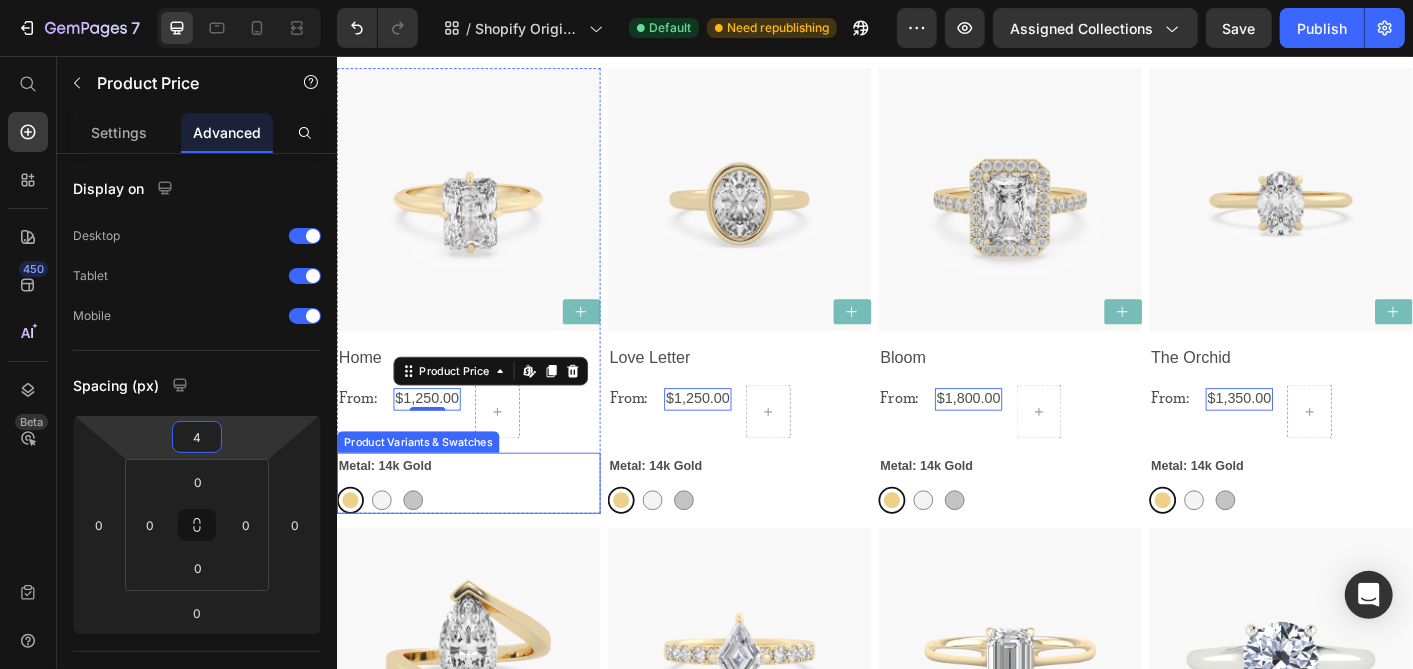 click on "Metal: 14k Gold" at bounding box center [389, 512] 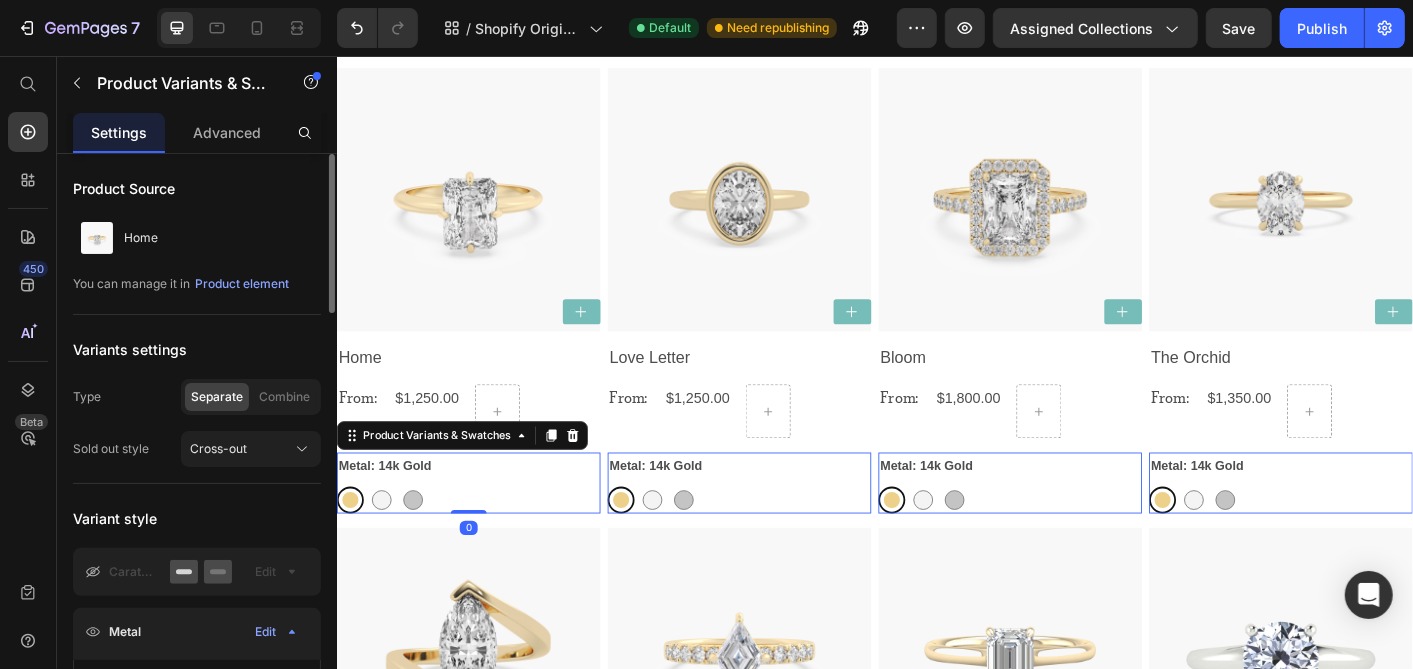click on "Advanced" at bounding box center (227, 132) 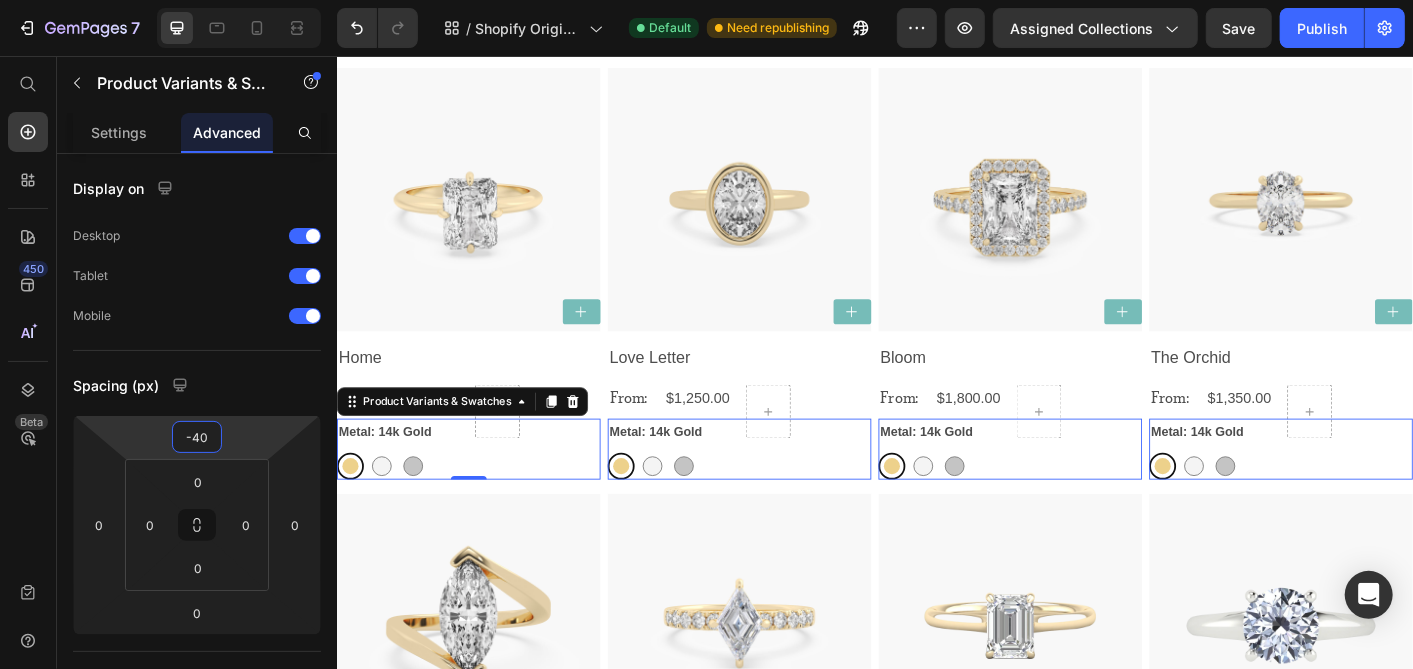 type on "-44" 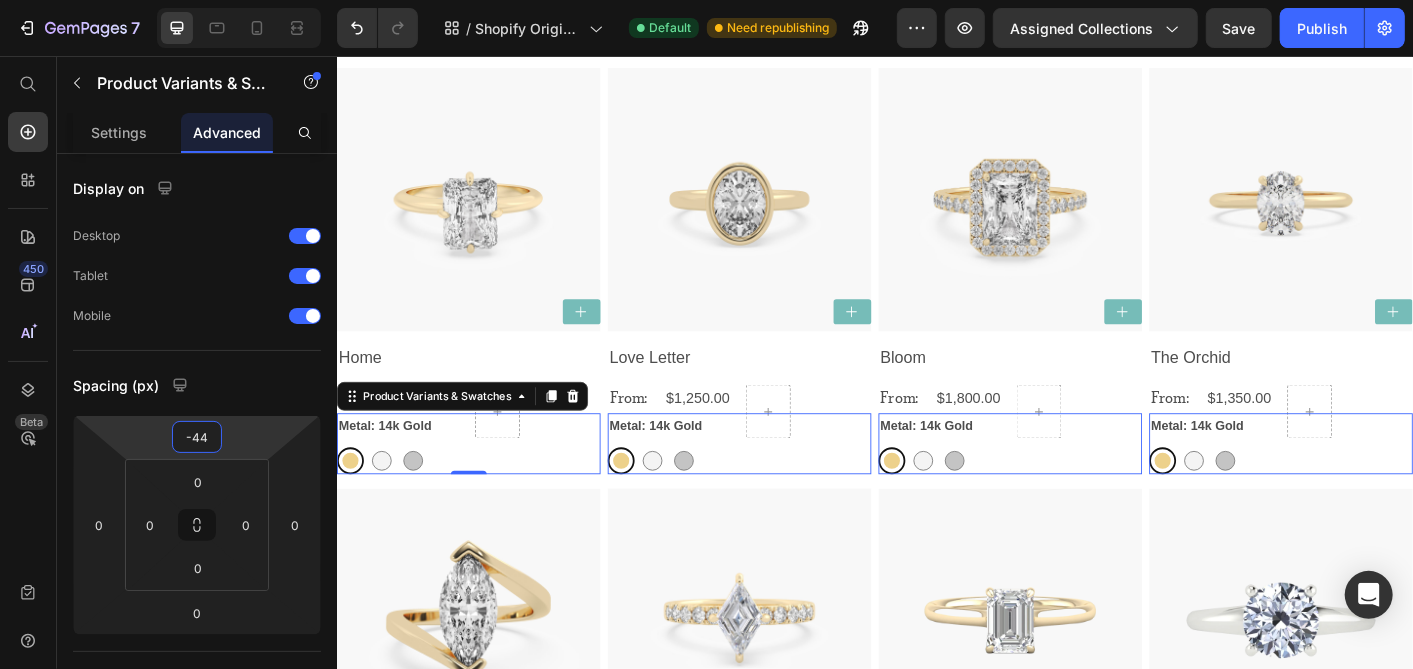 drag, startPoint x: 242, startPoint y: 454, endPoint x: 240, endPoint y: 465, distance: 11.18034 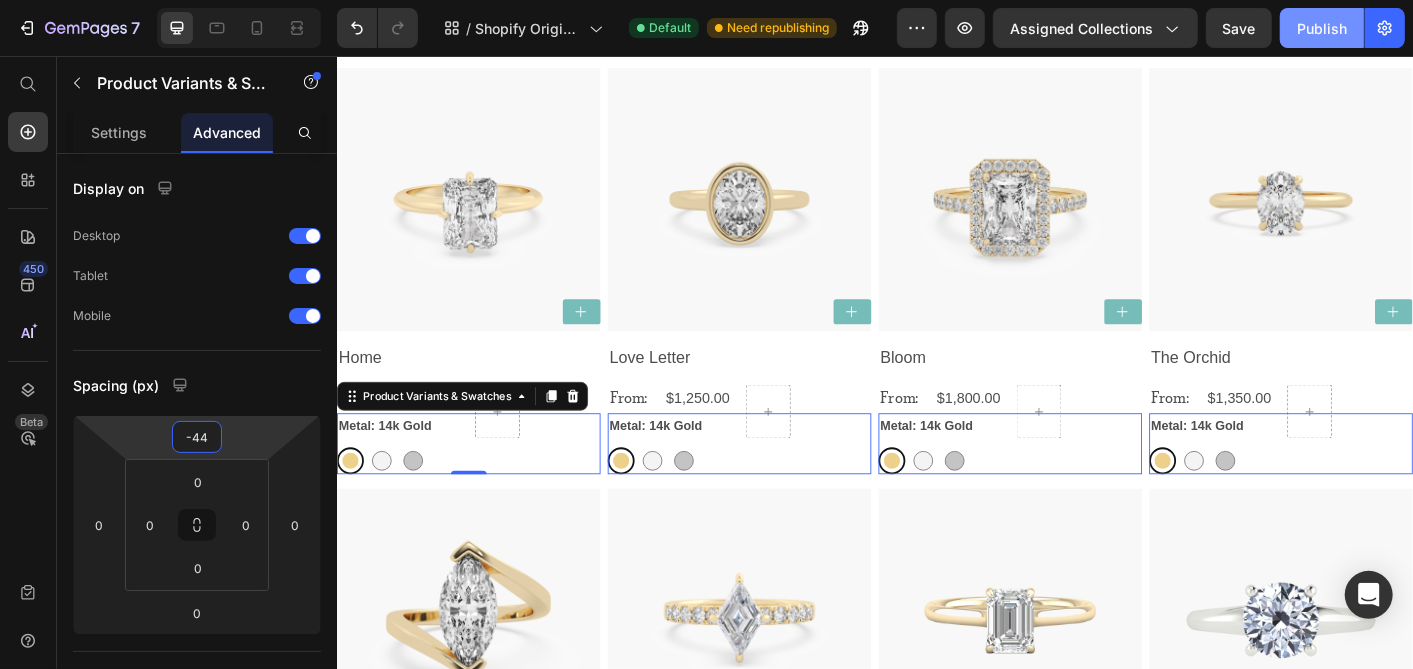 click on "Publish" at bounding box center [1322, 28] 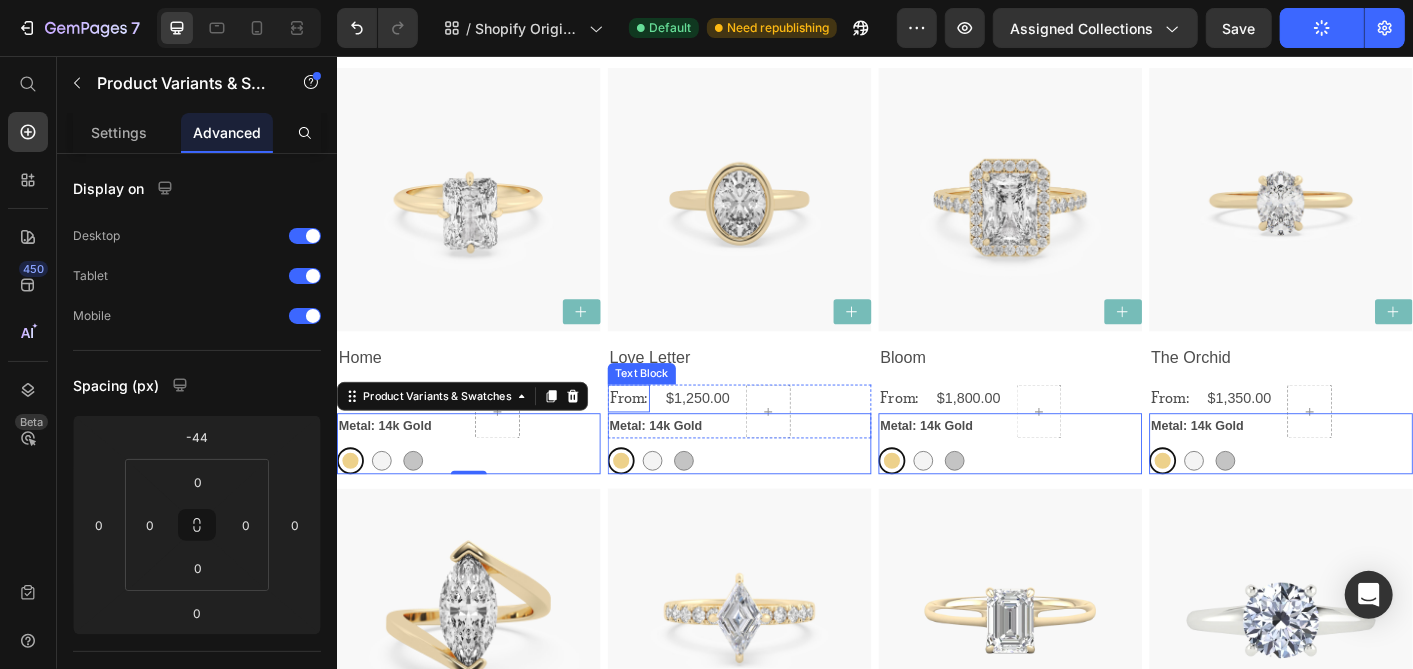 click on "From:" at bounding box center (359, 437) 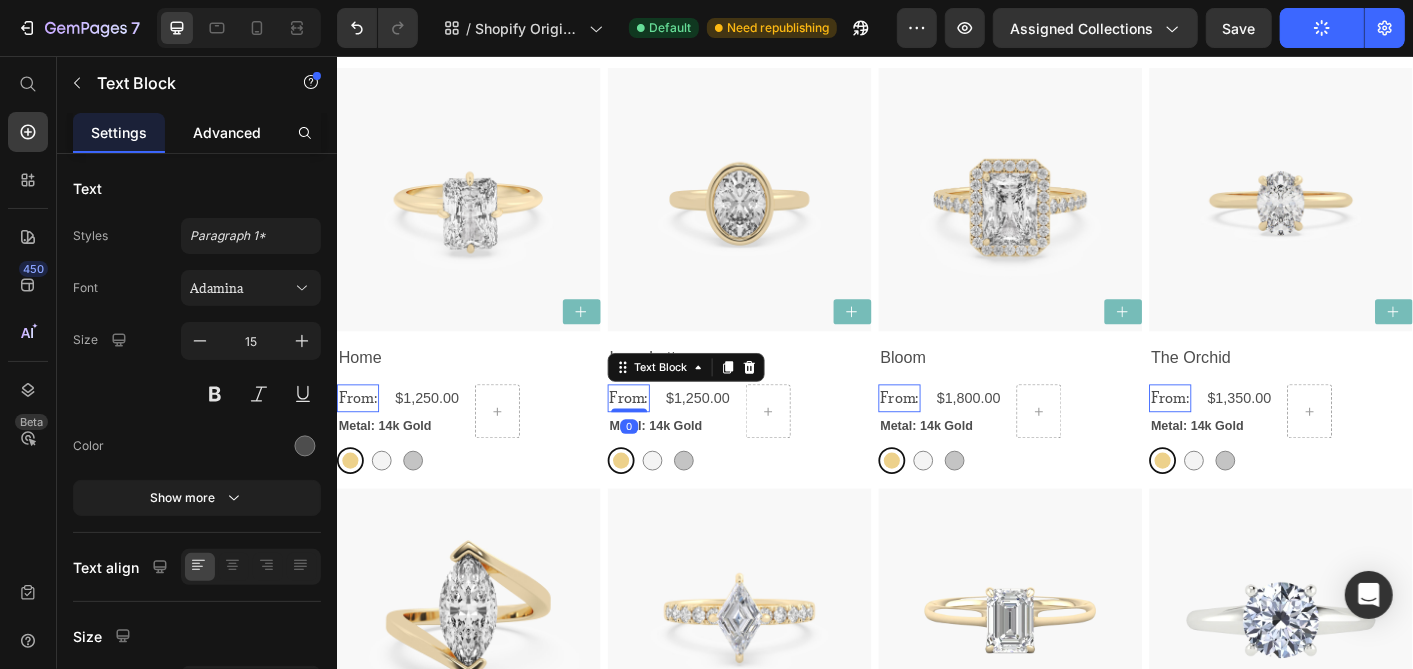 click on "Advanced" 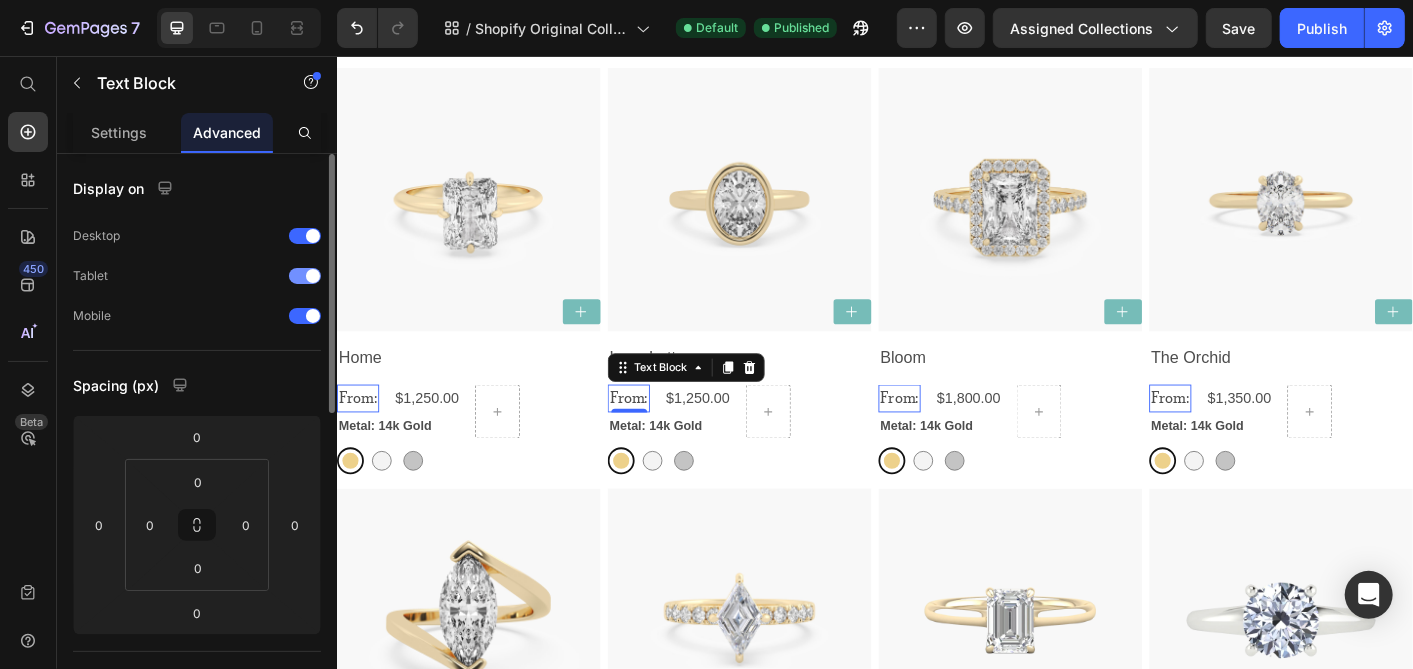 click at bounding box center [305, 276] 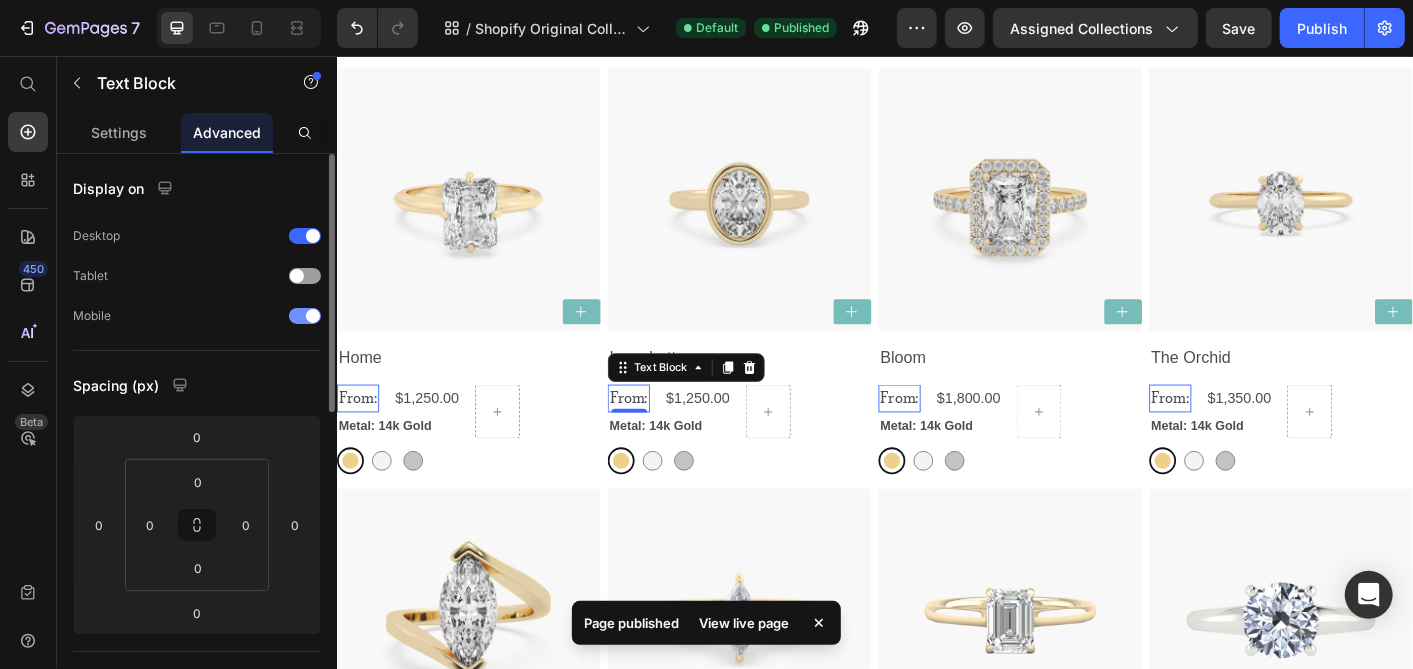 click at bounding box center (305, 316) 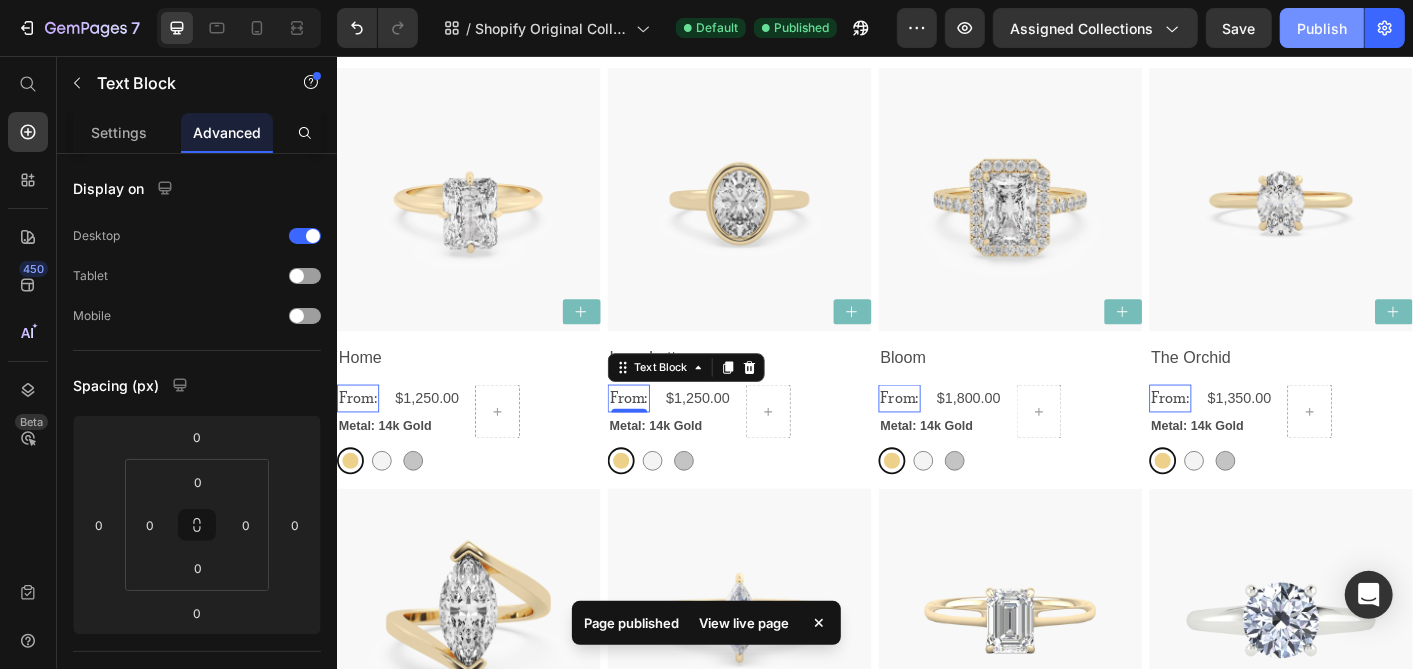 click on "Publish" 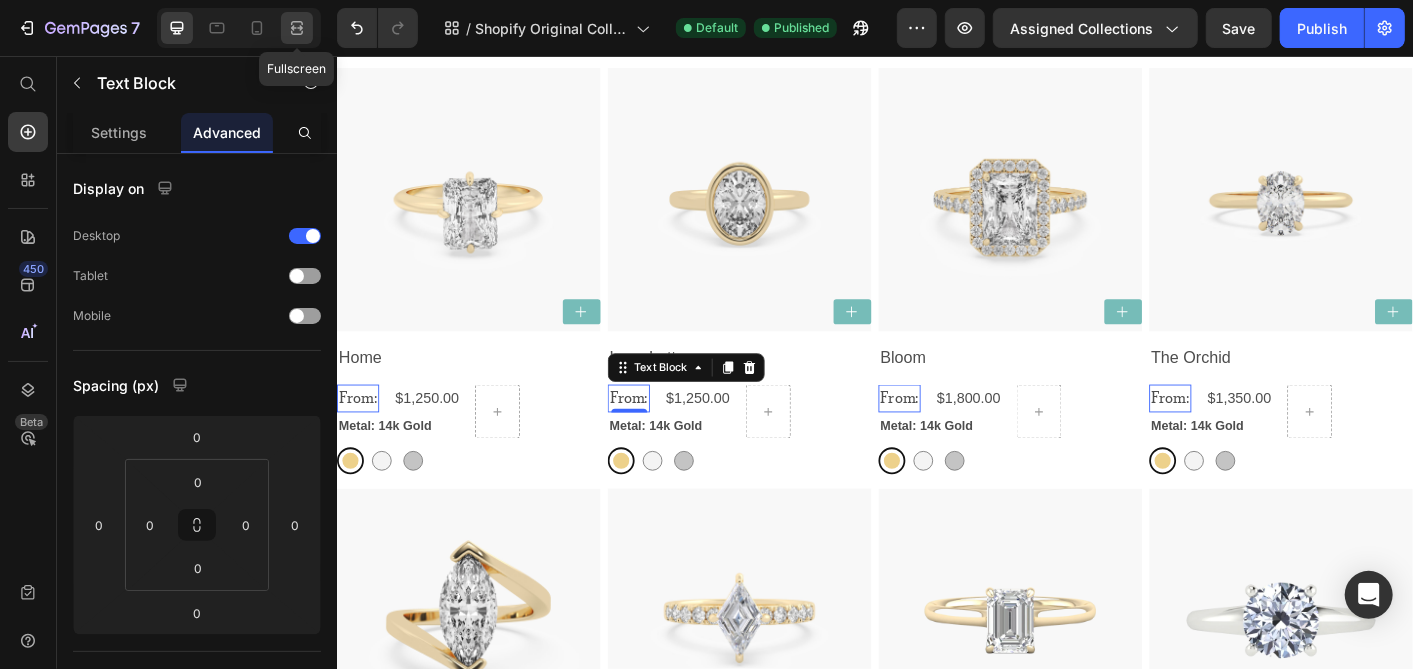 click 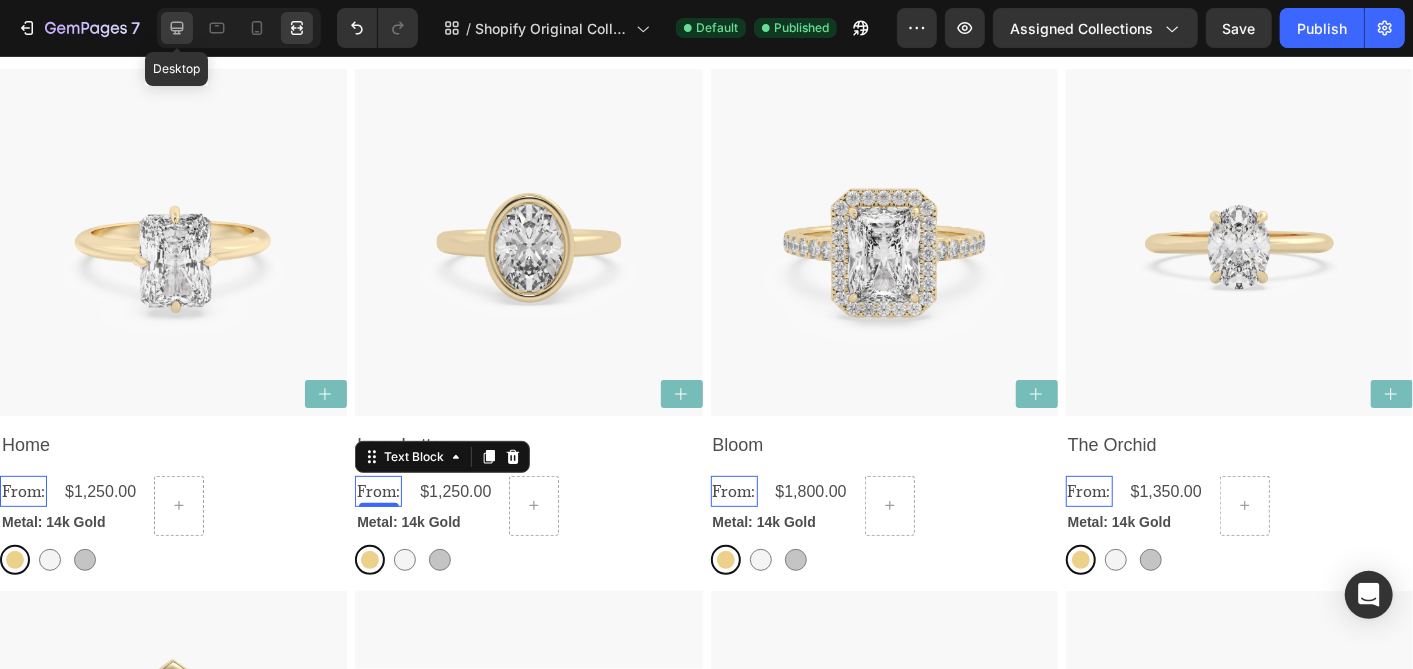 click 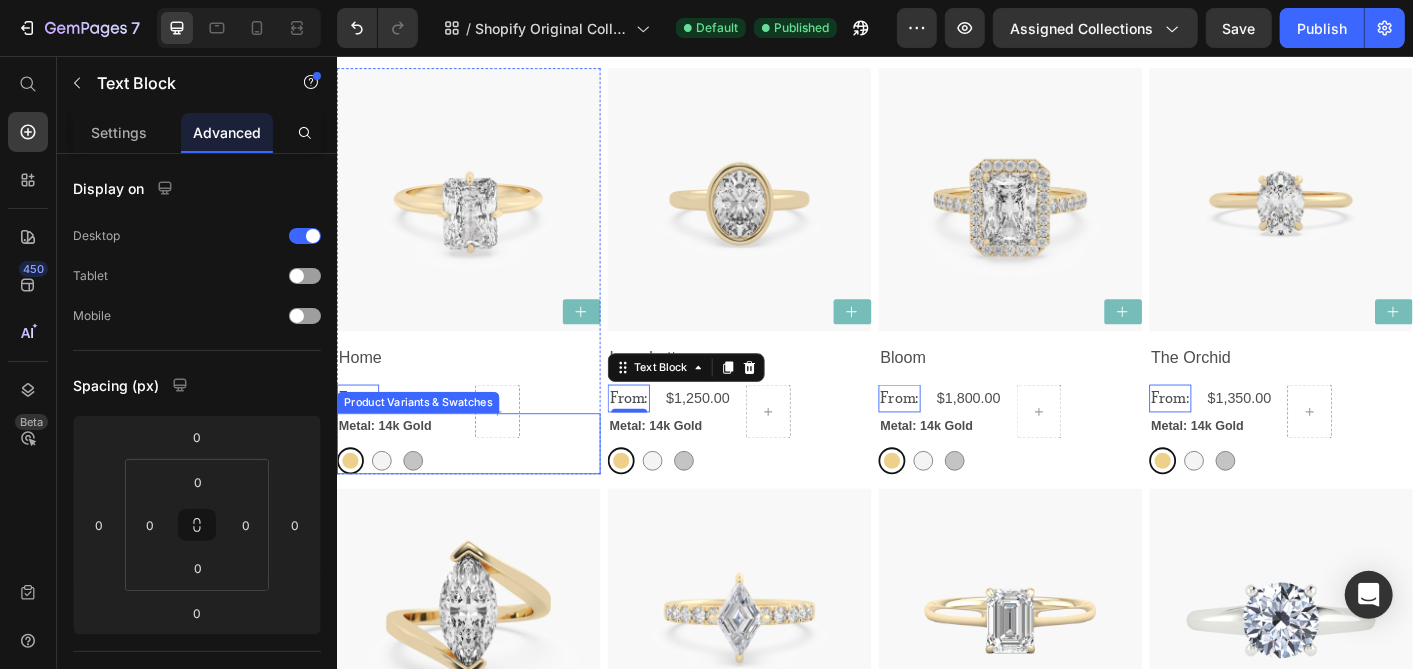 drag, startPoint x: 386, startPoint y: 457, endPoint x: 358, endPoint y: 457, distance: 28 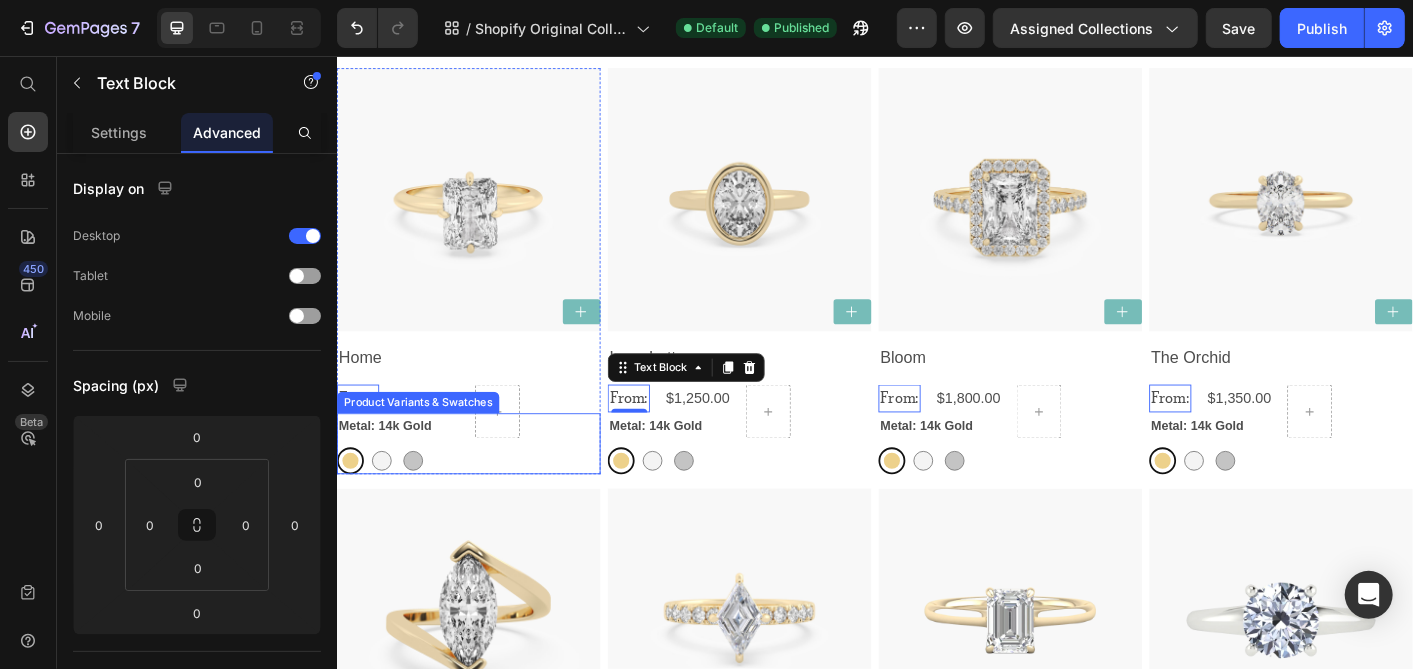 click on "Metal: 14k Gold" at bounding box center [389, 468] 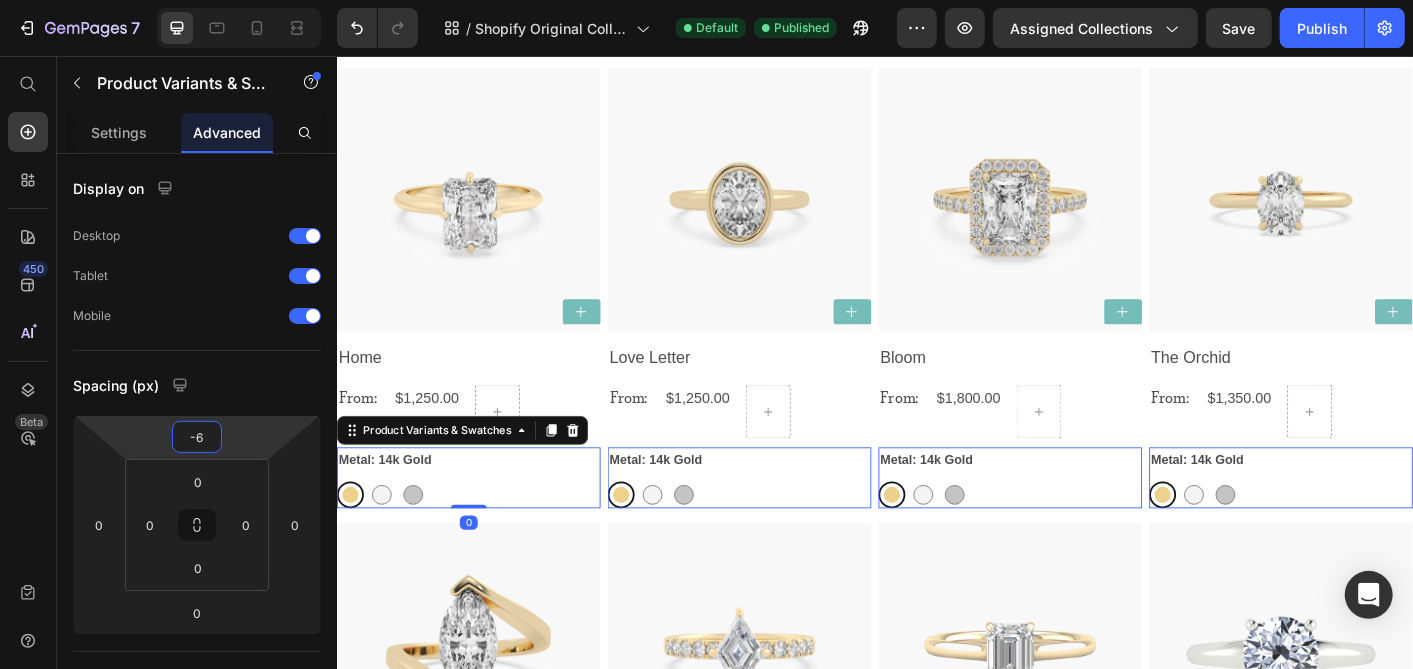 type on "-4" 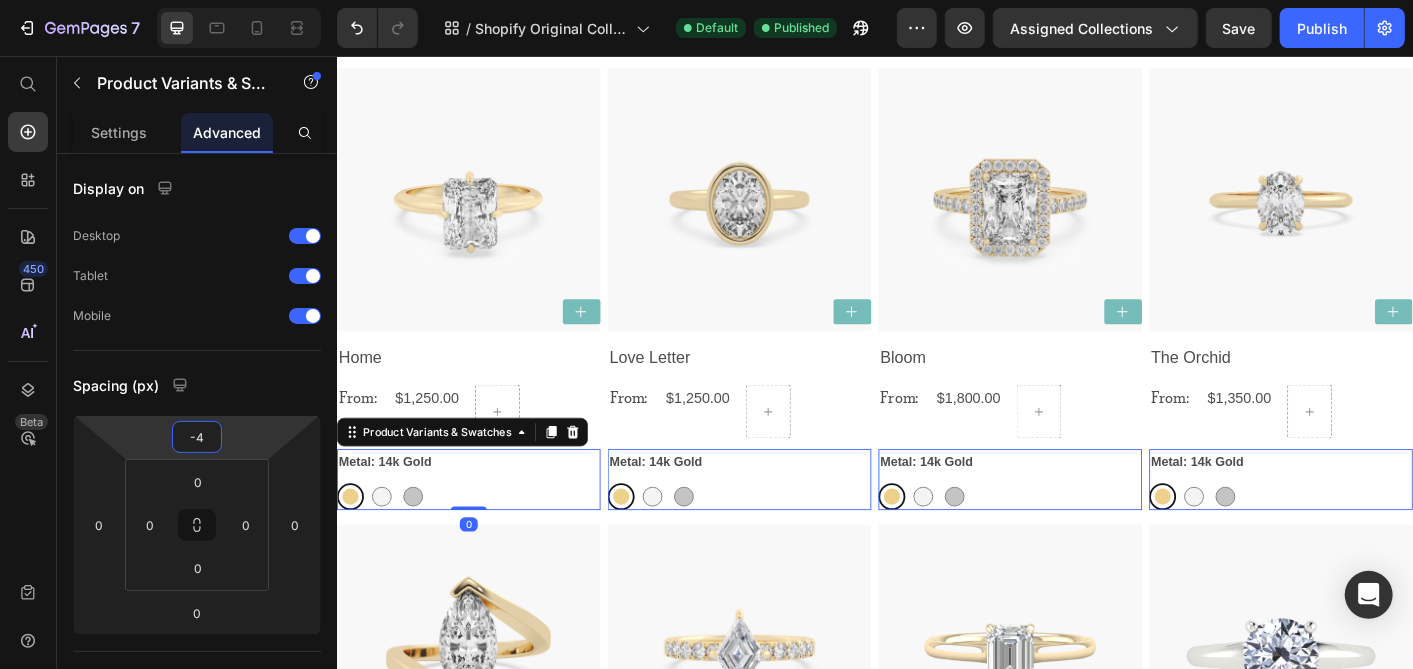 drag, startPoint x: 240, startPoint y: 442, endPoint x: 244, endPoint y: 420, distance: 22.36068 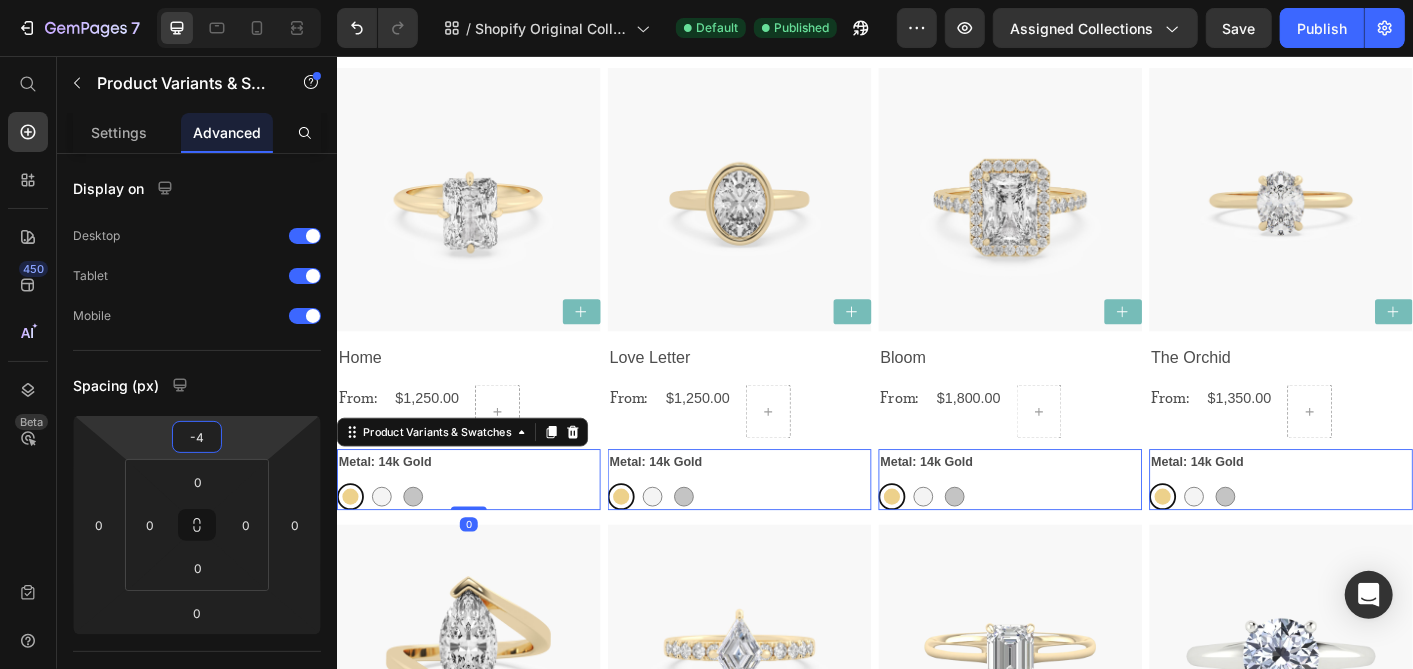 click on "7   /  Shopify Original Collection Template Default Published Preview Assigned Collections  Save   Publish  450 Beta Start with Sections Elements Hero Section Product Detail Brands Trusted Badges Guarantee Product Breakdown How to use Testimonials Compare Bundle FAQs Social Proof Brand Story Product List Collection Blog List Contact Sticky Add to Cart Custom Footer Browse Library 450 Layout
Row
Row
Row
Row Text
Heading
Text Block Button
Button
Button
Sticky Back to top Media" at bounding box center (706, 0) 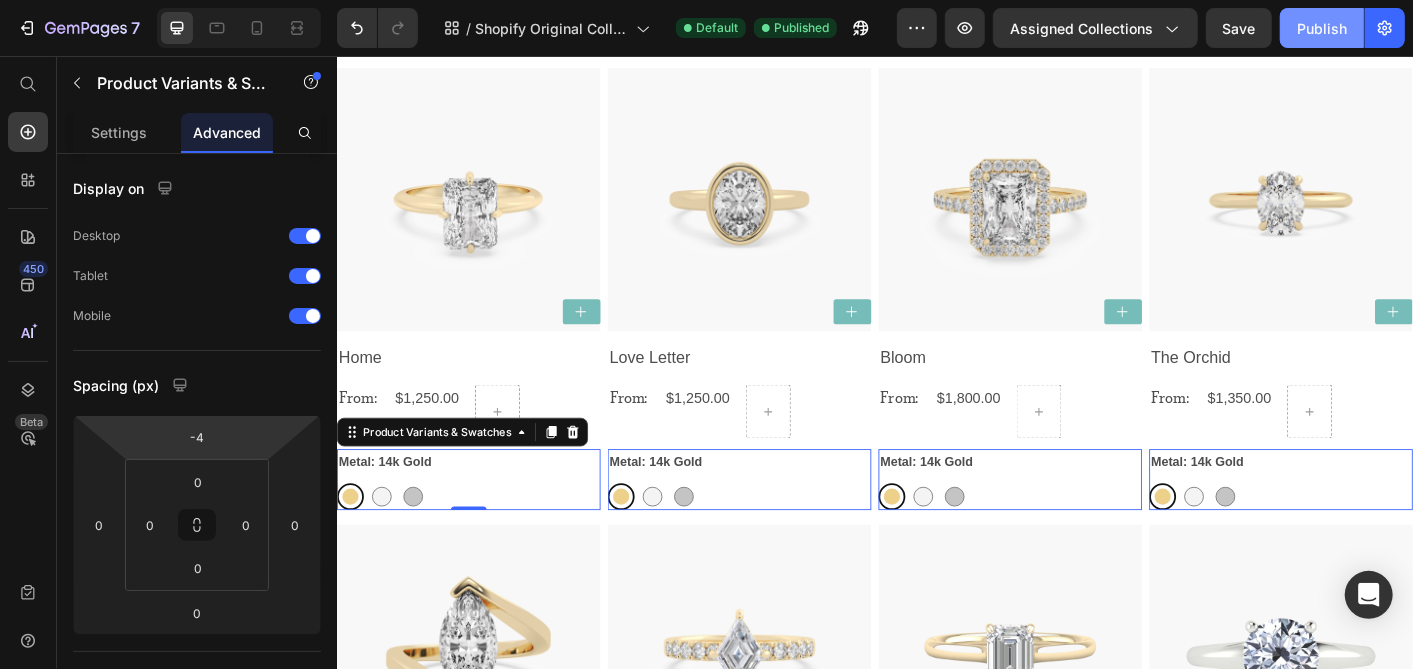 click on "Publish" at bounding box center (1322, 28) 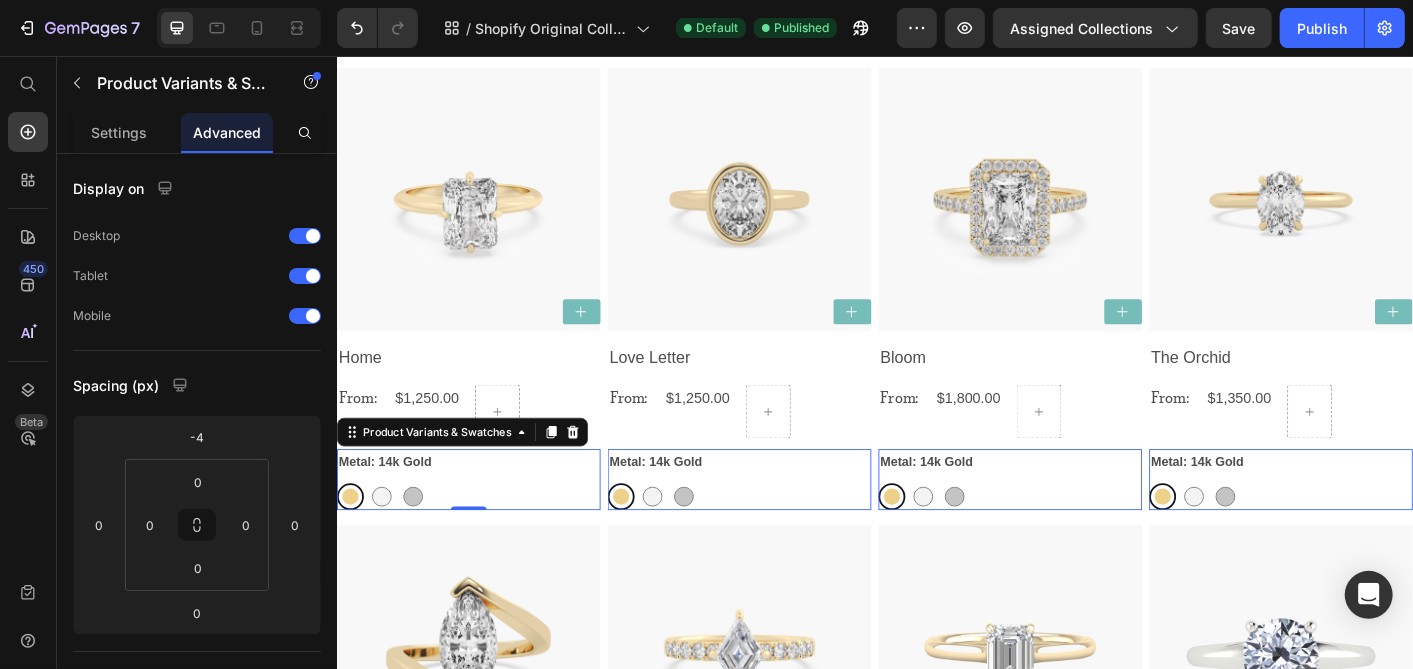 click on "Metal: 14k Gold" at bounding box center [389, 508] 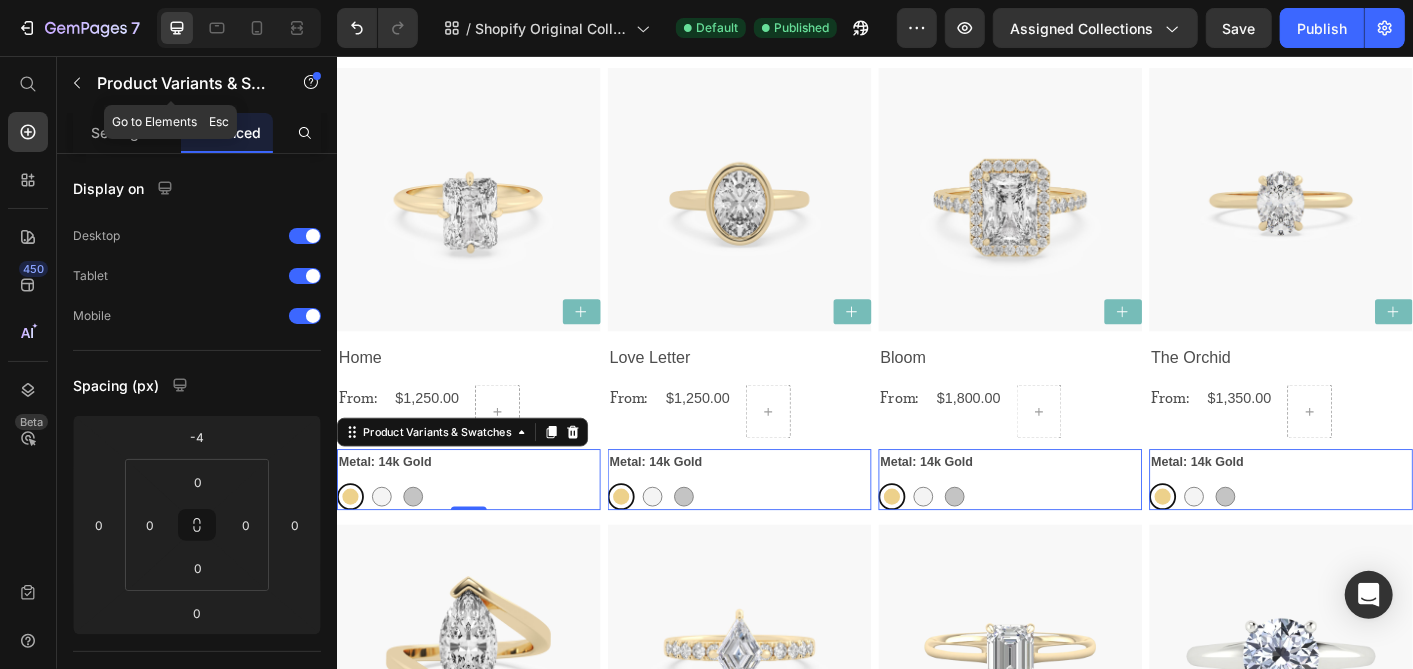 click on "Product Variants & Swatches" 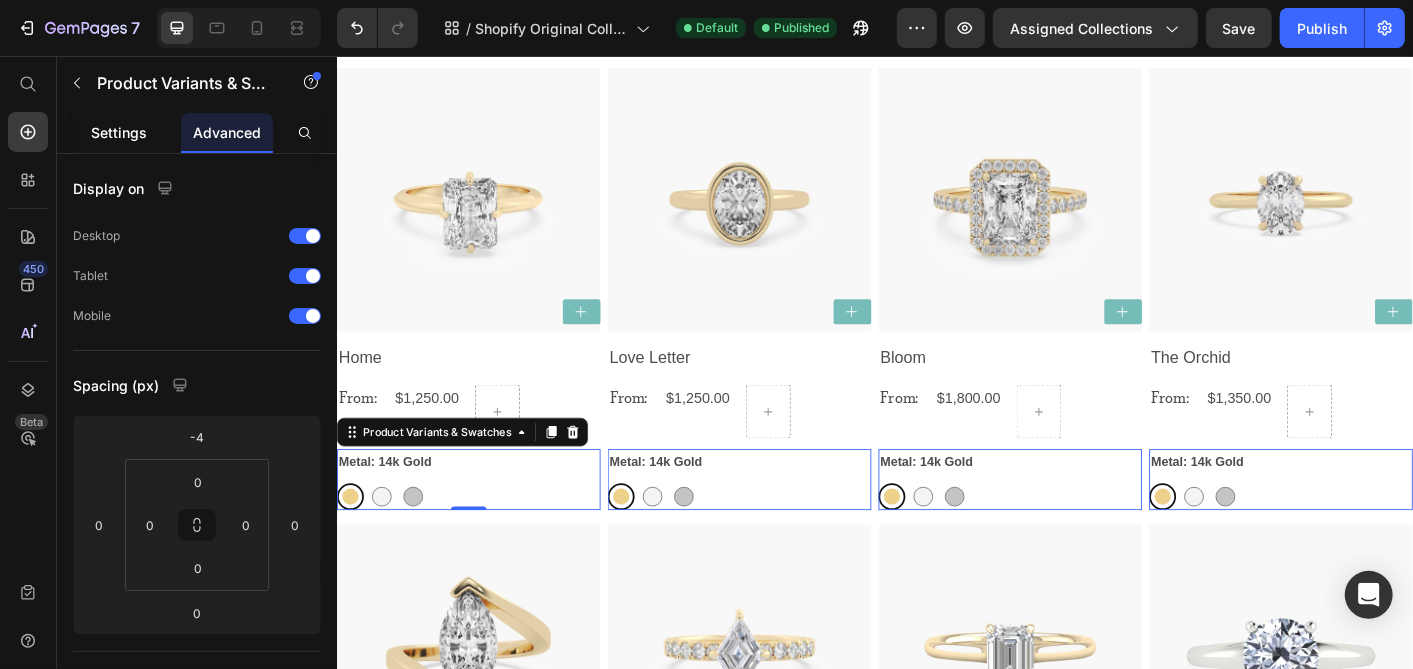 click on "Settings" at bounding box center [119, 132] 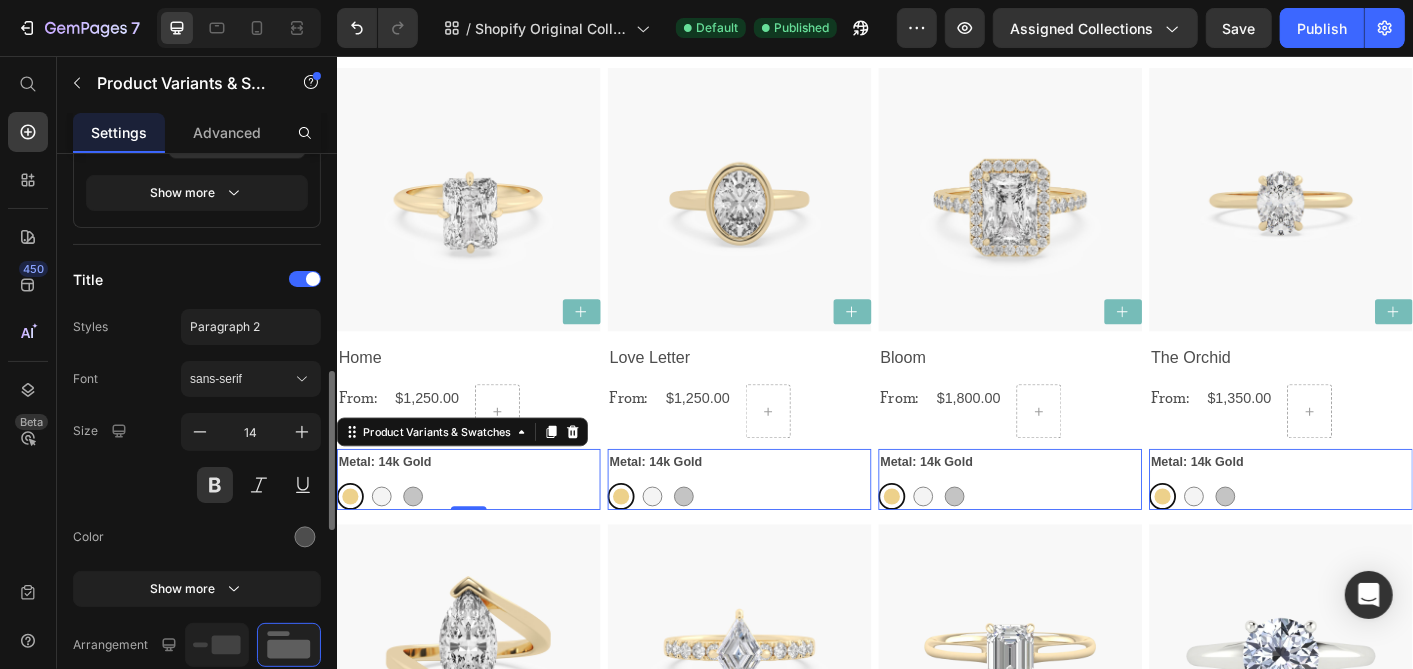 scroll, scrollTop: 888, scrollLeft: 0, axis: vertical 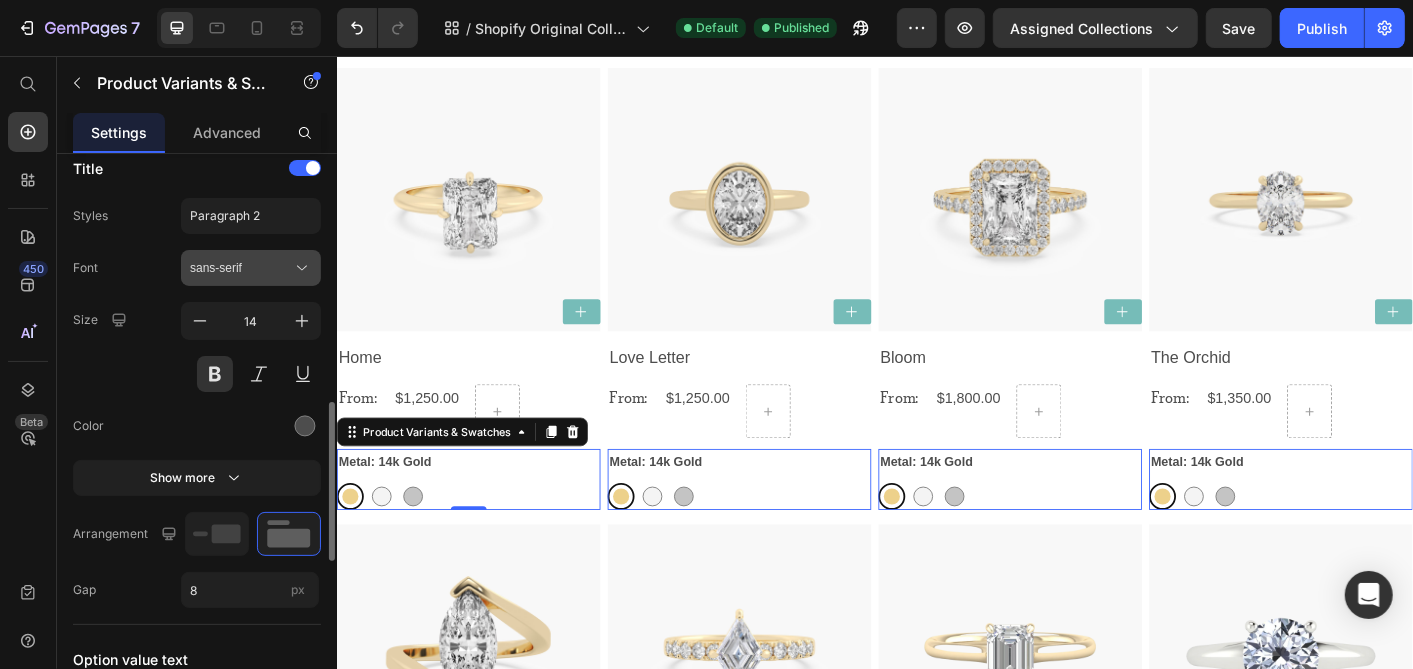click on "sans-serif" at bounding box center [241, 268] 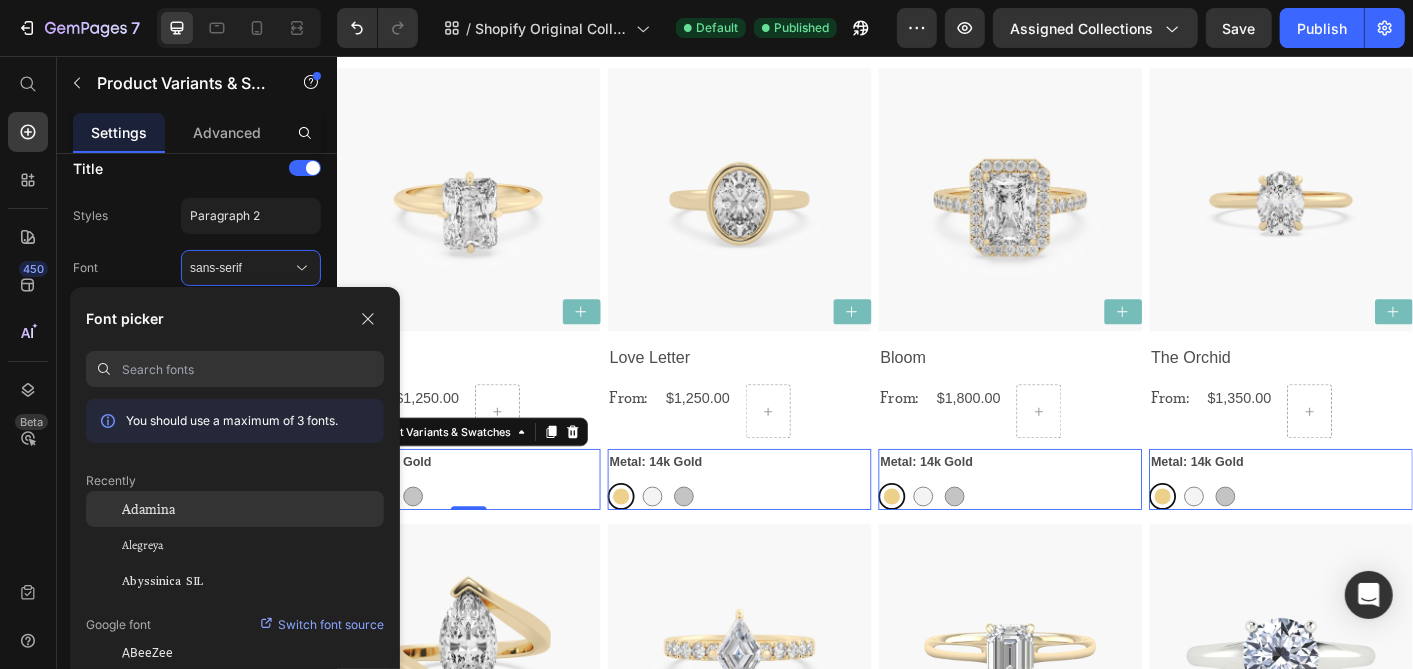 click on "Adamina" 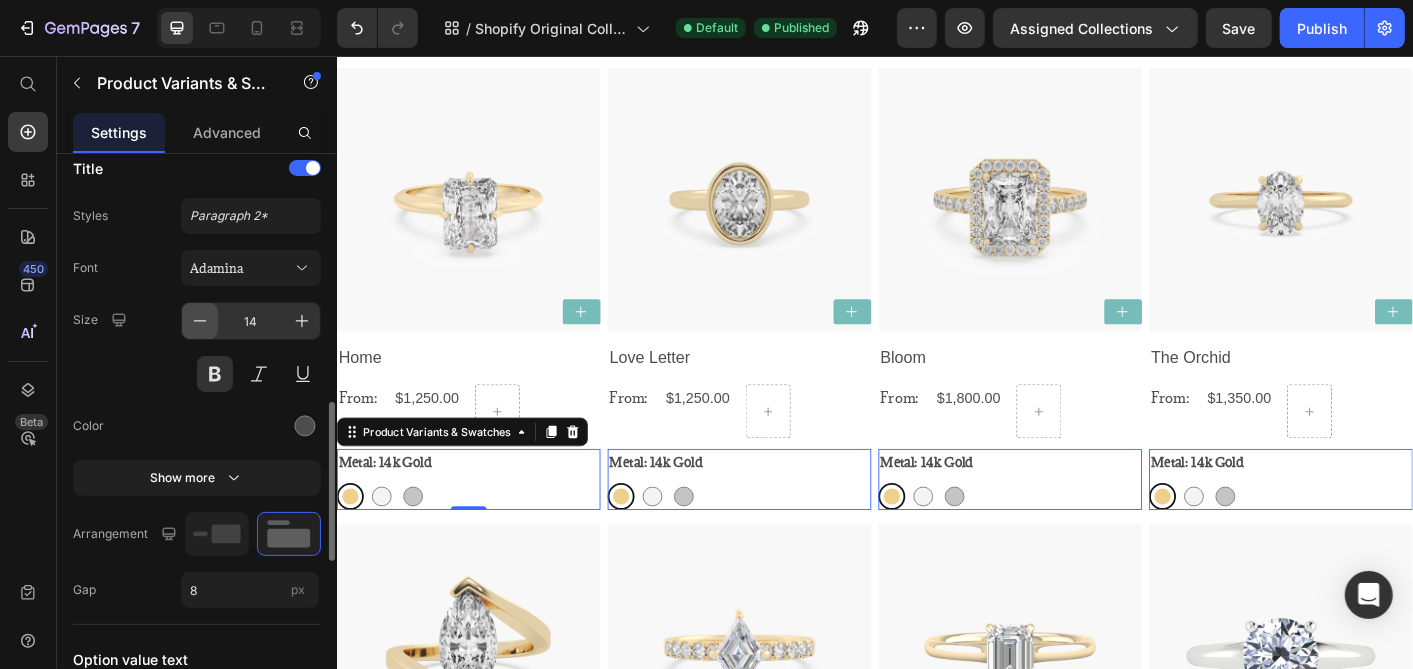 click 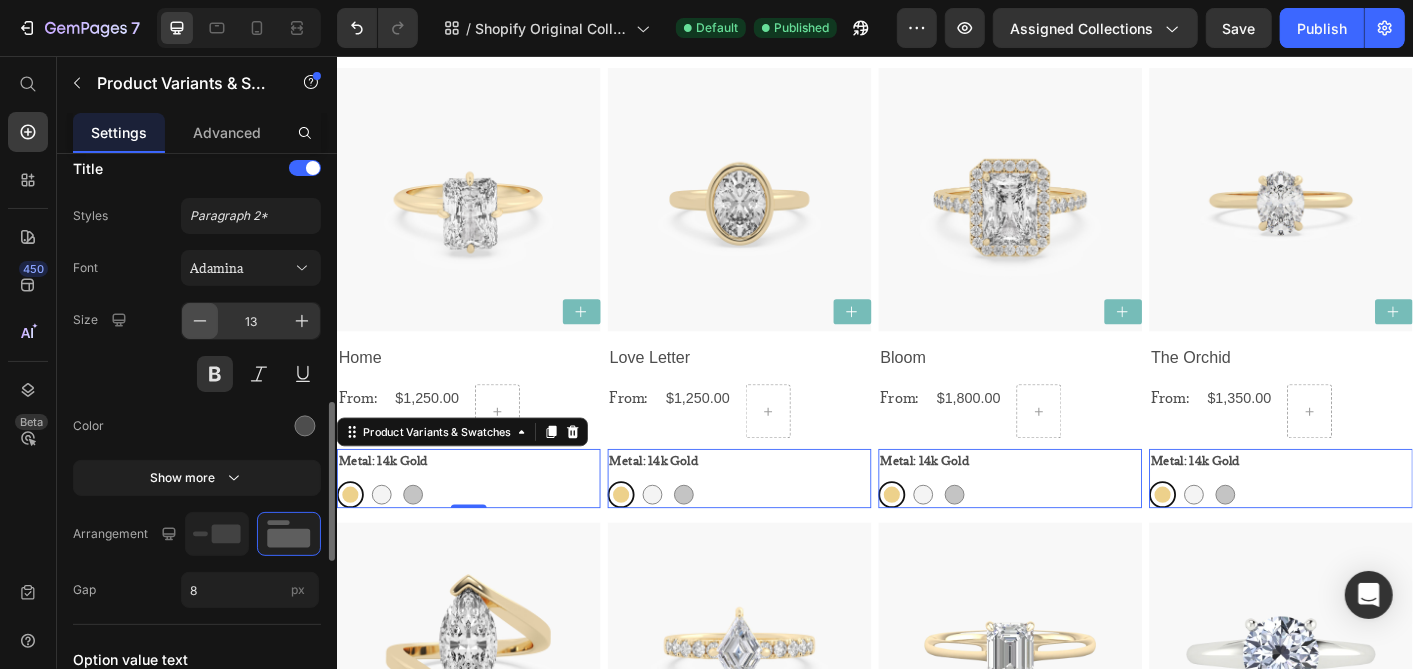 click 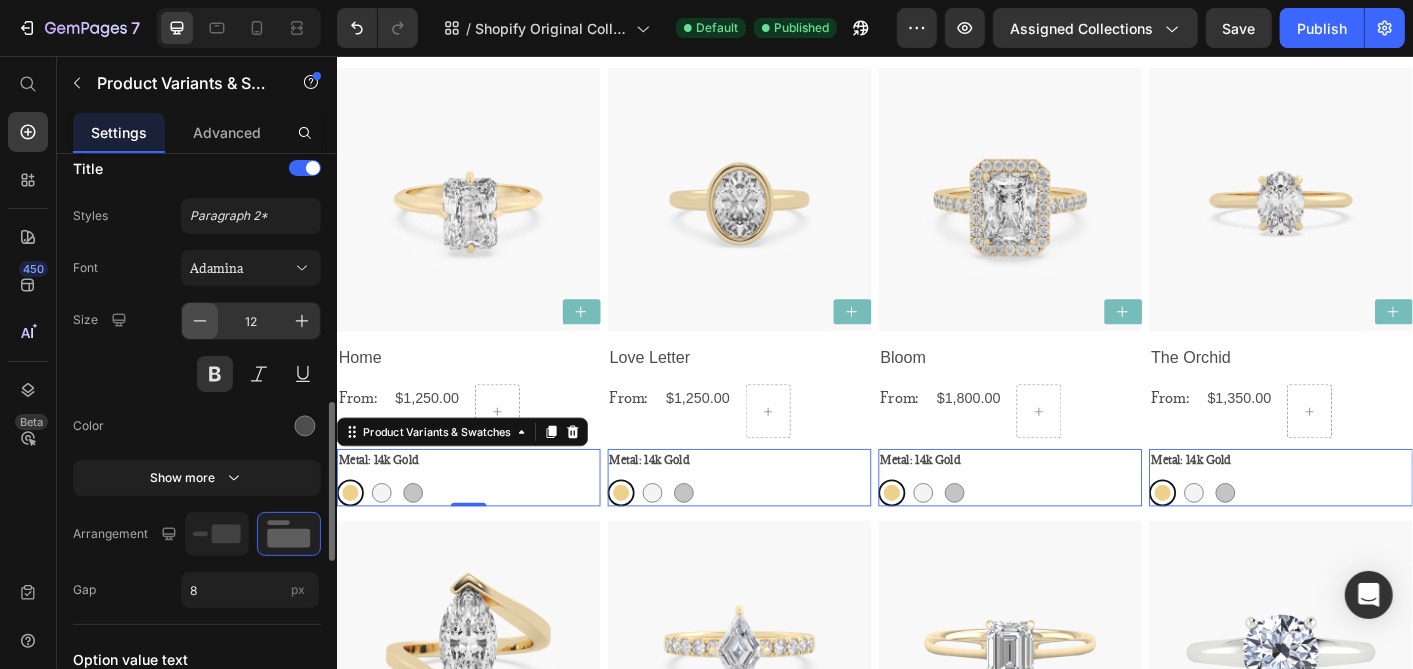 click 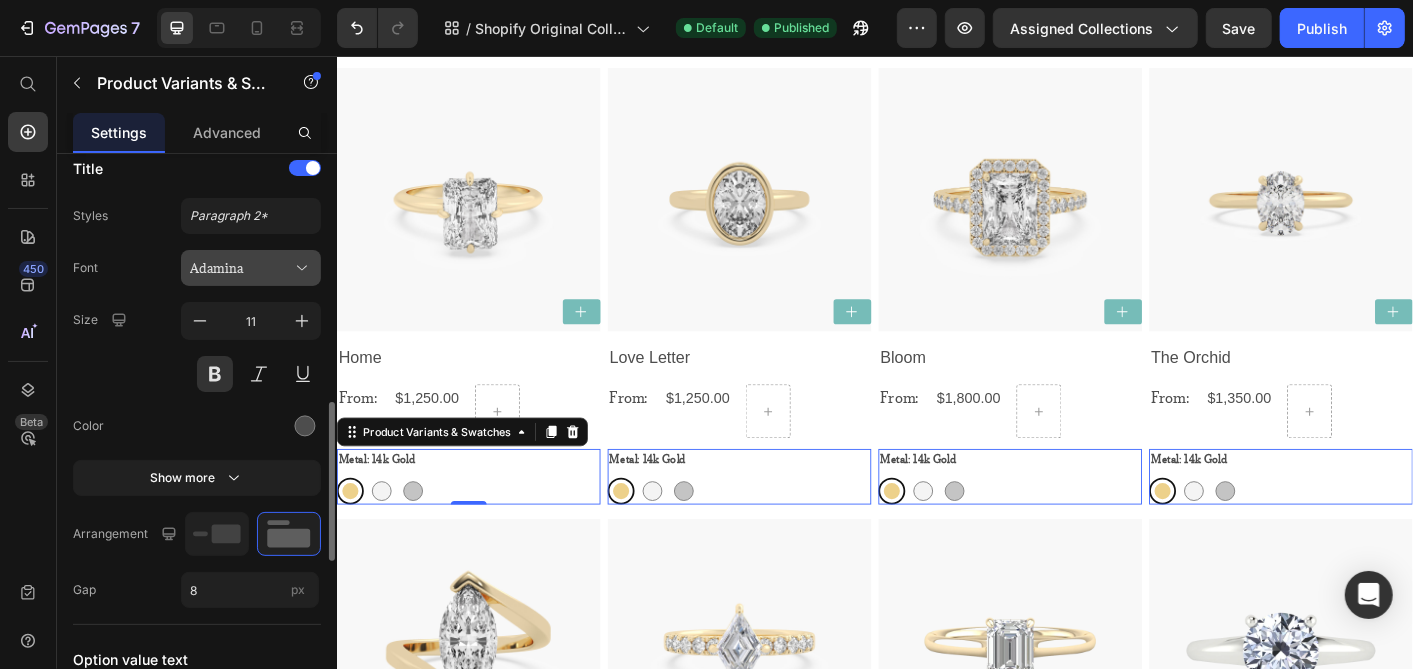 click on "Adamina" at bounding box center (251, 268) 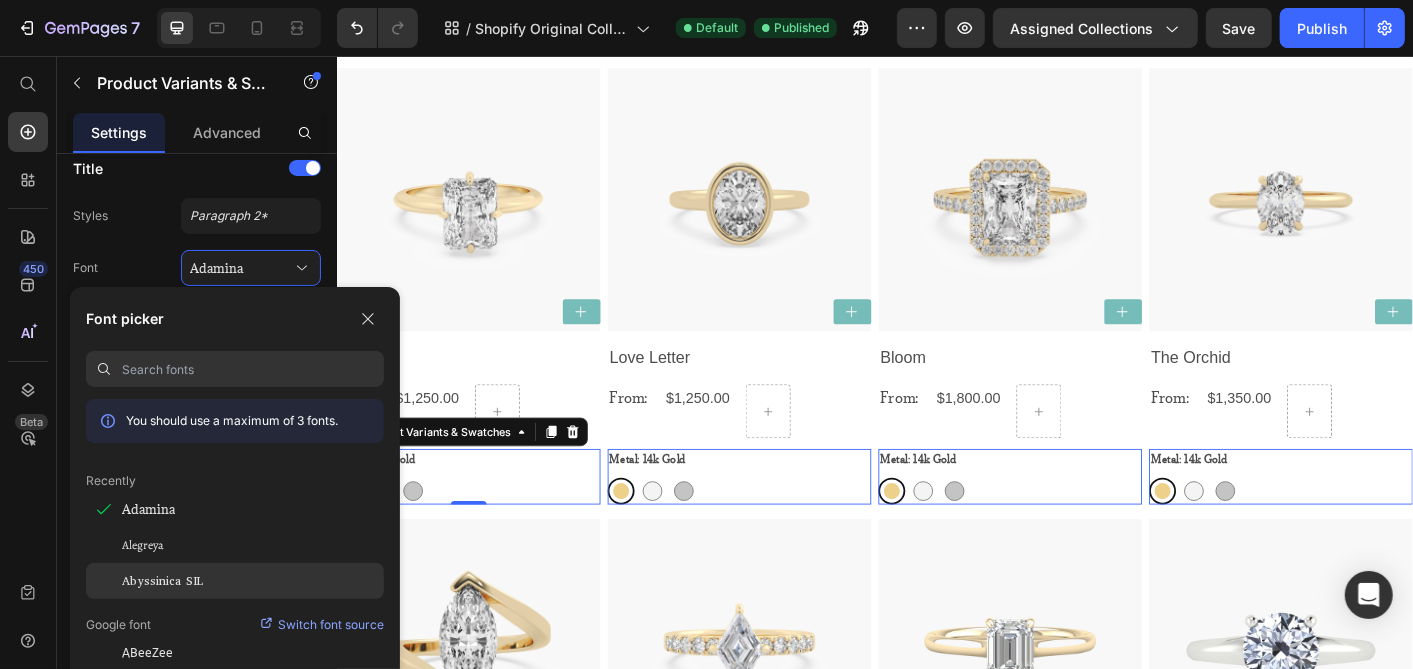 click on "Abyssinica SIL" at bounding box center [162, 581] 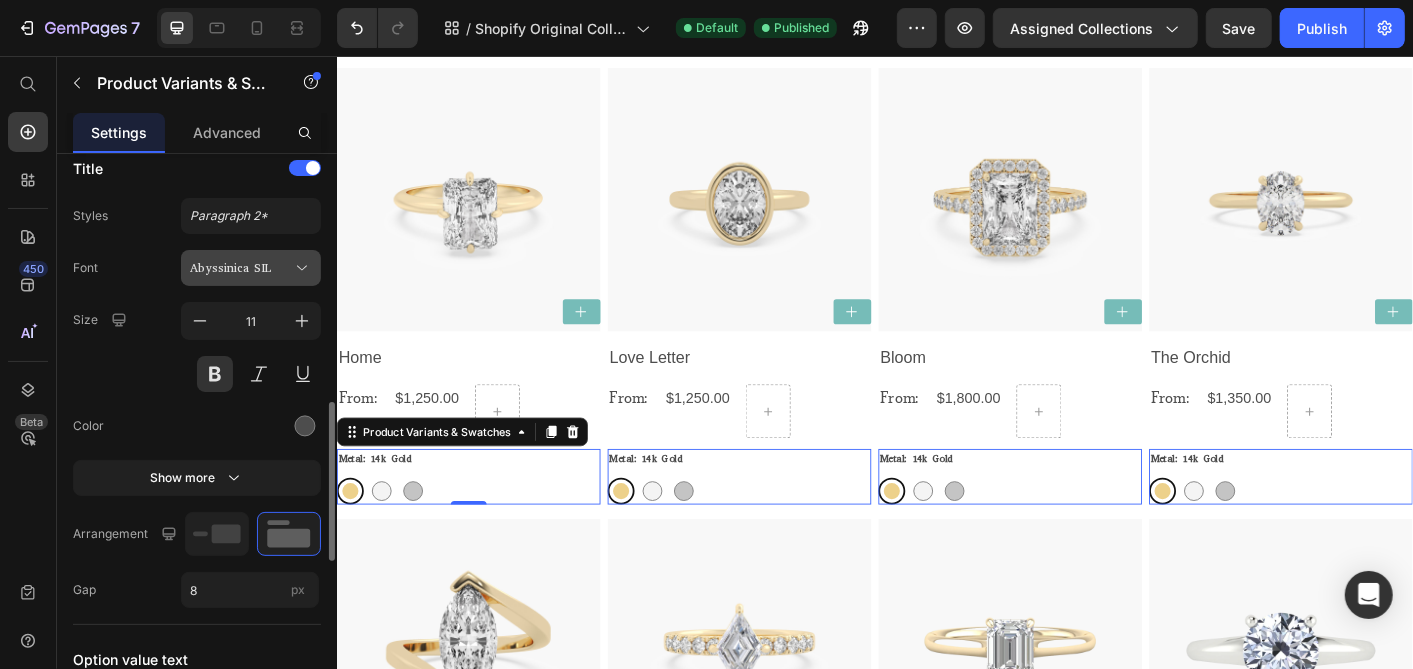 click on "Abyssinica SIL" at bounding box center (241, 268) 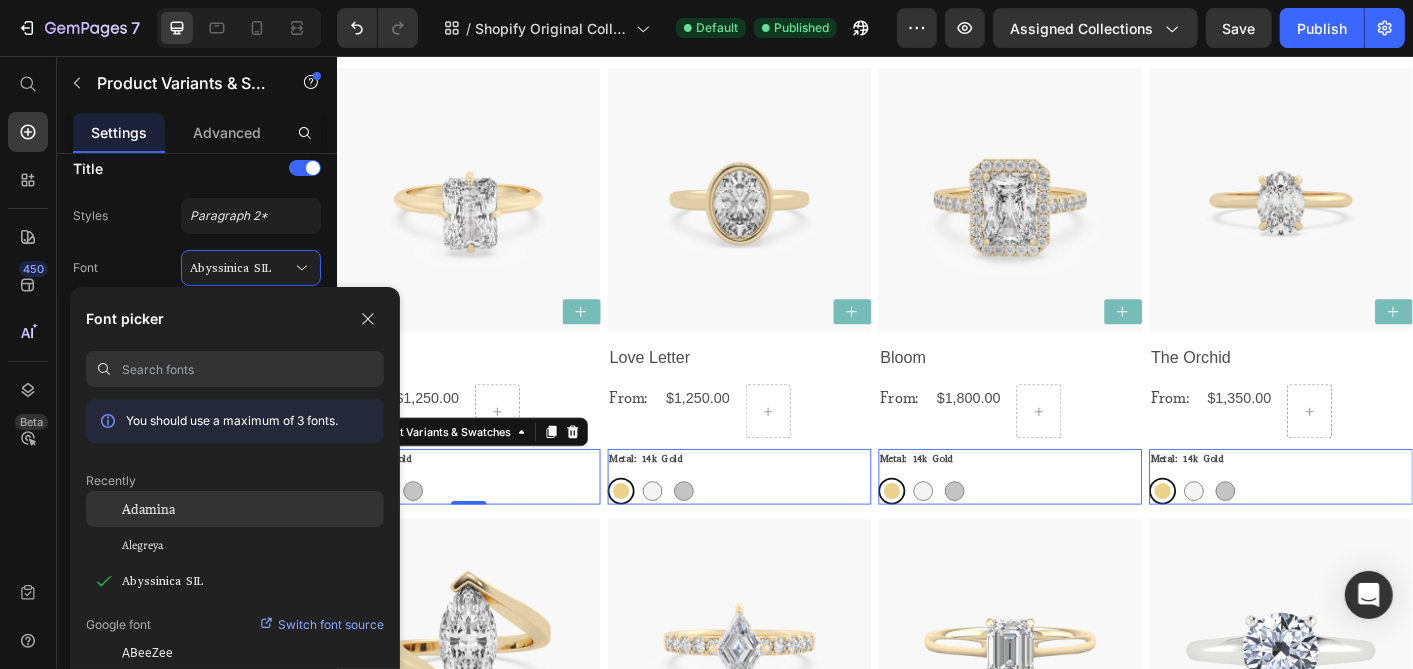 click on "Adamina" at bounding box center (148, 509) 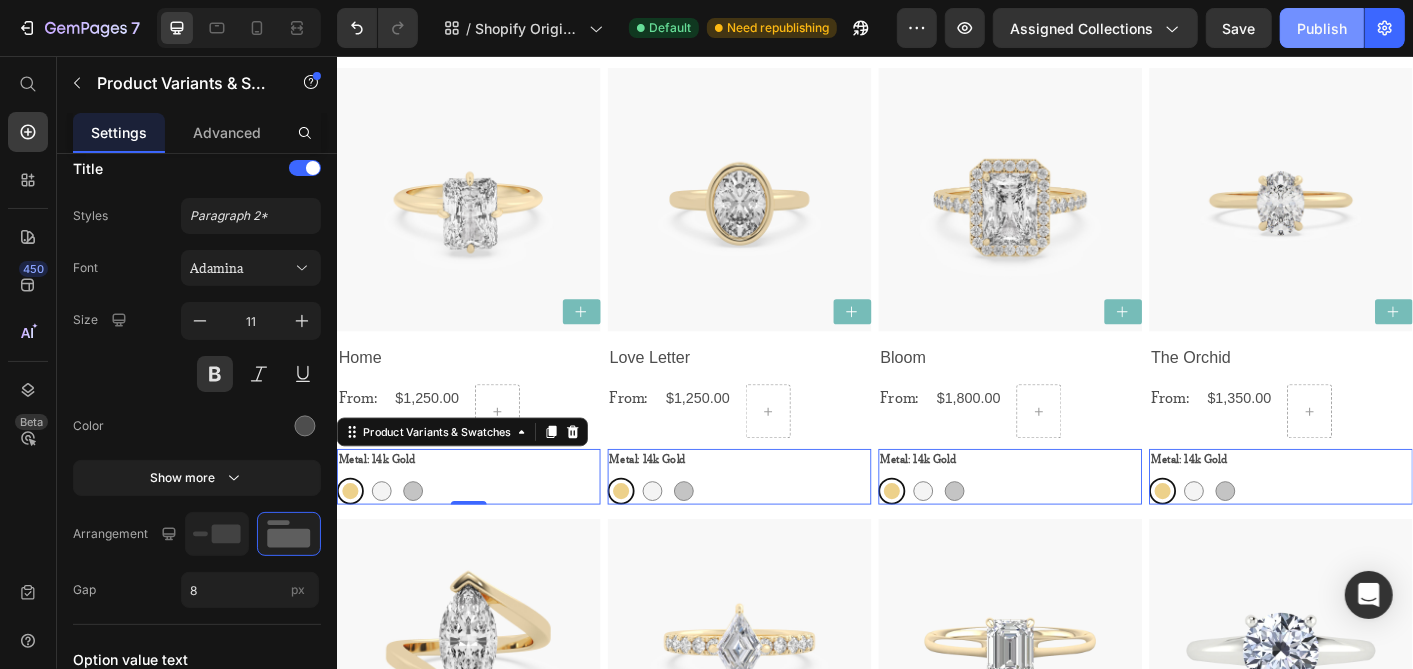click on "Publish" at bounding box center [1322, 28] 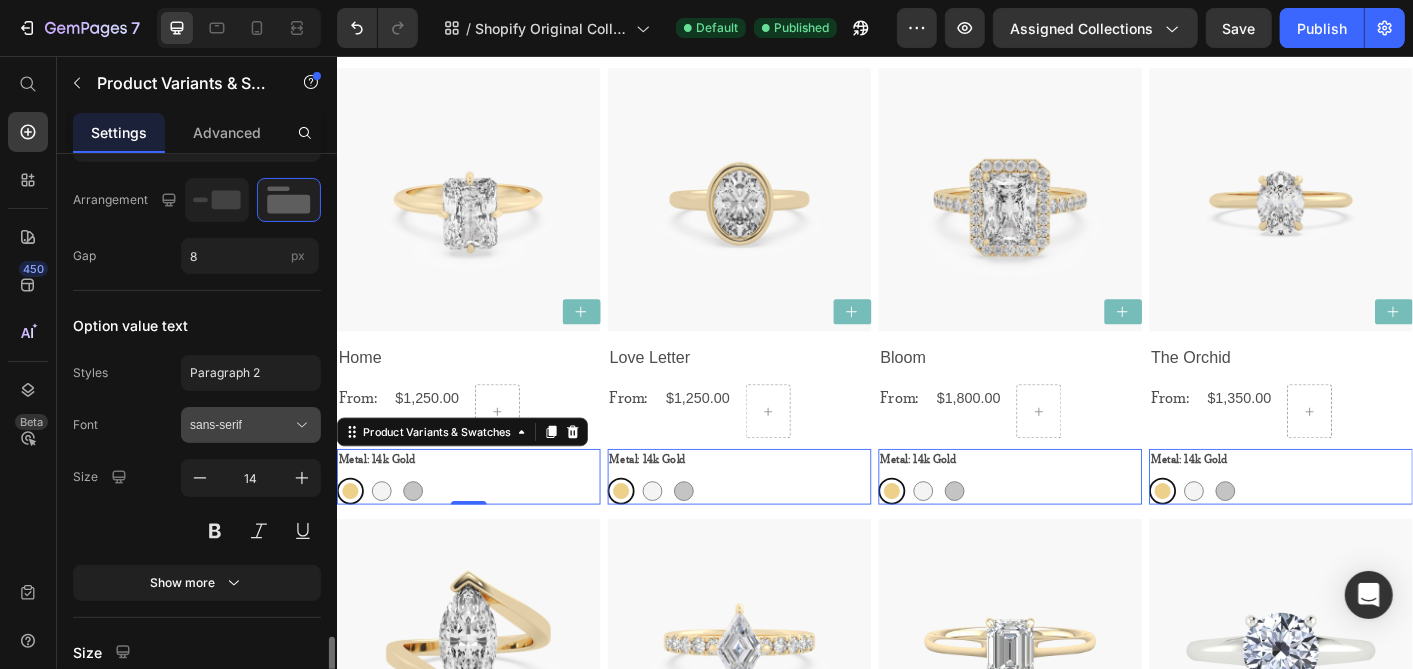 scroll, scrollTop: 1476, scrollLeft: 0, axis: vertical 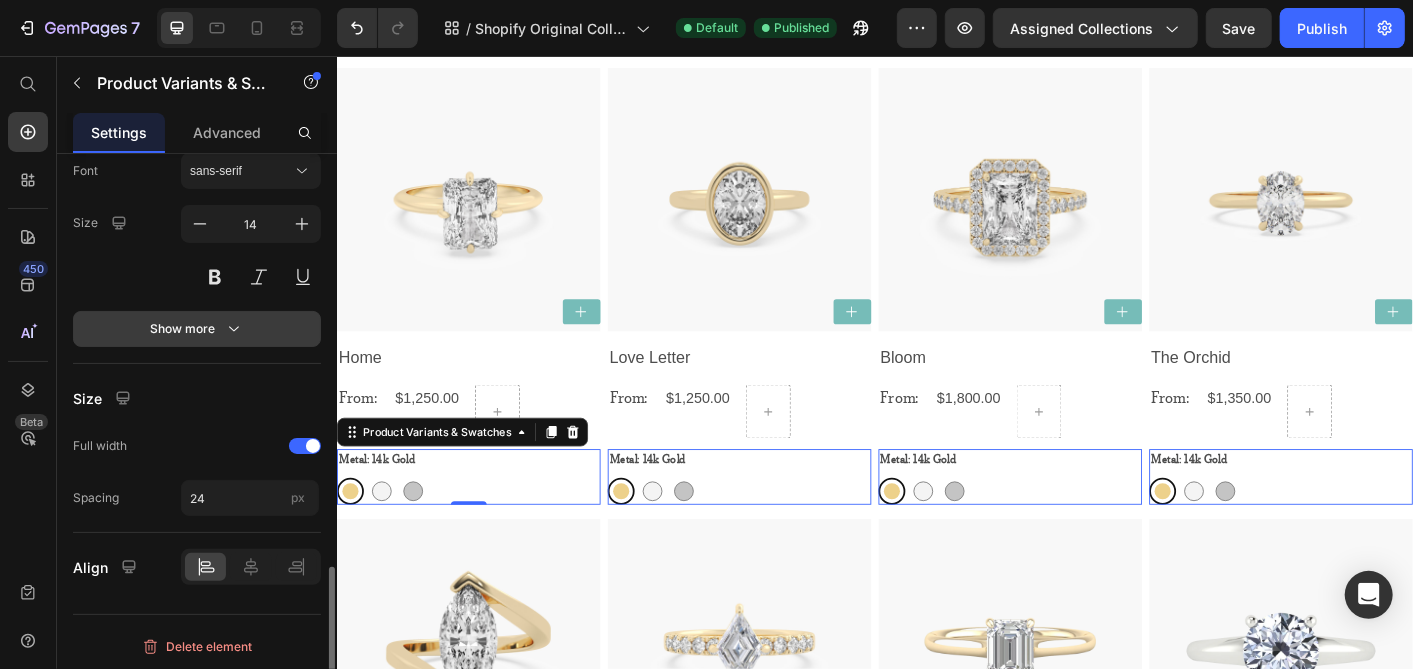 click on "Show more" at bounding box center (197, 329) 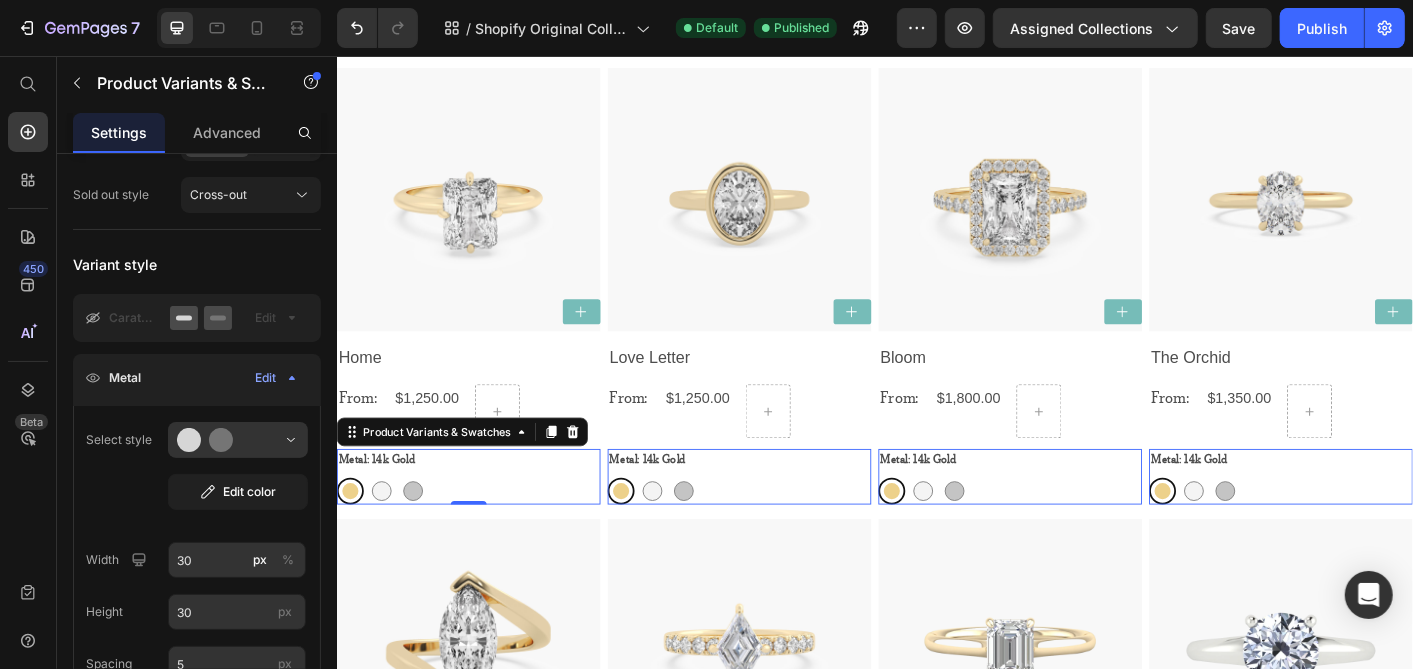 scroll, scrollTop: 0, scrollLeft: 0, axis: both 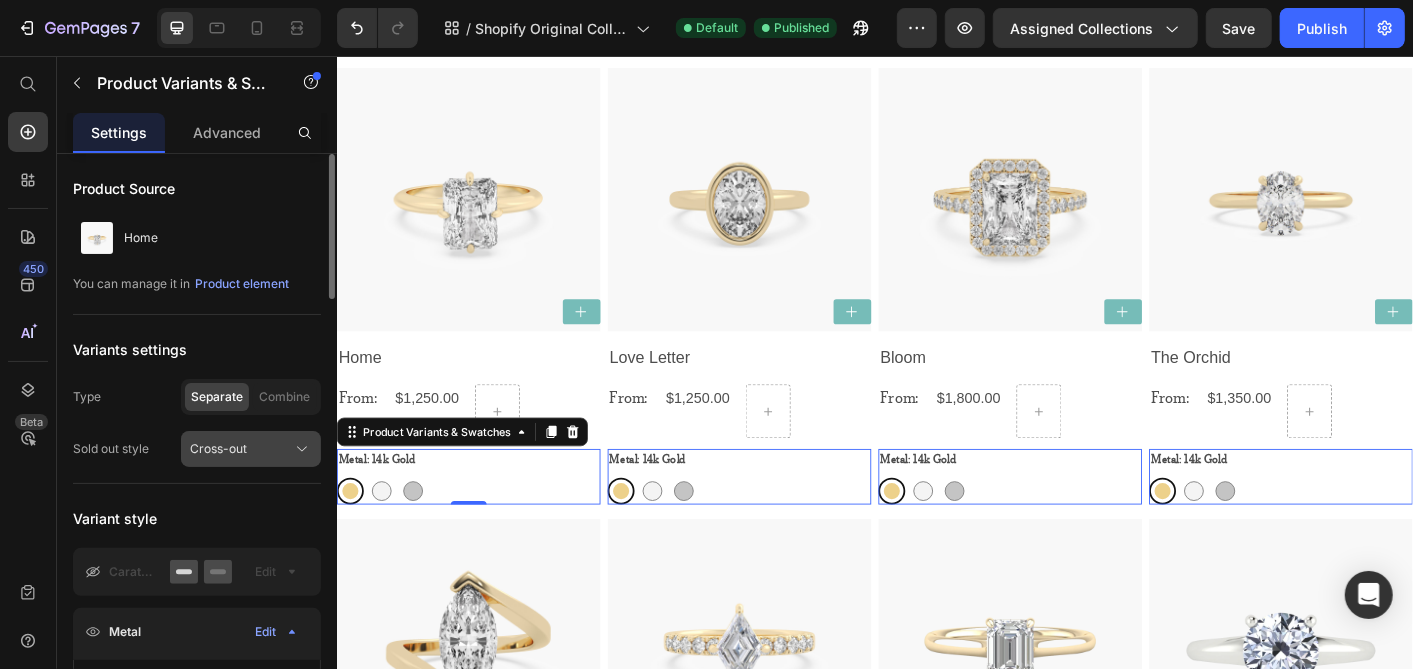 click on "Cross-out" 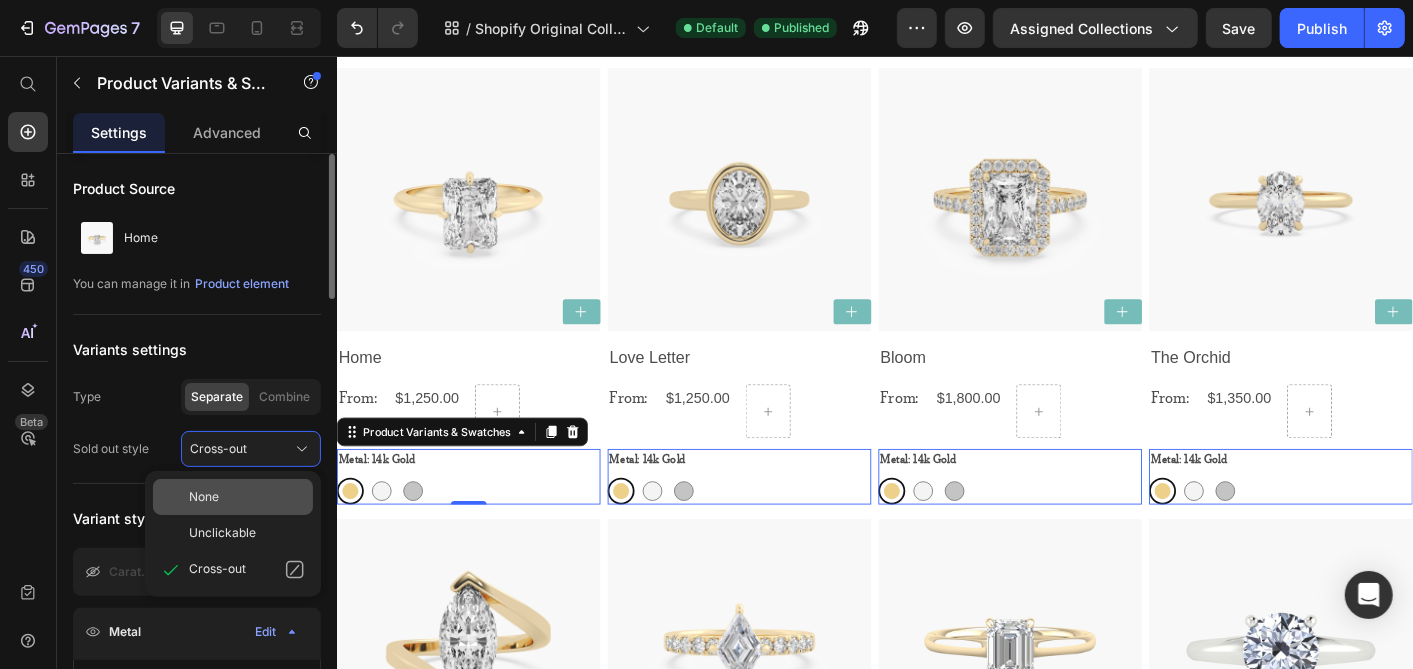 click on "None" at bounding box center [247, 497] 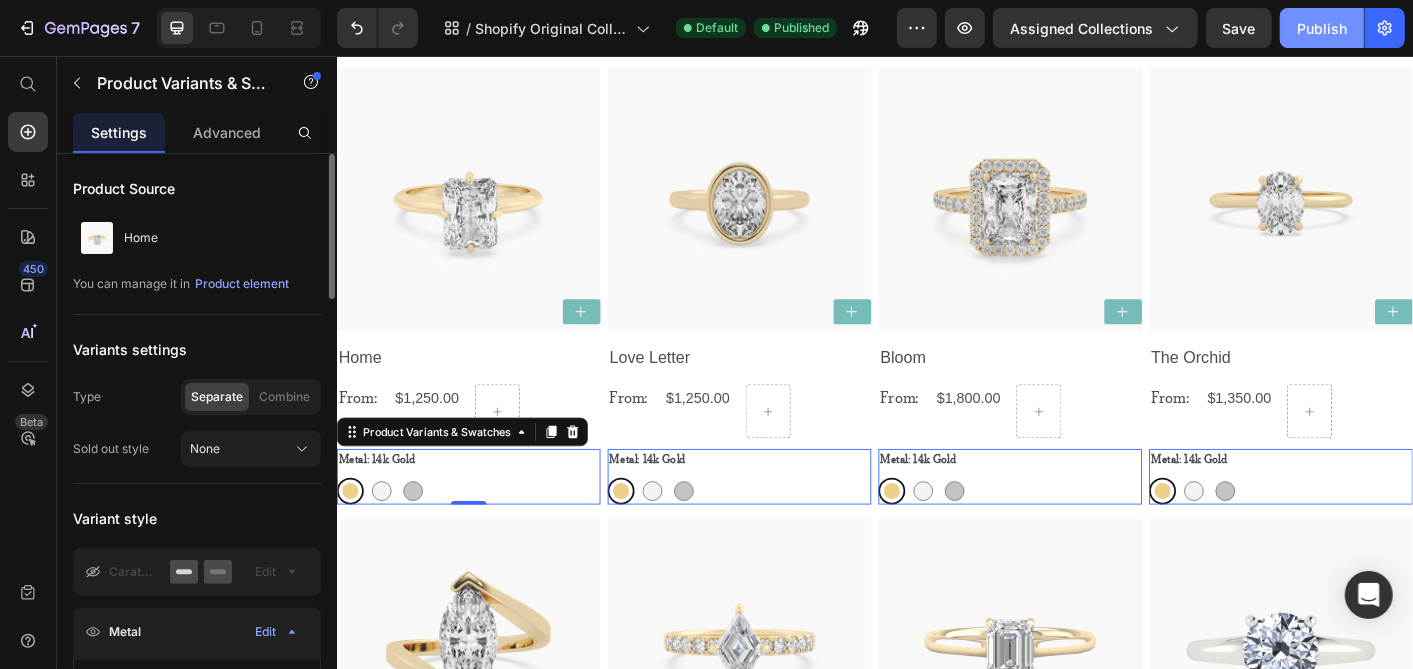 click on "Publish" 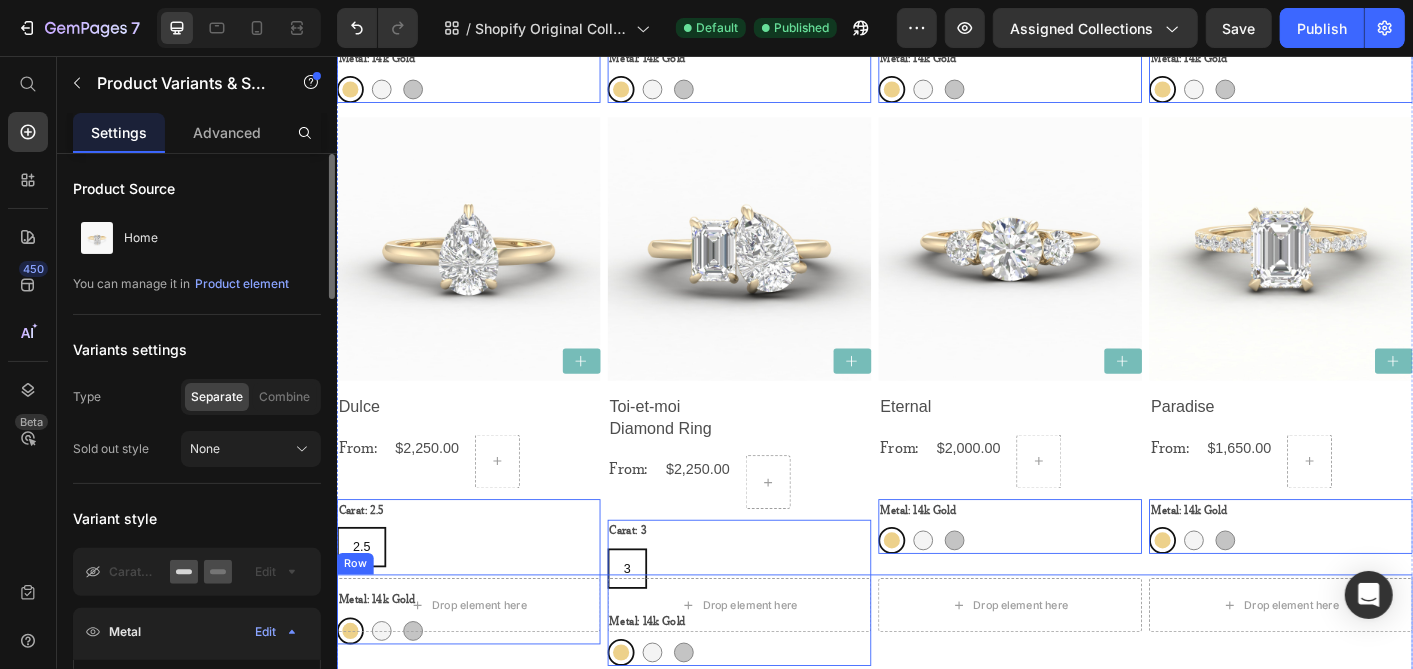scroll, scrollTop: 1396, scrollLeft: 0, axis: vertical 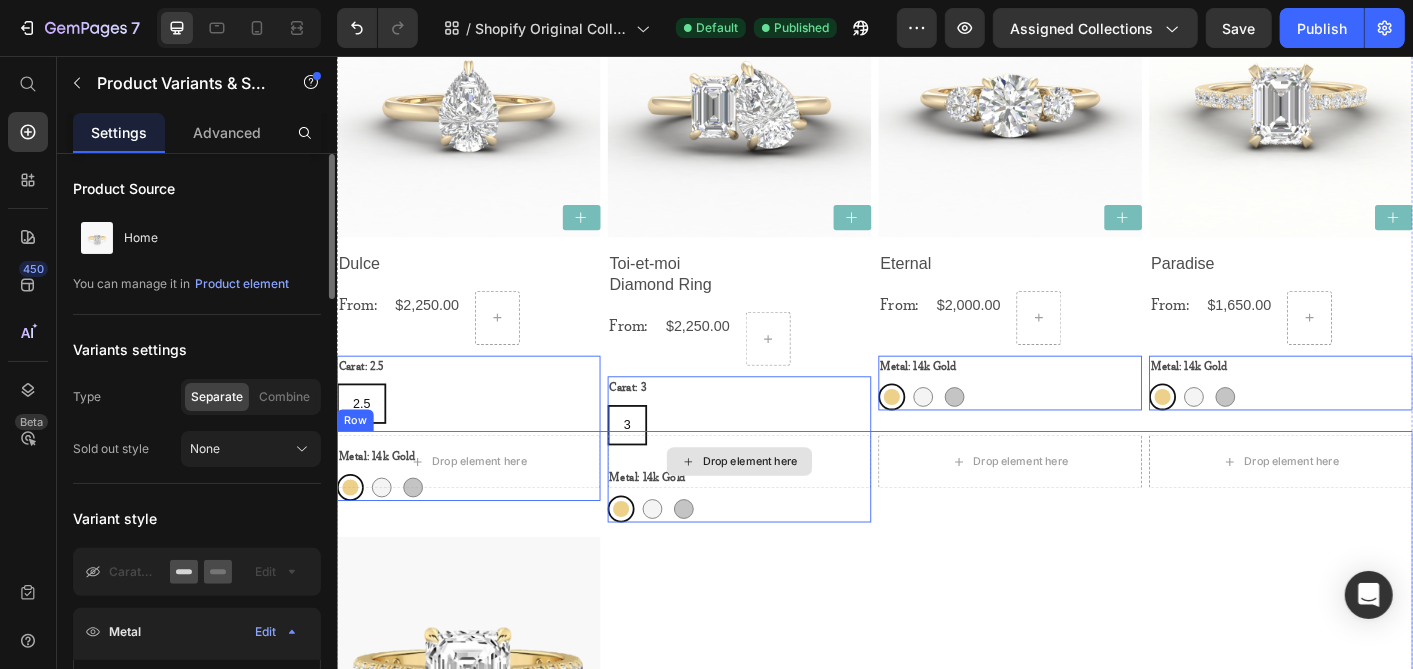 click on "Drop element here" at bounding box center (785, 508) 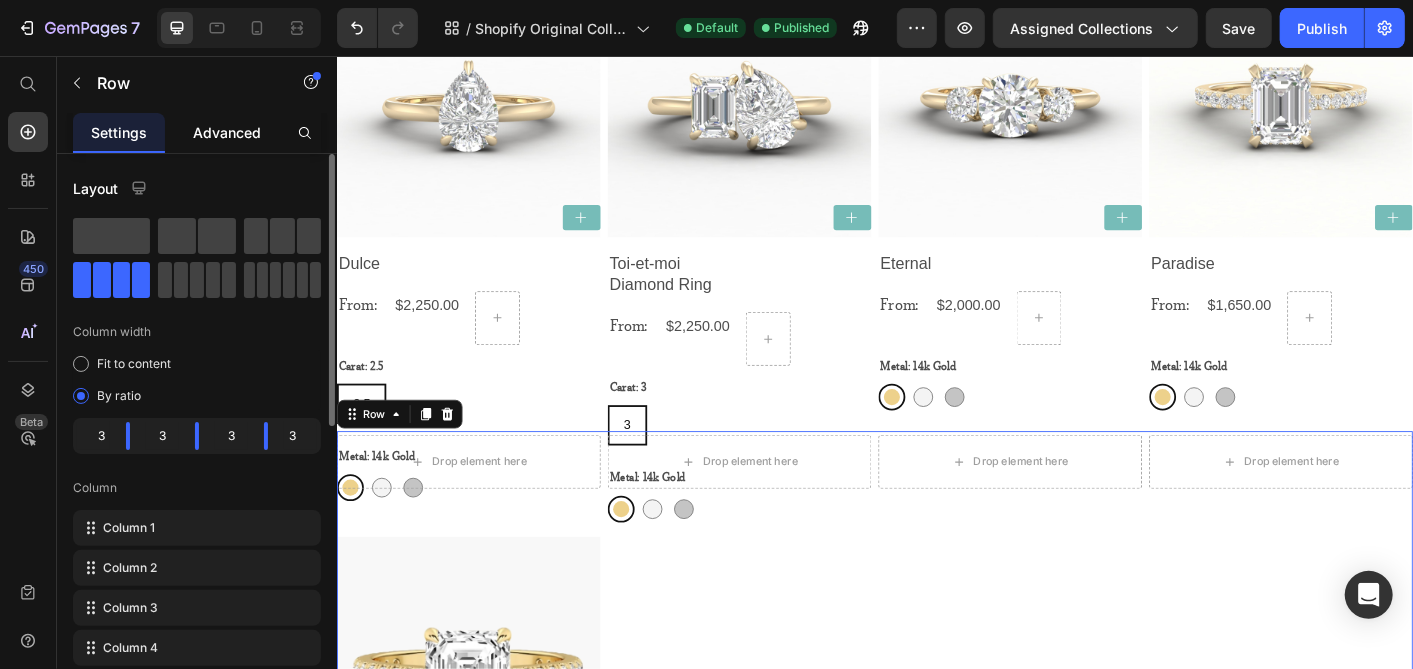 click on "Advanced" at bounding box center (227, 132) 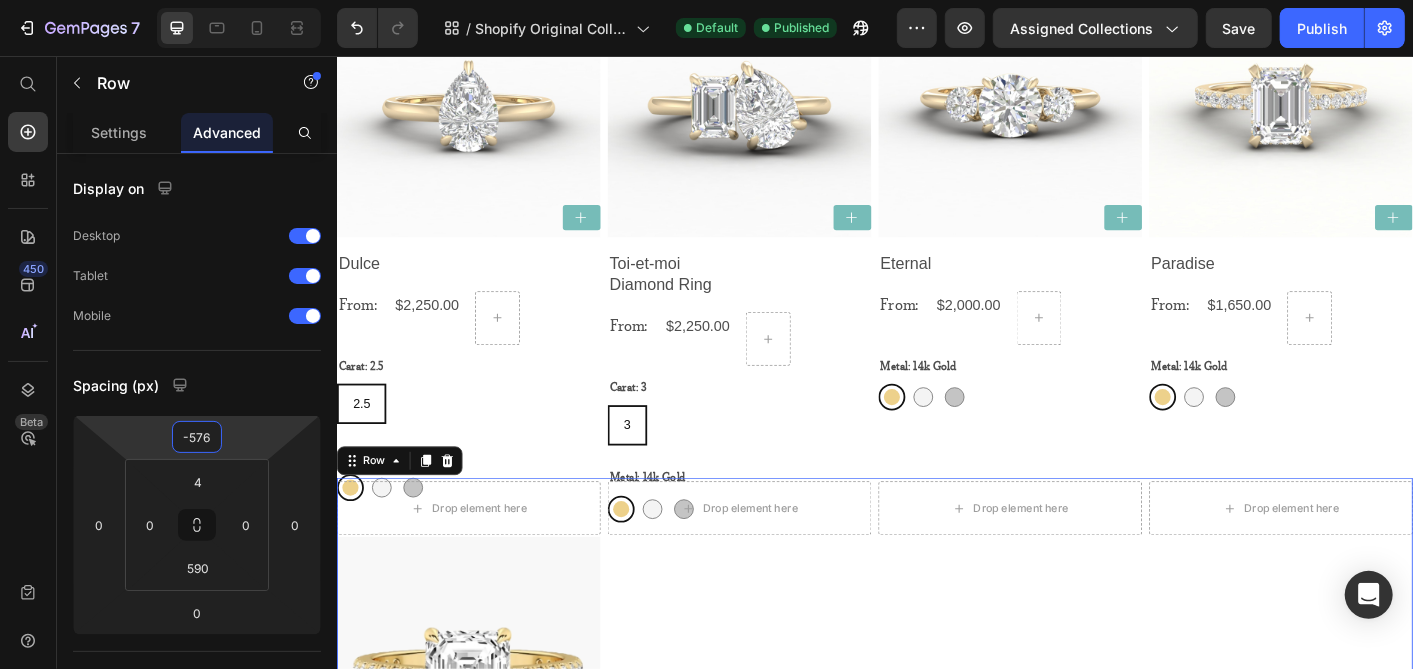 type on "-568" 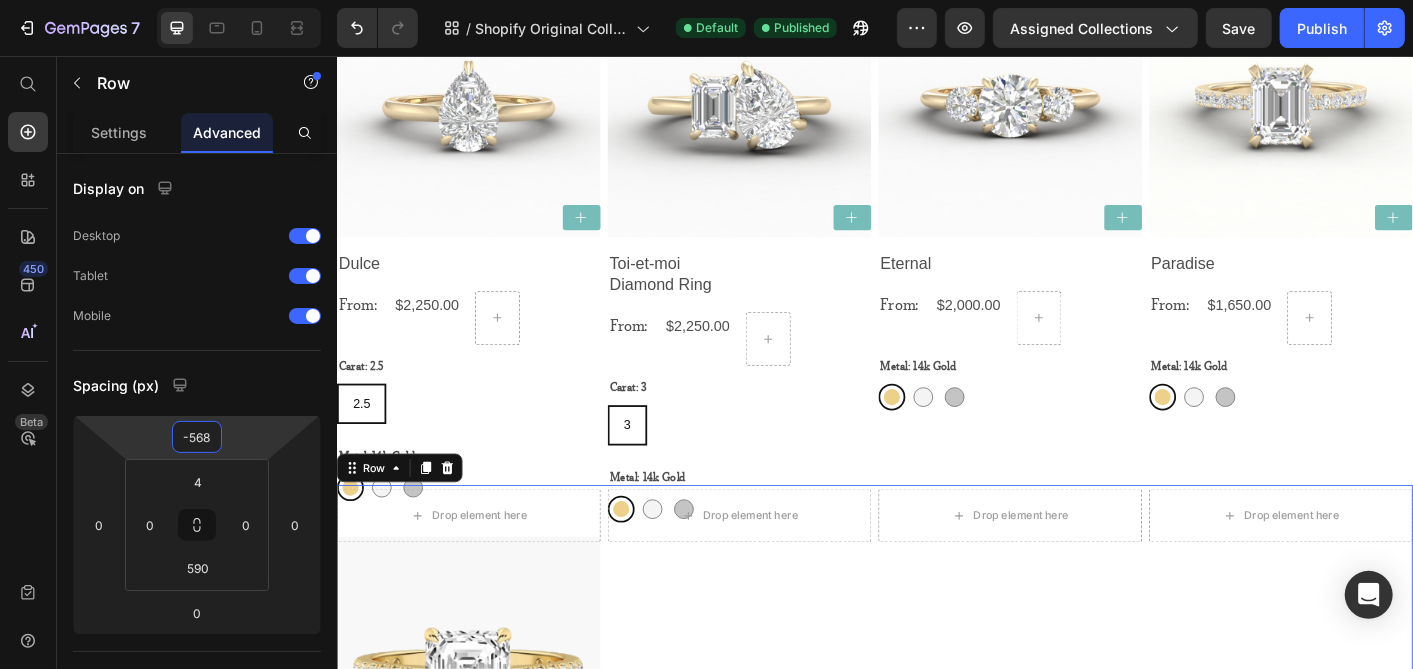 drag, startPoint x: 248, startPoint y: 436, endPoint x: 260, endPoint y: 402, distance: 36.05551 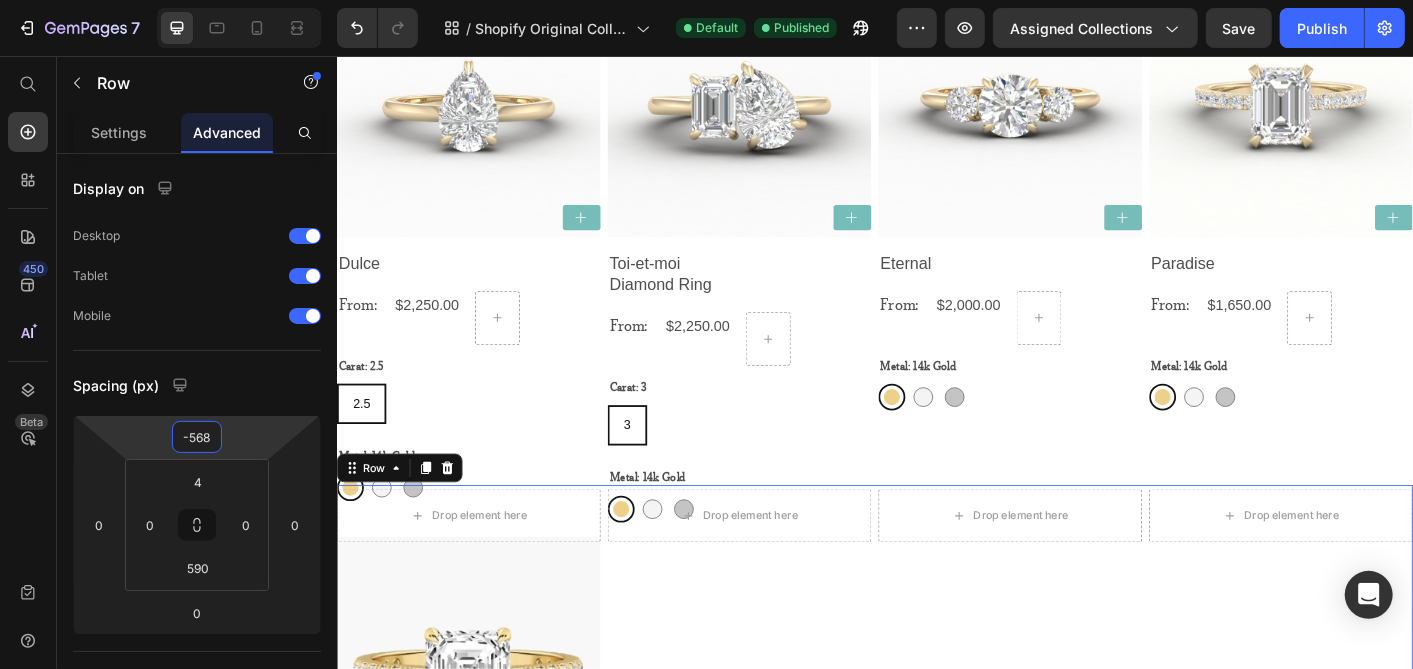 click on "7   /  Shopify Original Collection Template Default Published Preview Assigned Collections  Save   Publish  450 Beta Start with Sections Elements Hero Section Product Detail Brands Trusted Badges Guarantee Product Breakdown How to use Testimonials Compare Bundle FAQs Social Proof Brand Story Product List Collection Blog List Contact Sticky Add to Cart Custom Footer Browse Library 450 Layout
Row
Row
Row
Row Text
Heading
Text Block Button
Button
Button
Sticky Back to top Media" at bounding box center [706, 0] 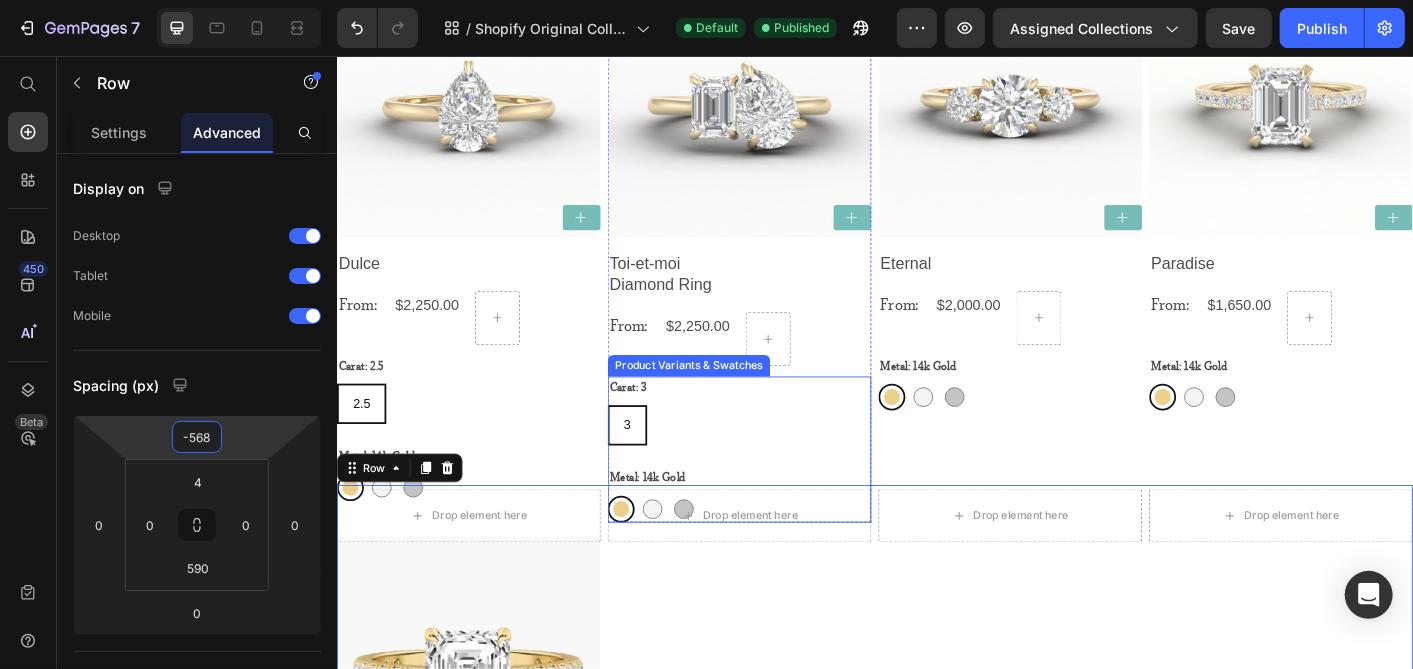 click on "3" at bounding box center [660, 467] 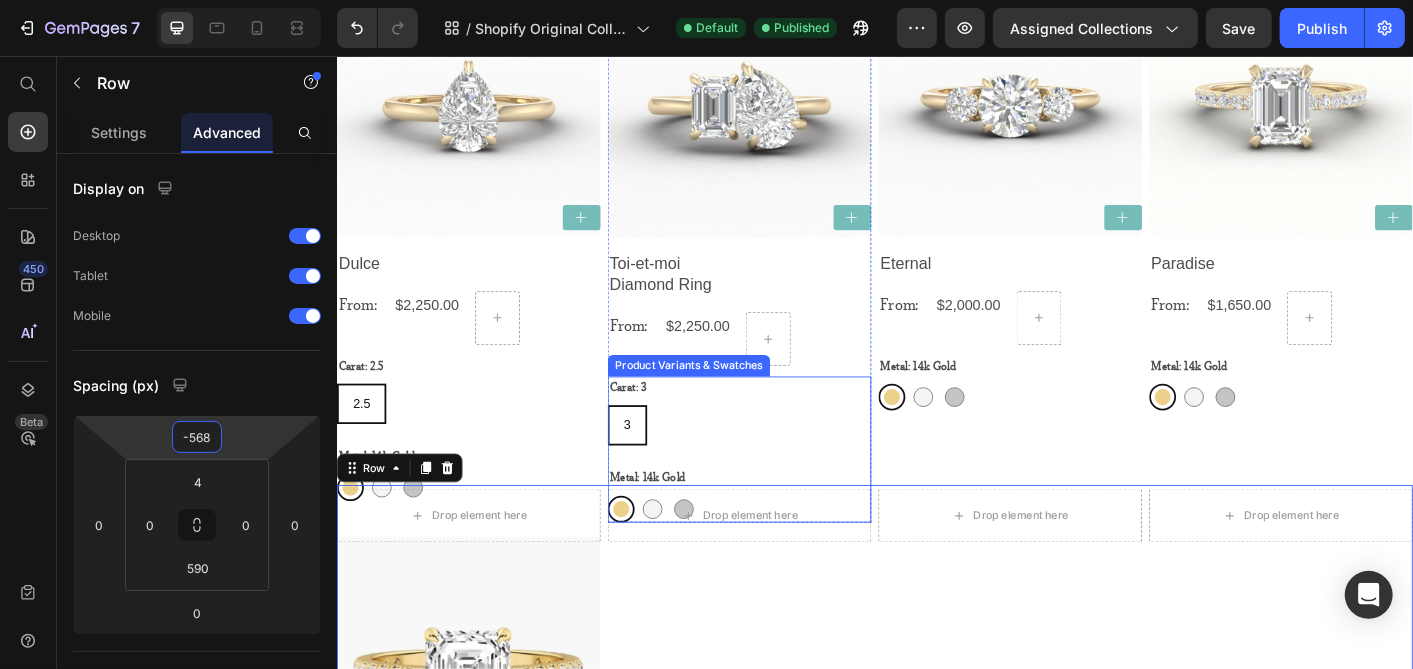 click on "3 3 3" at bounding box center [637, 444] 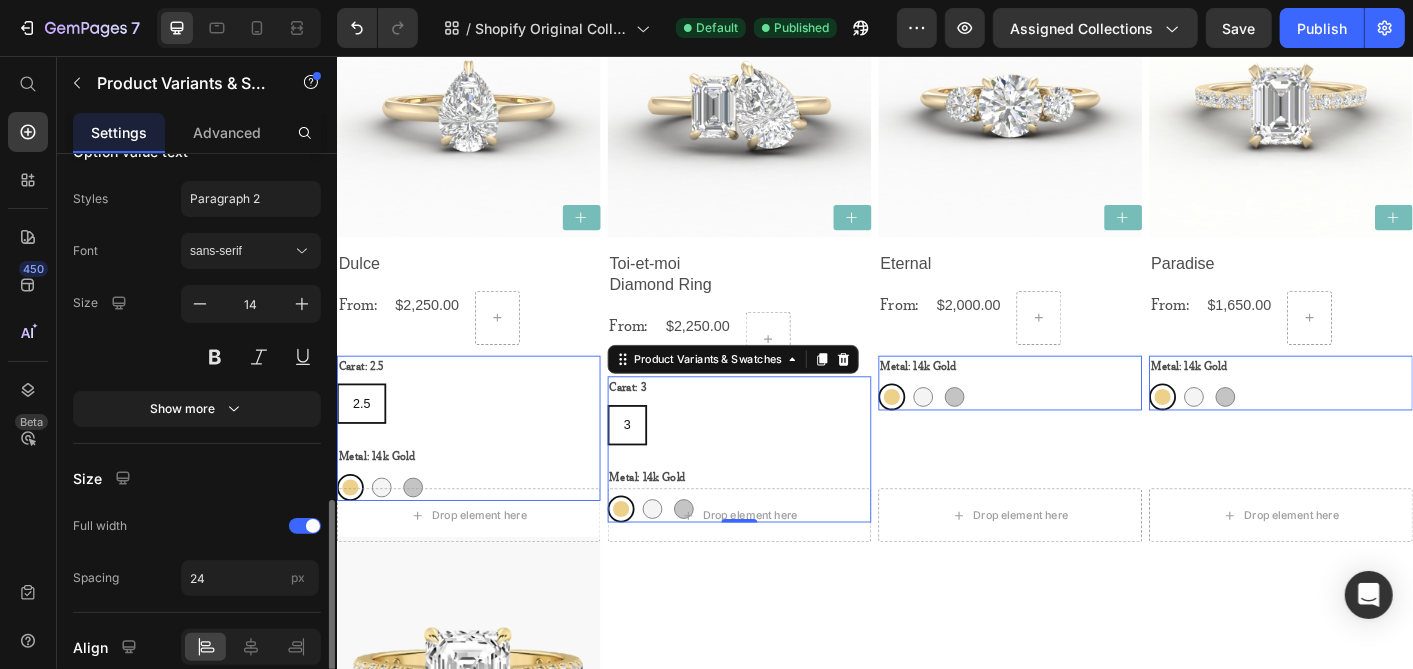 scroll, scrollTop: 1080, scrollLeft: 0, axis: vertical 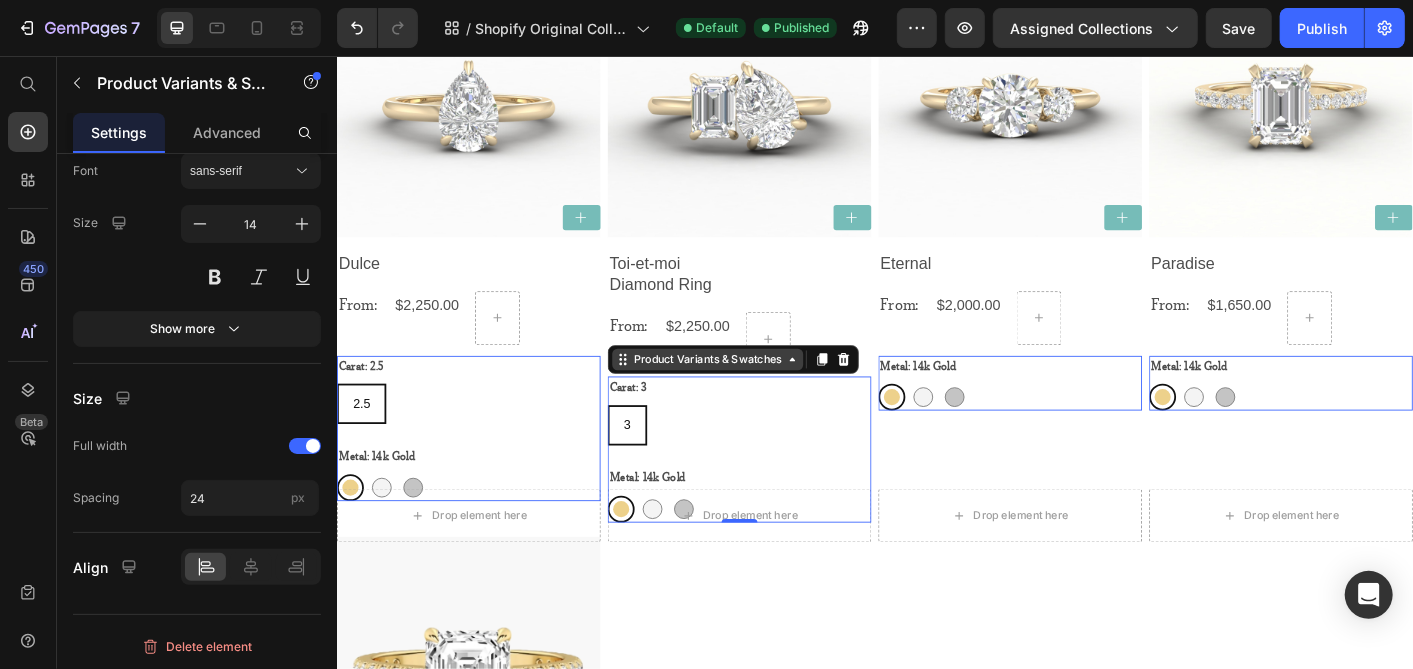 click on "Product Variants & Swatches" at bounding box center (427, -629) 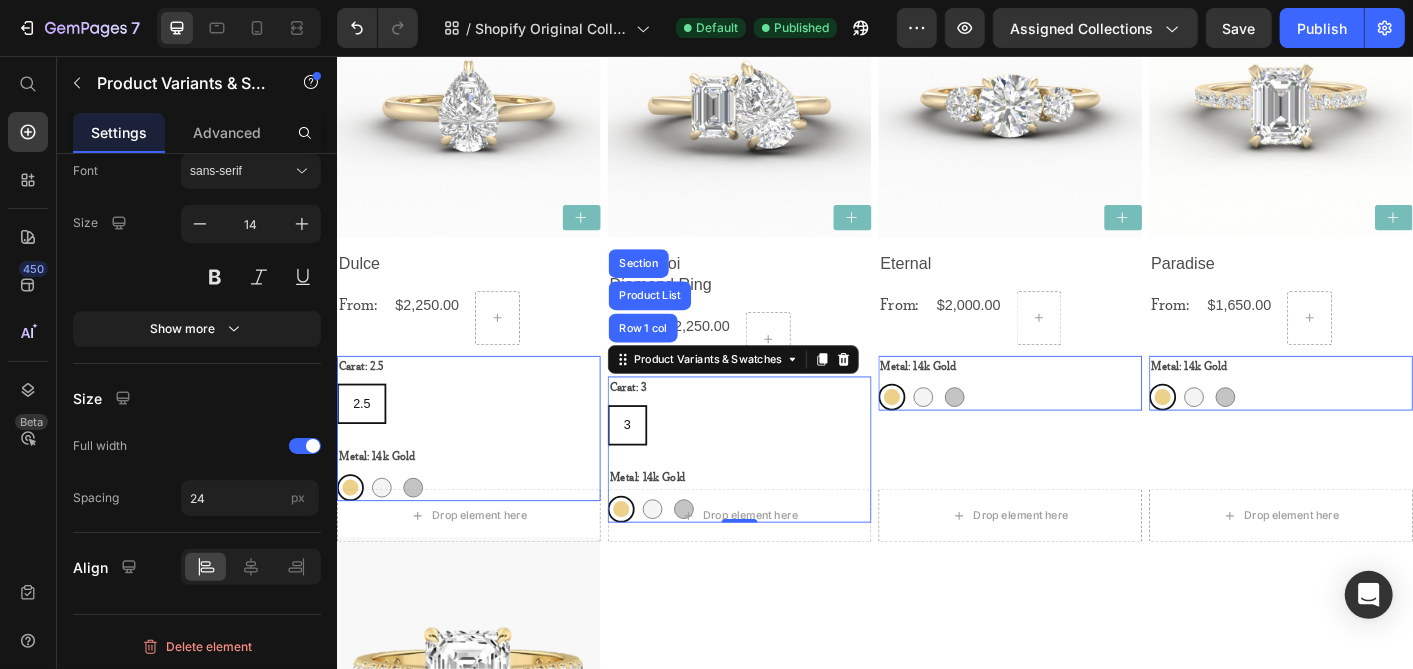 click on "3" at bounding box center [660, 467] 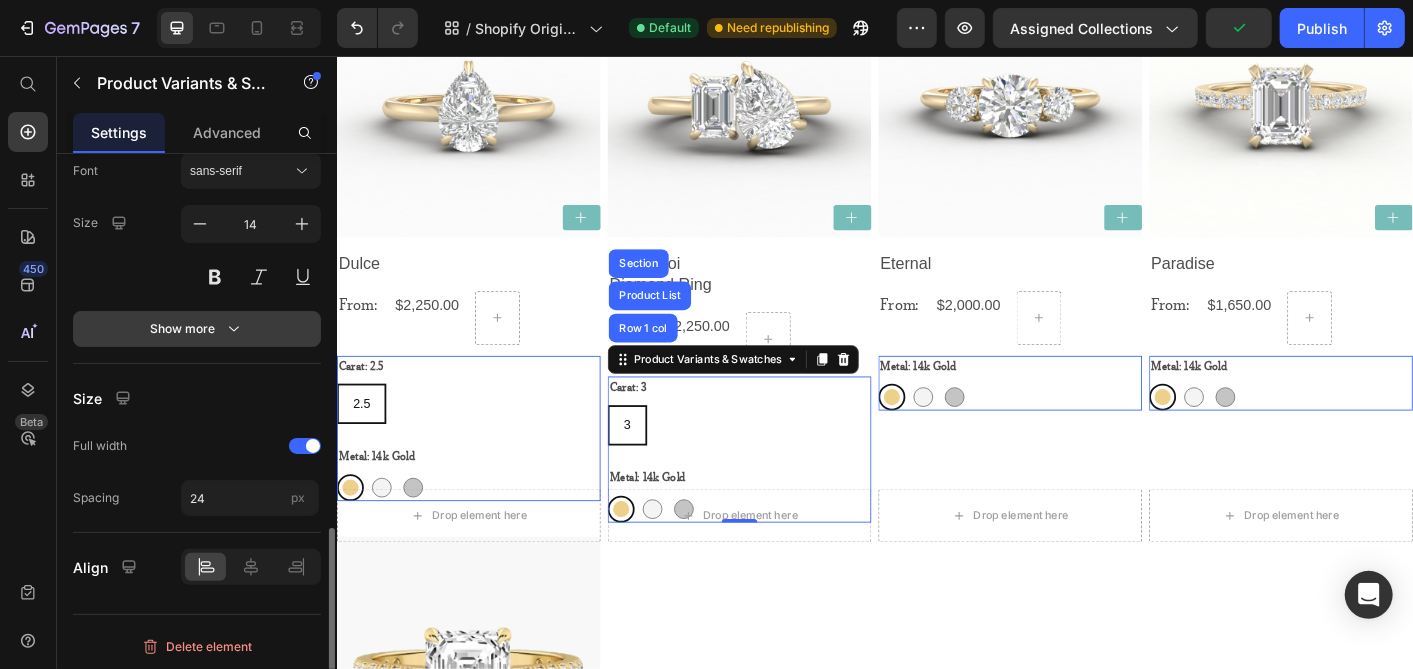 click on "Show more" at bounding box center (197, 329) 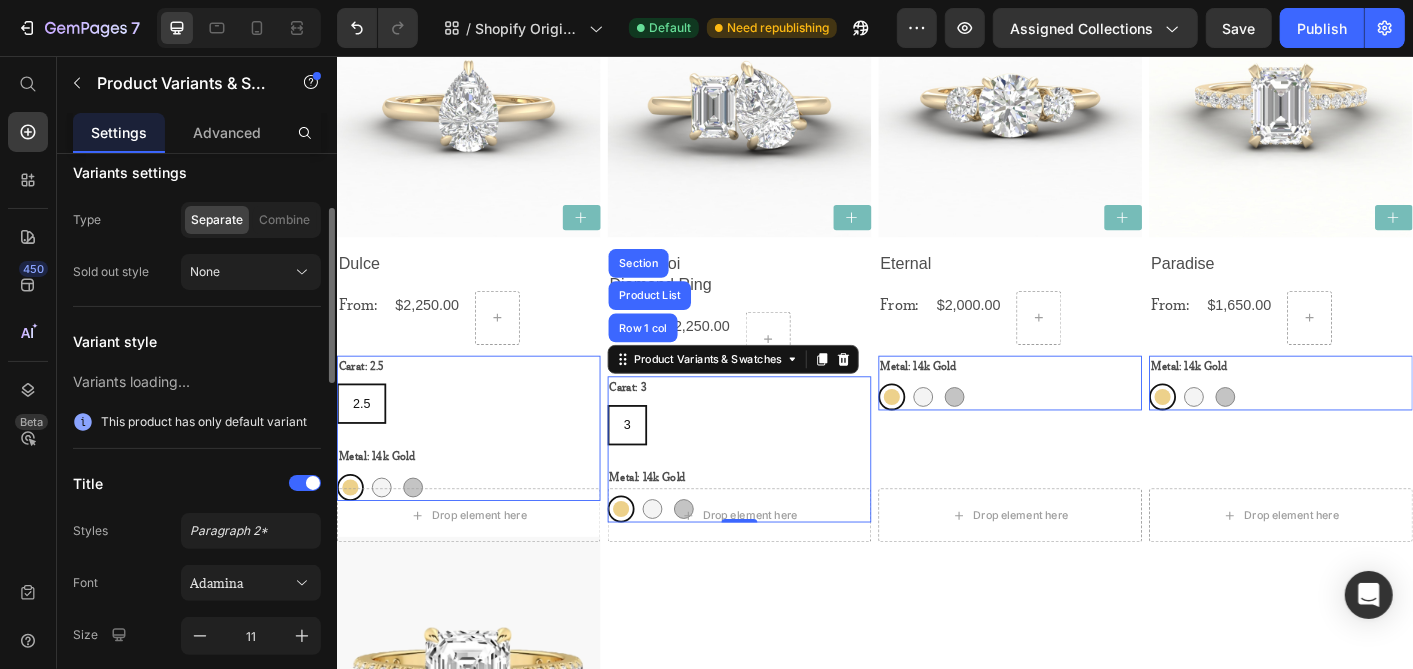 scroll, scrollTop: 65, scrollLeft: 0, axis: vertical 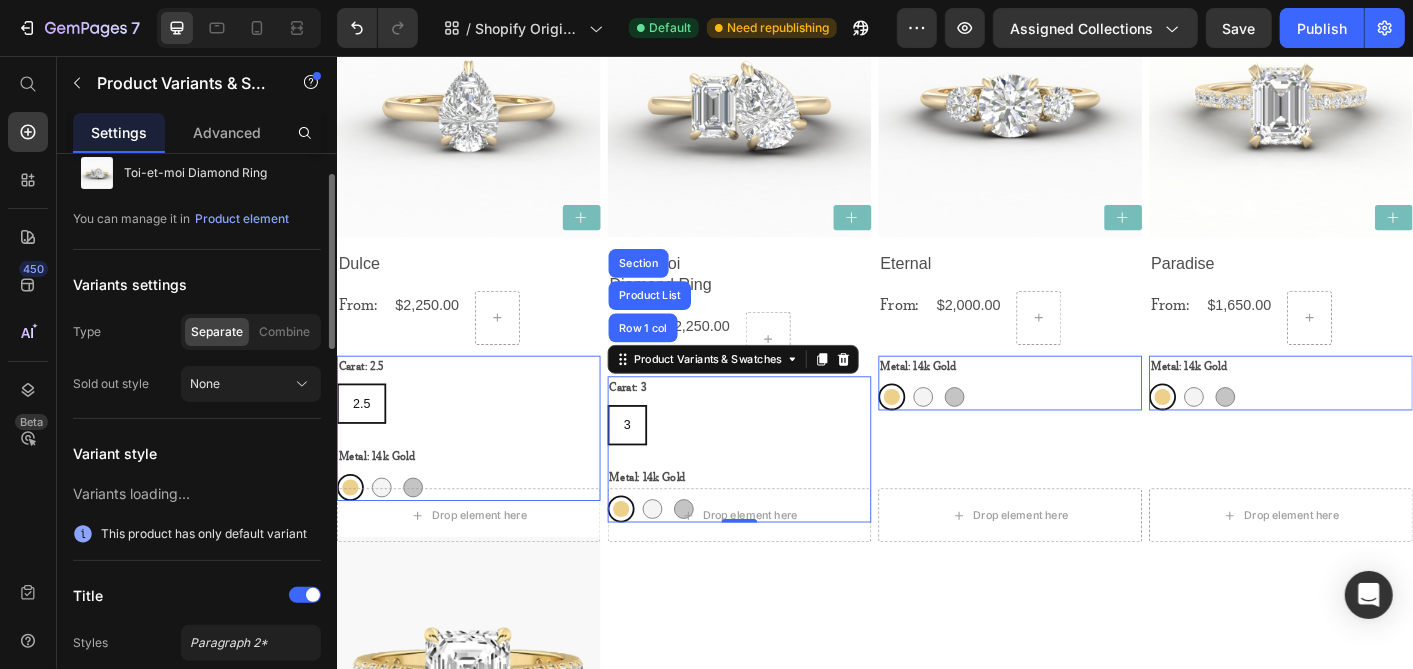 click on "This product has only default variant" at bounding box center (204, 534) 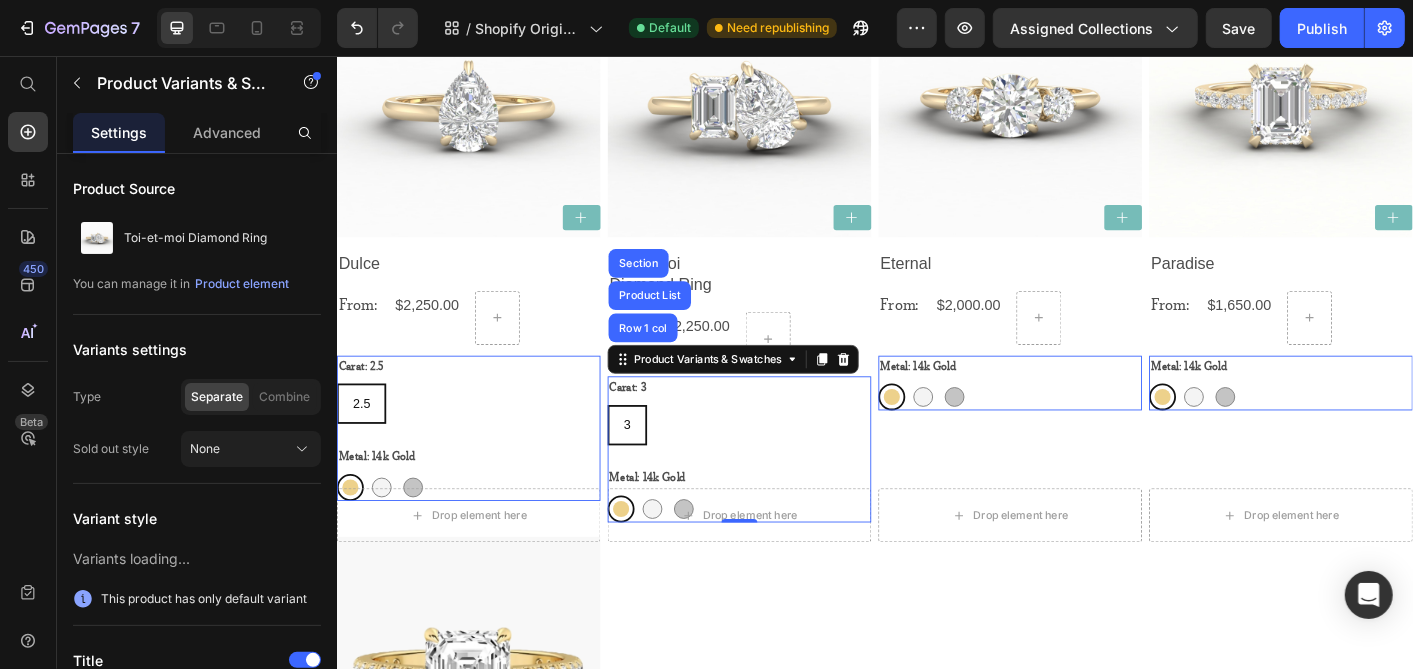 click on "3" at bounding box center [660, 467] 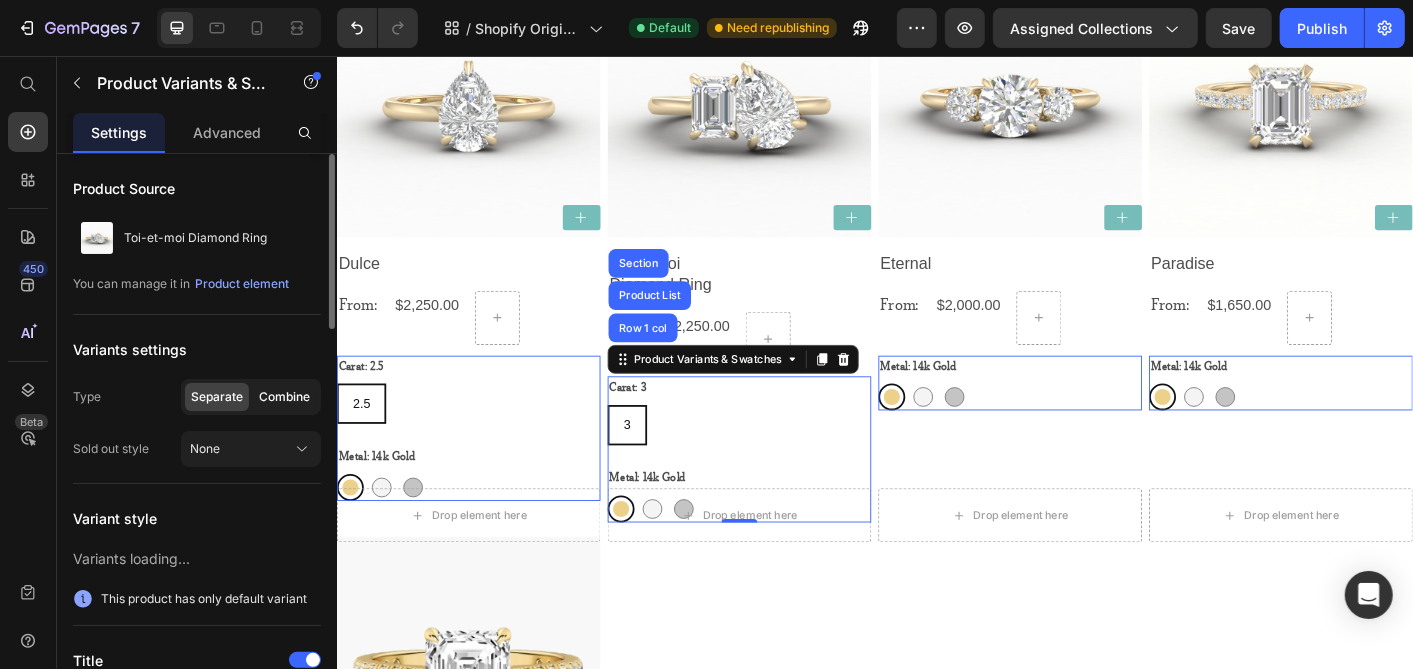 click on "Combine" 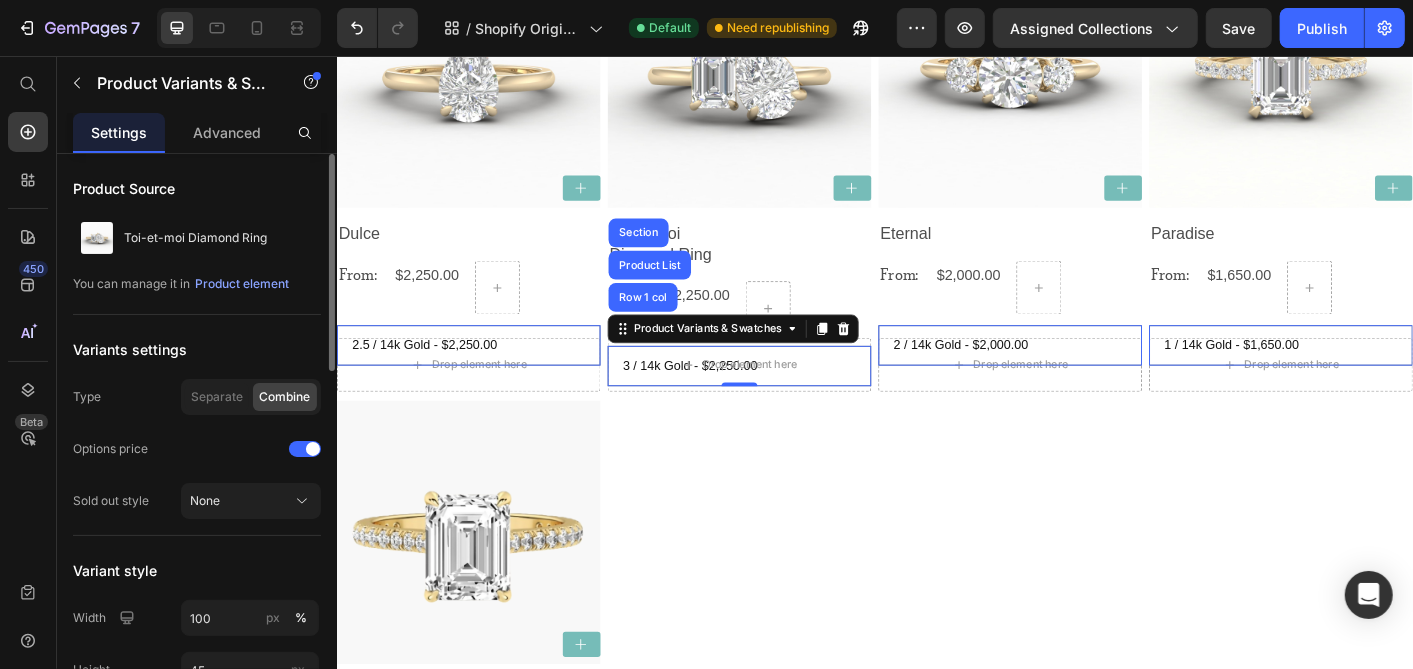 scroll, scrollTop: 1362, scrollLeft: 0, axis: vertical 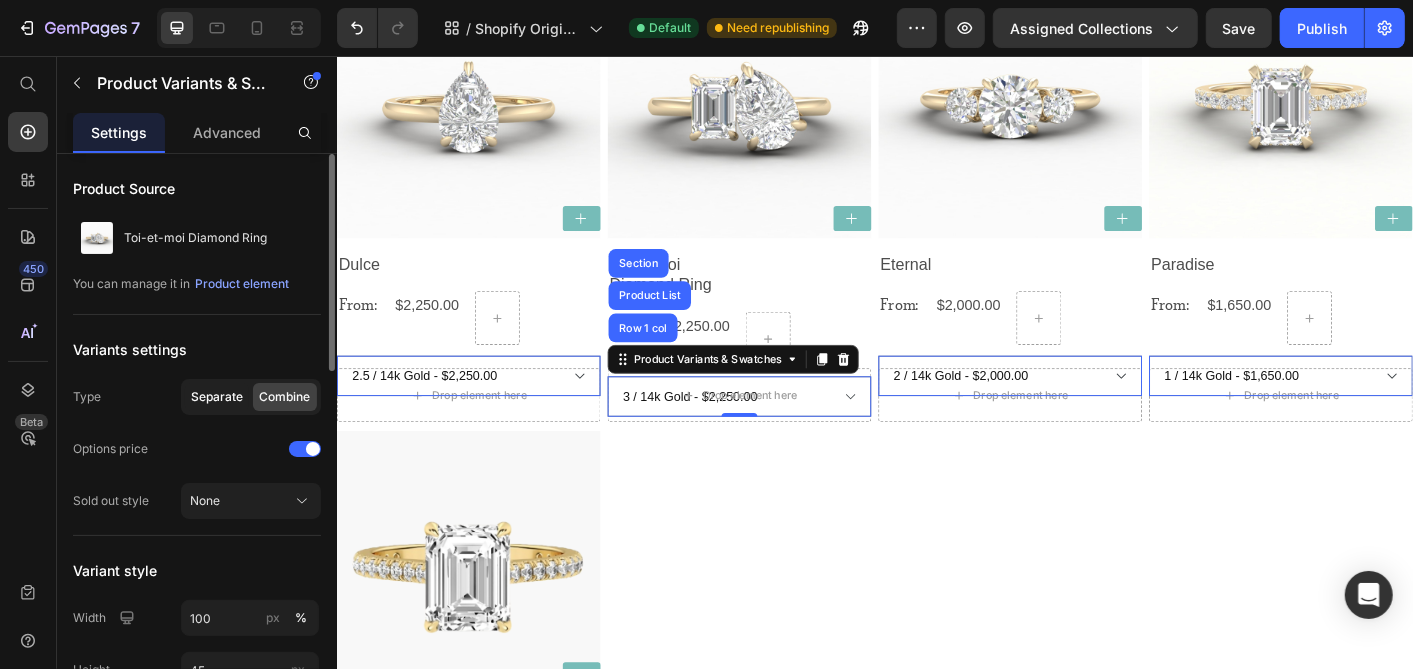 click on "Separate" 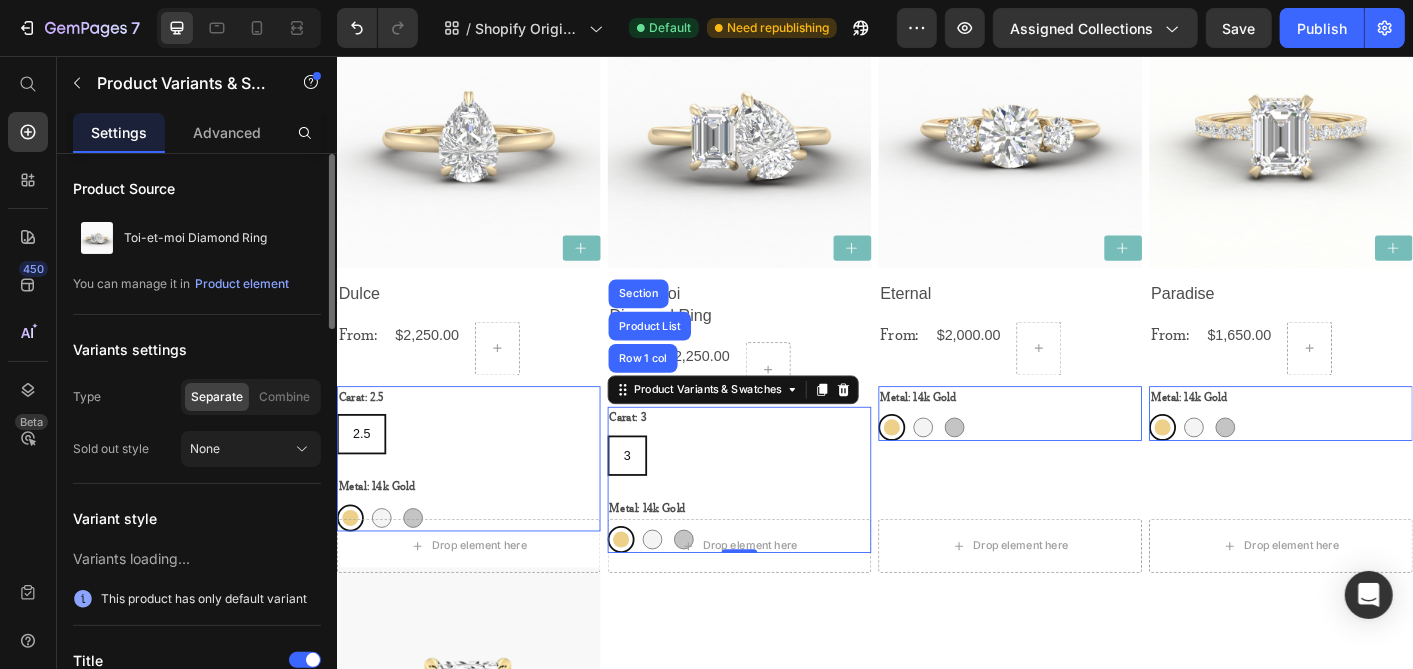 scroll, scrollTop: 1396, scrollLeft: 0, axis: vertical 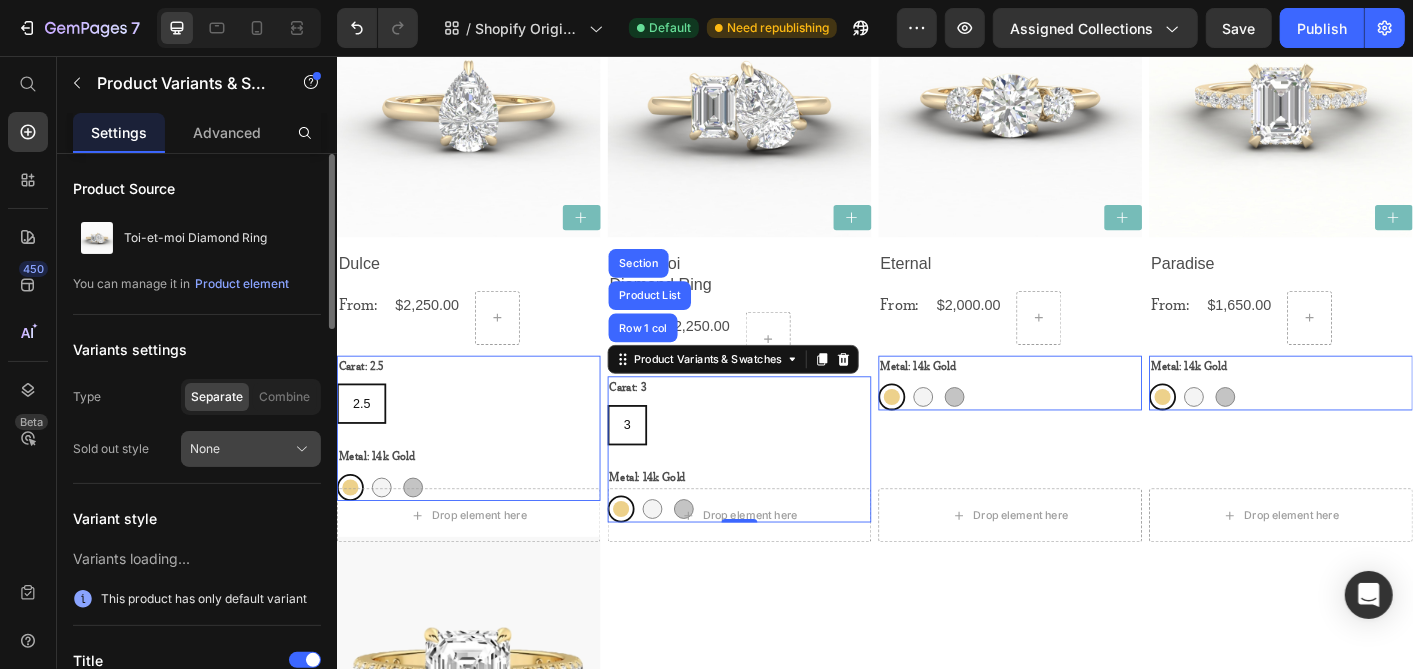 click on "None" 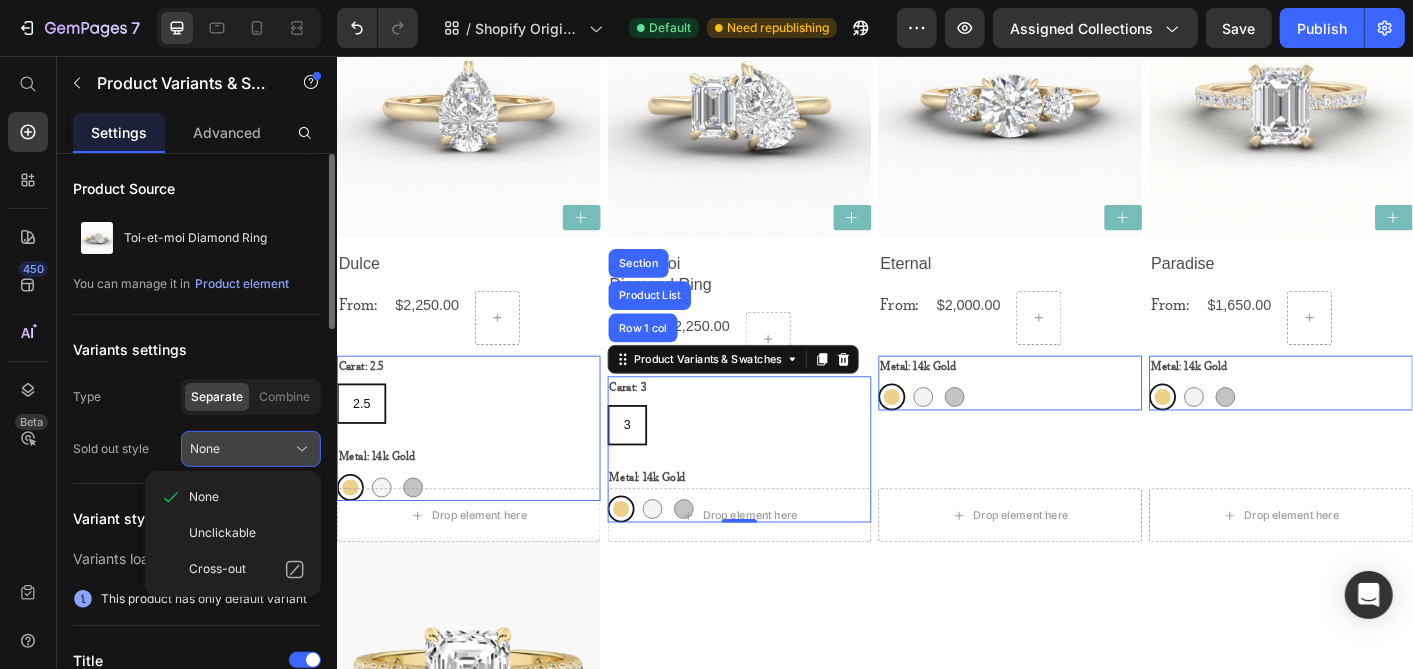 click on "None" 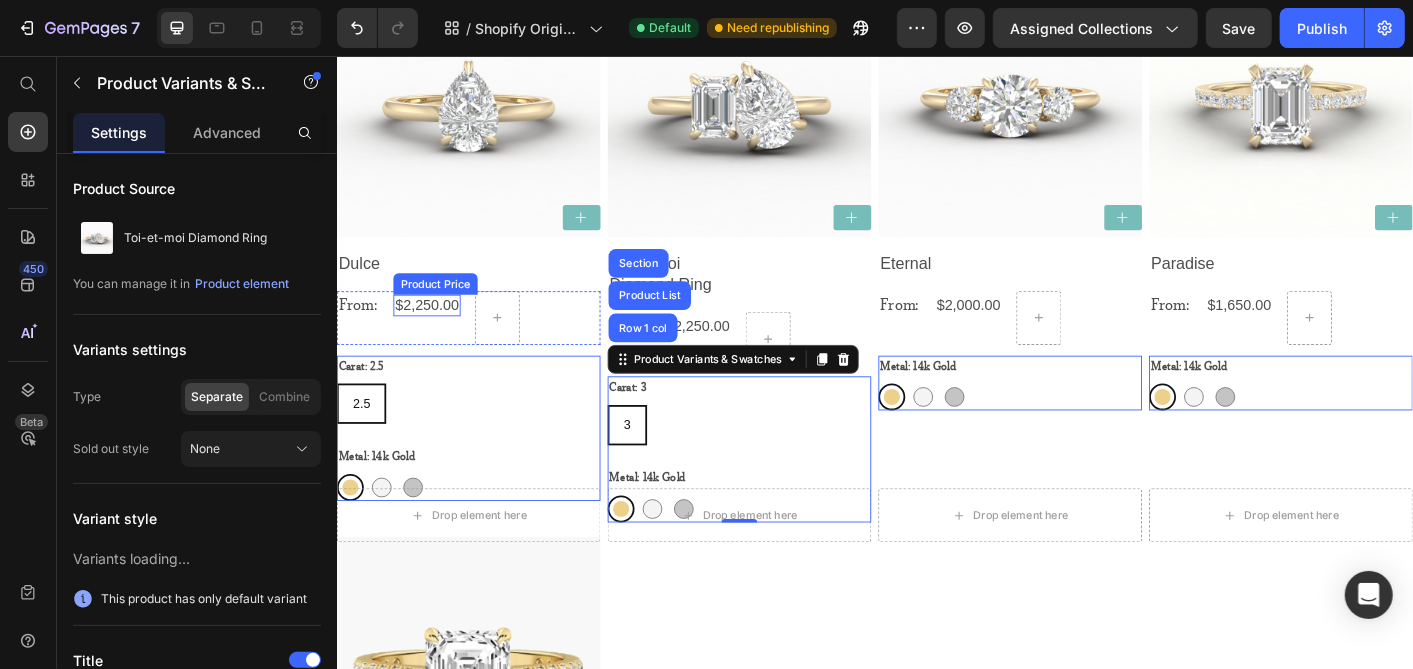 click on "$2,250.00" at bounding box center (436, -673) 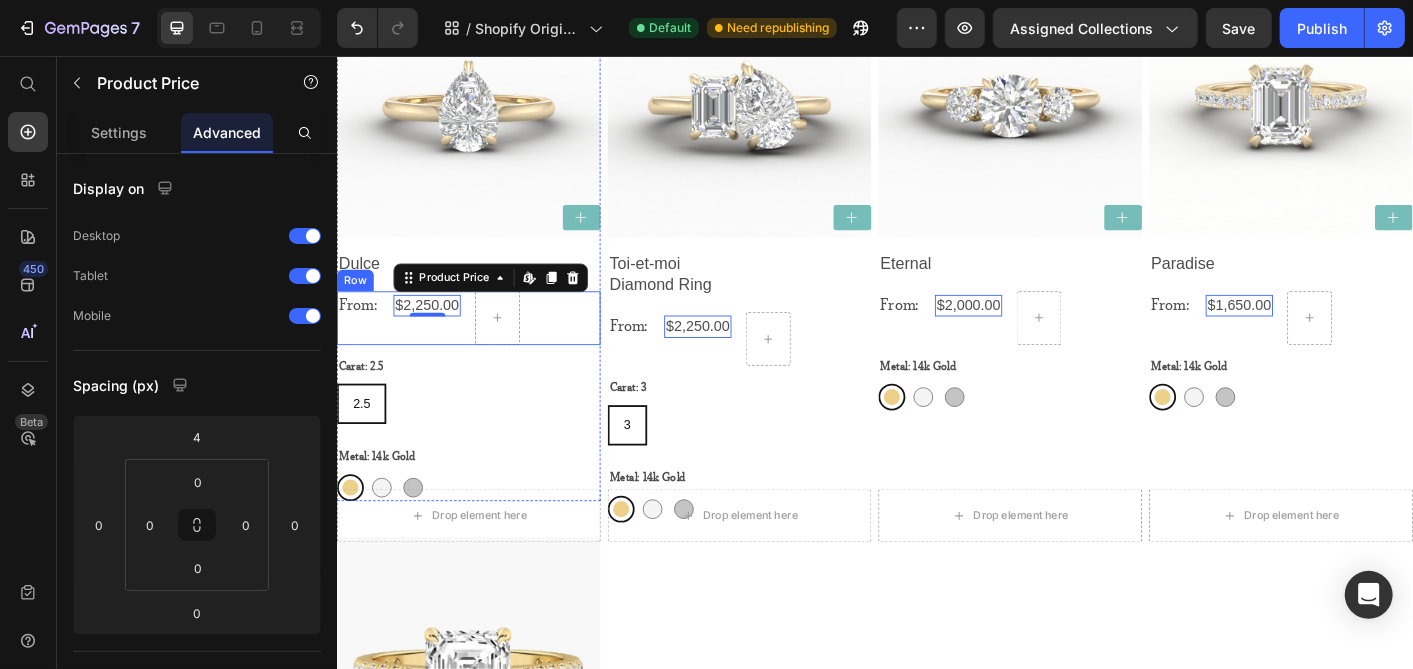 click on "From: Text Block" at bounding box center [359, -659] 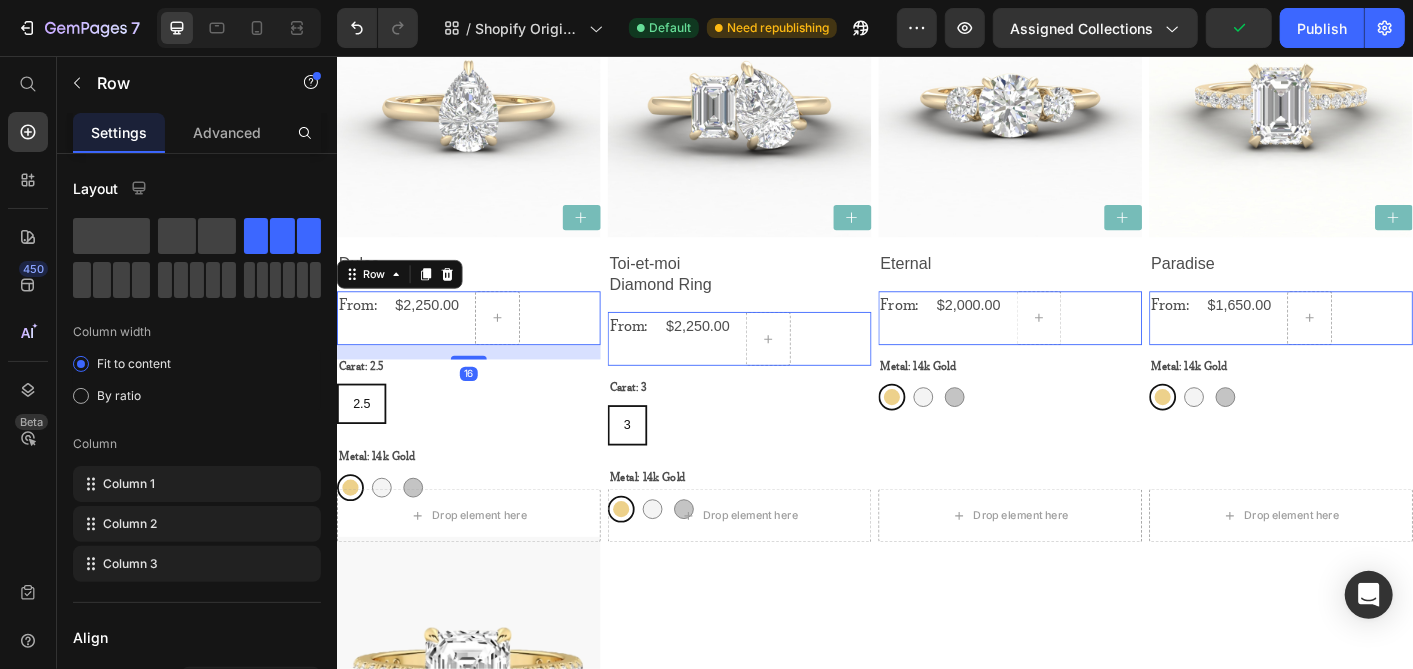 click on "16" at bounding box center (336, 56) 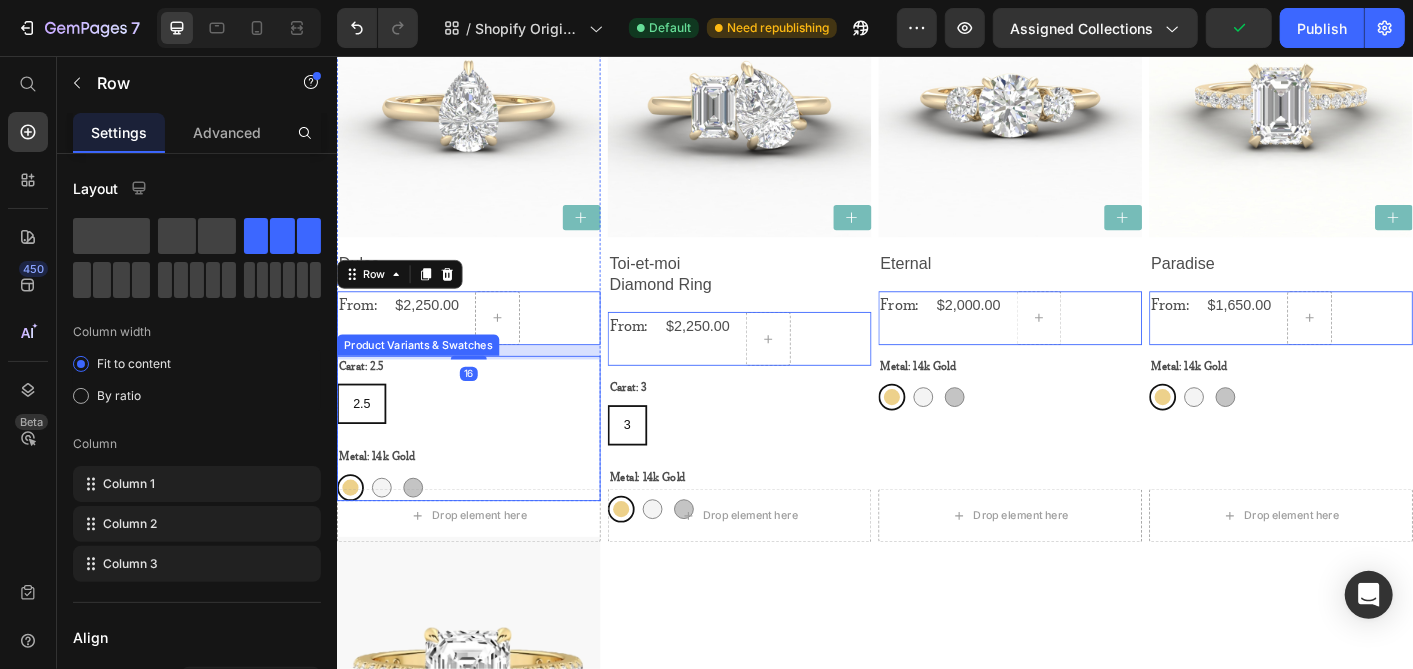click on "Carat: 2.5" at bounding box center (380, -605) 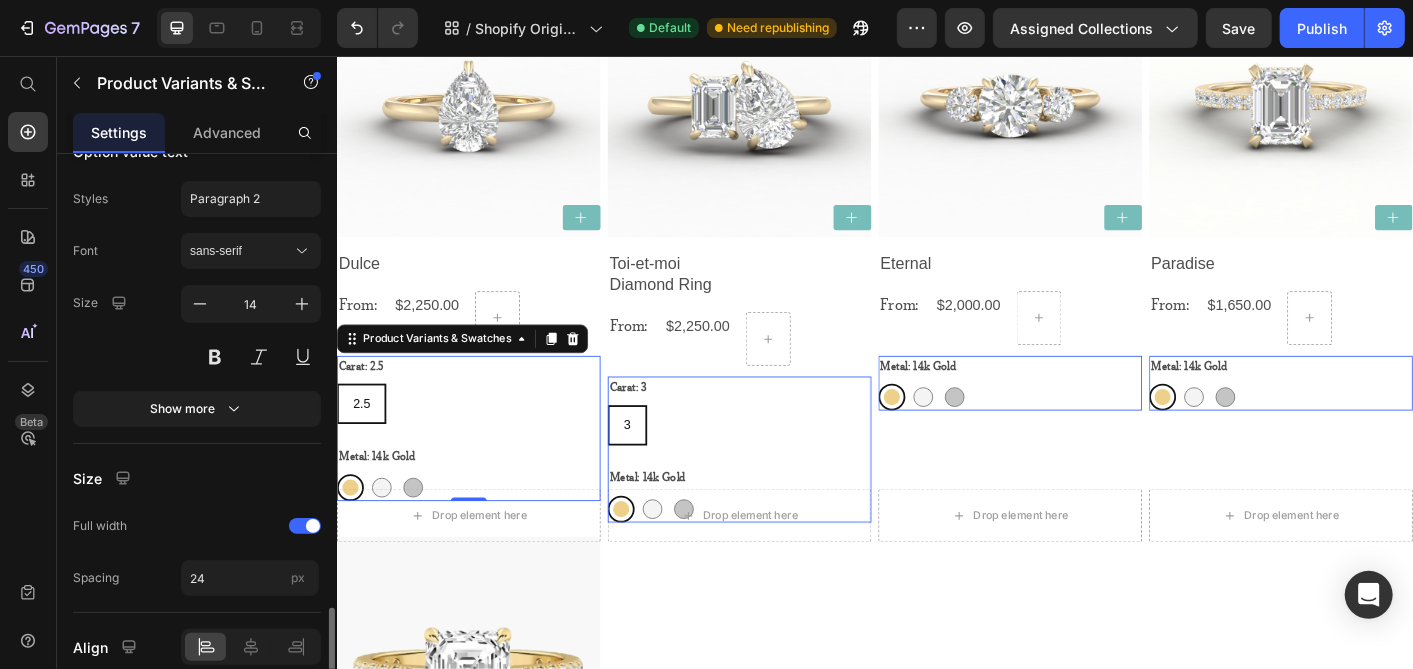 scroll, scrollTop: 1080, scrollLeft: 0, axis: vertical 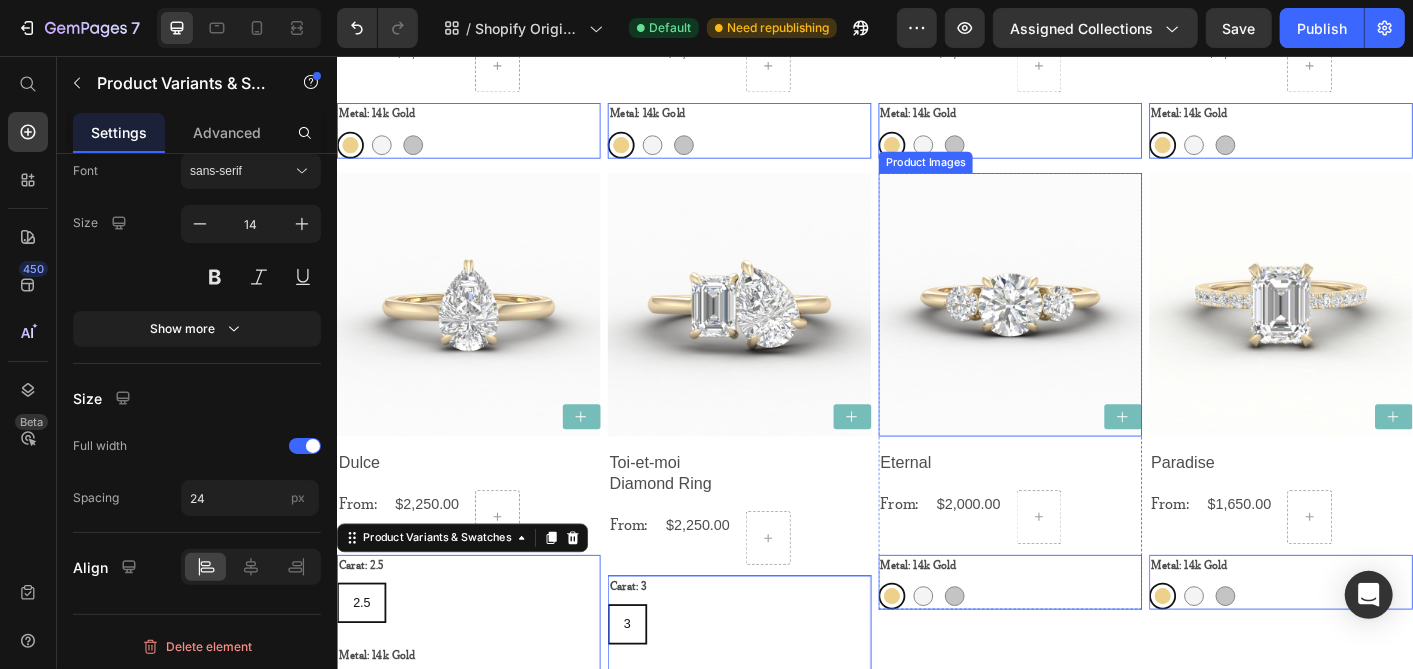 click at bounding box center (1087, 333) 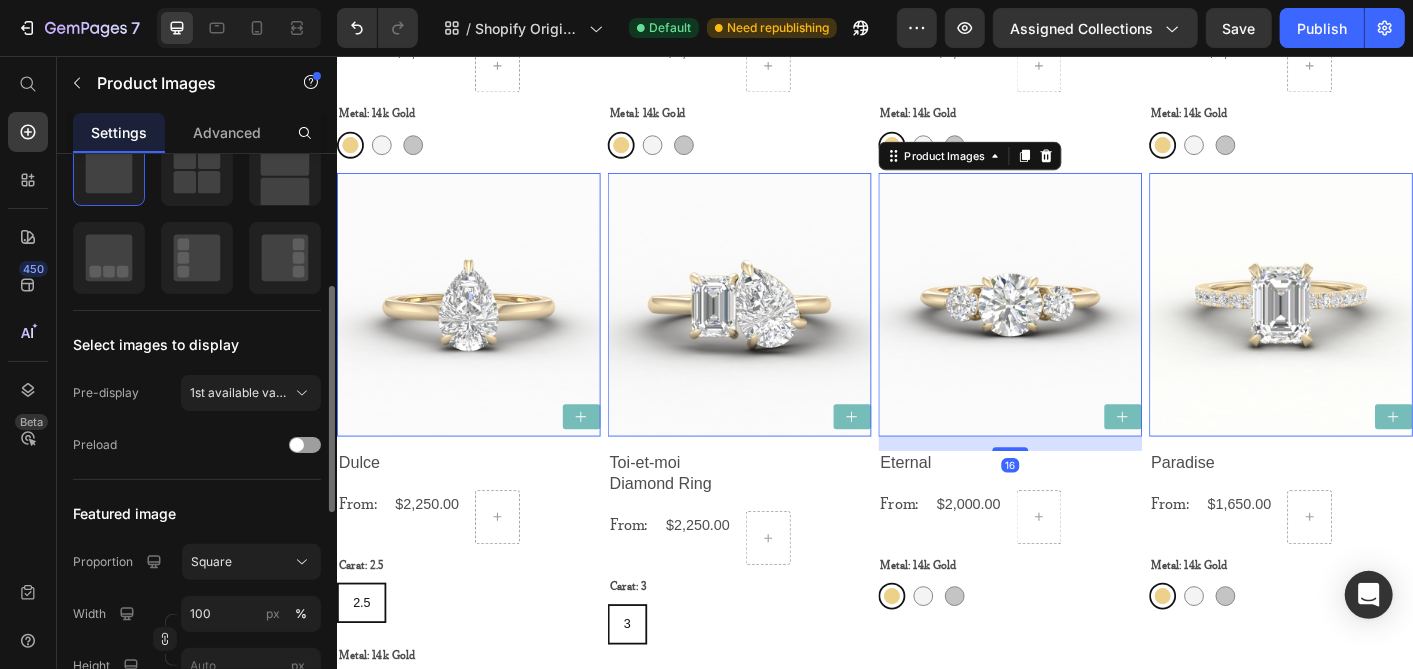 scroll, scrollTop: 666, scrollLeft: 0, axis: vertical 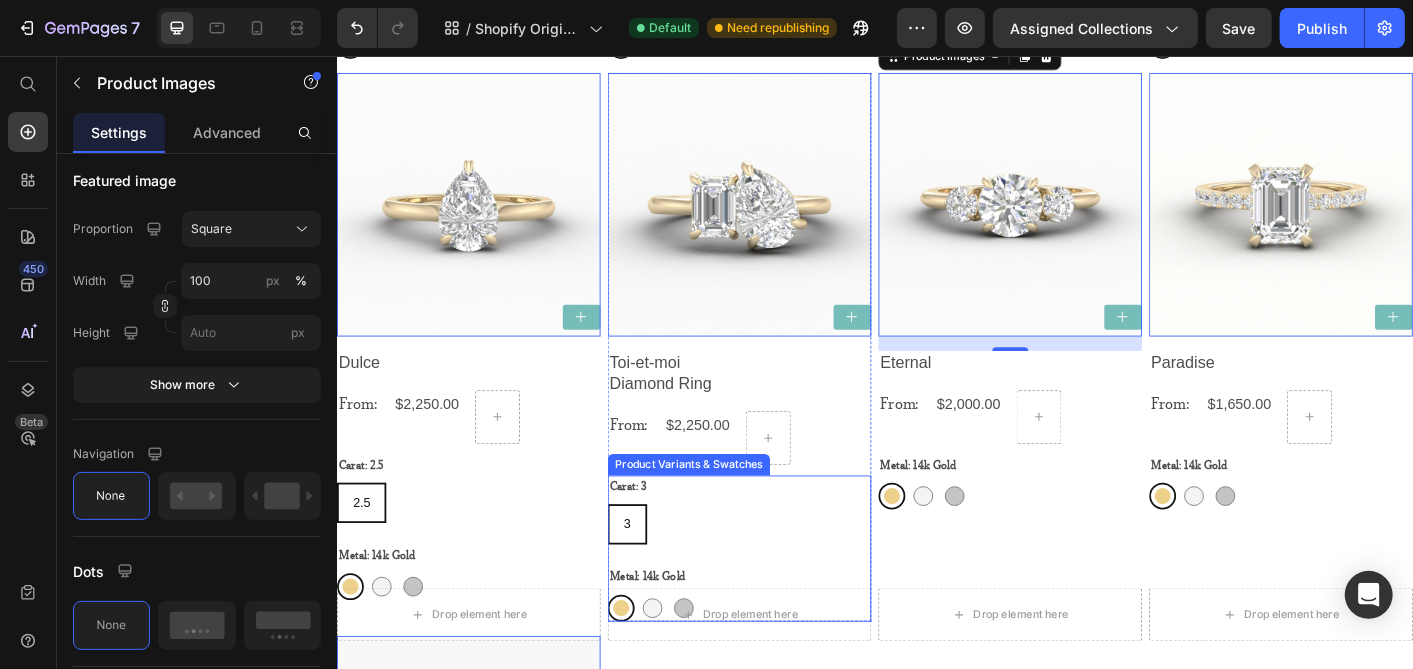 drag, startPoint x: 645, startPoint y: 568, endPoint x: 623, endPoint y: 570, distance: 22.090721 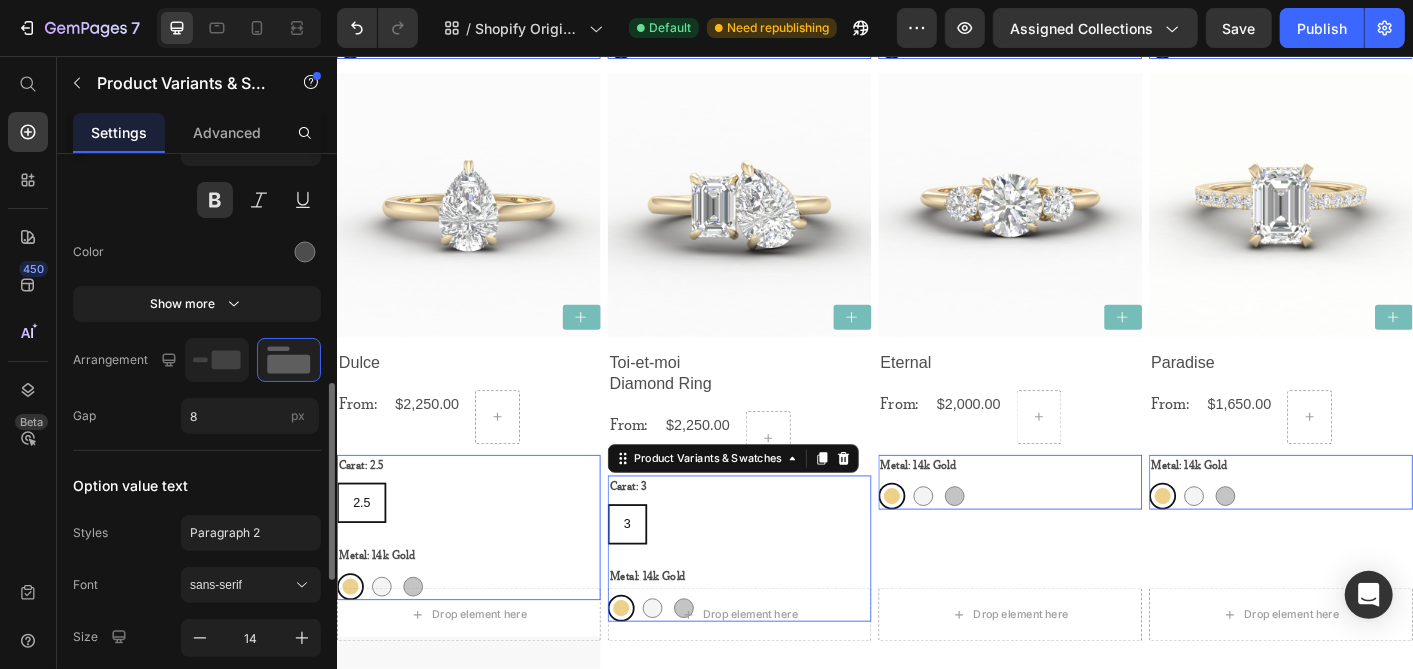 scroll, scrollTop: 0, scrollLeft: 0, axis: both 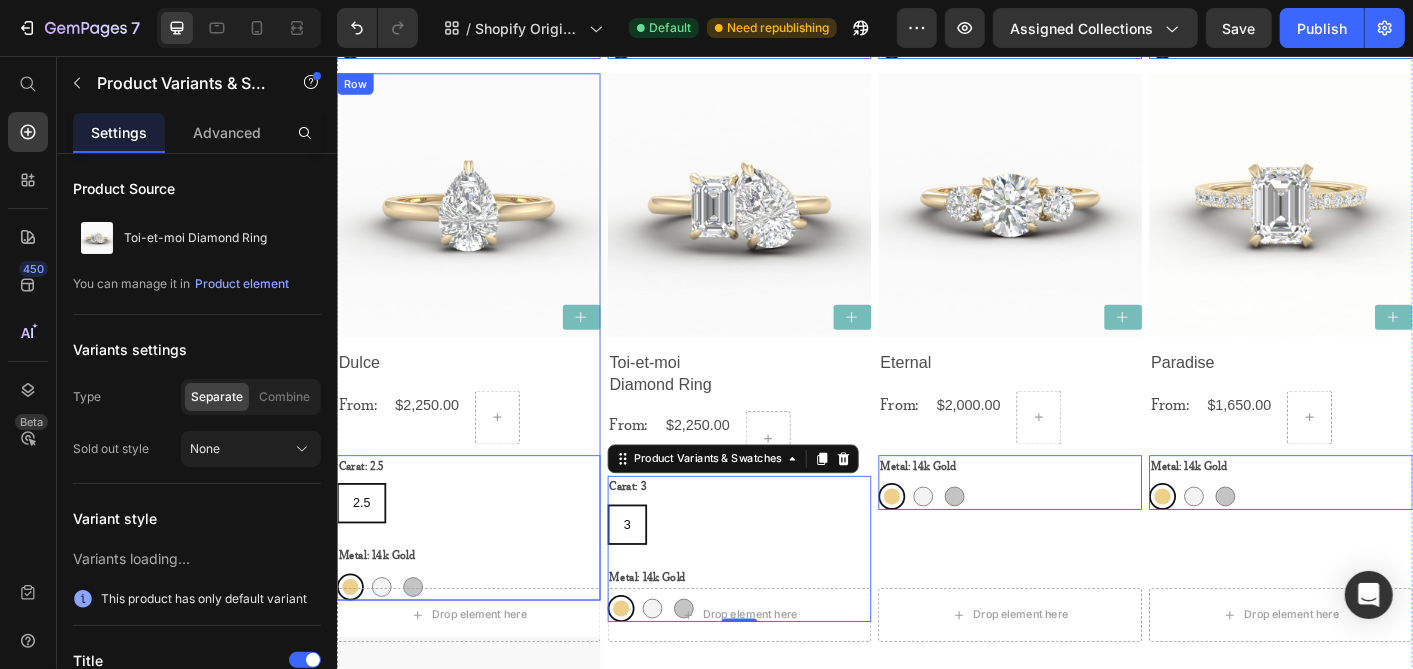 click on "Product Images Dulce Product Title
Product View More Row From: Text Block $2,250.00 Product Price
Row Carat: 2.5 2.5 2.5 2.5 Metal: 14k Gold 14k Gold 14k Gold 14k White 14k White Platinum Platinum Product Variants & Swatches   0" at bounding box center (483, -688) 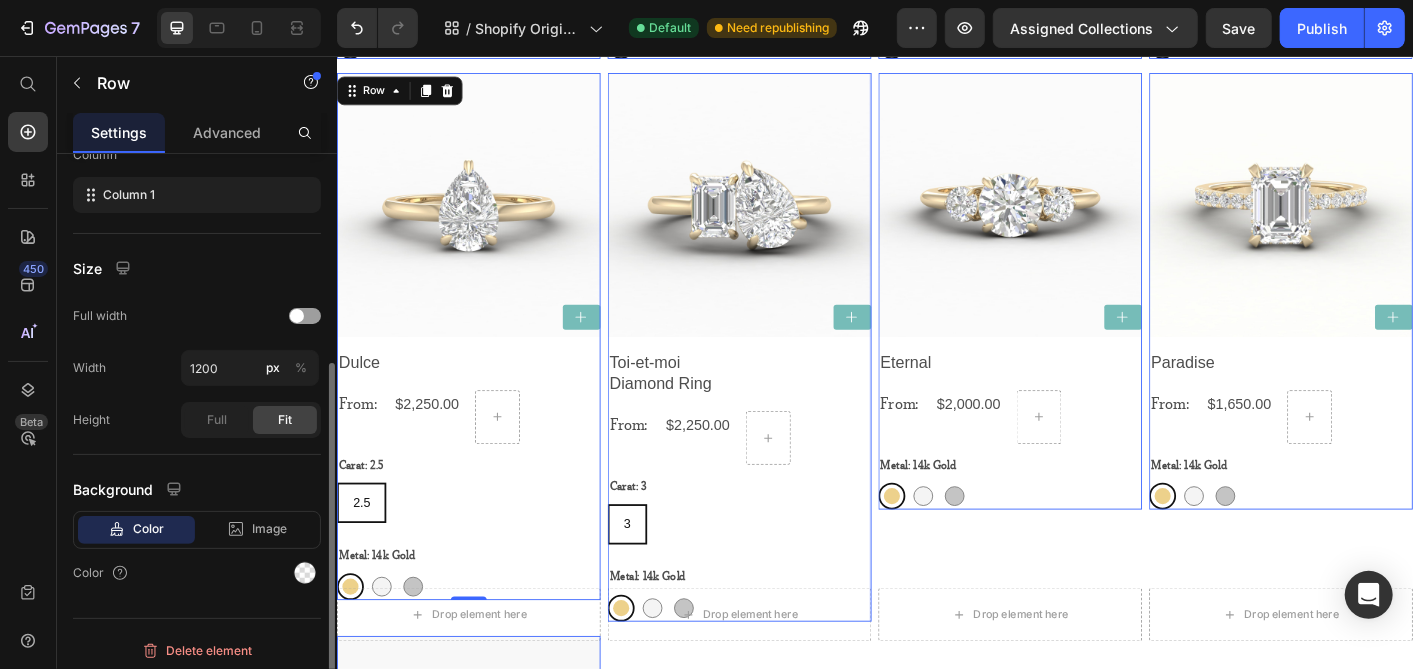 scroll, scrollTop: 337, scrollLeft: 0, axis: vertical 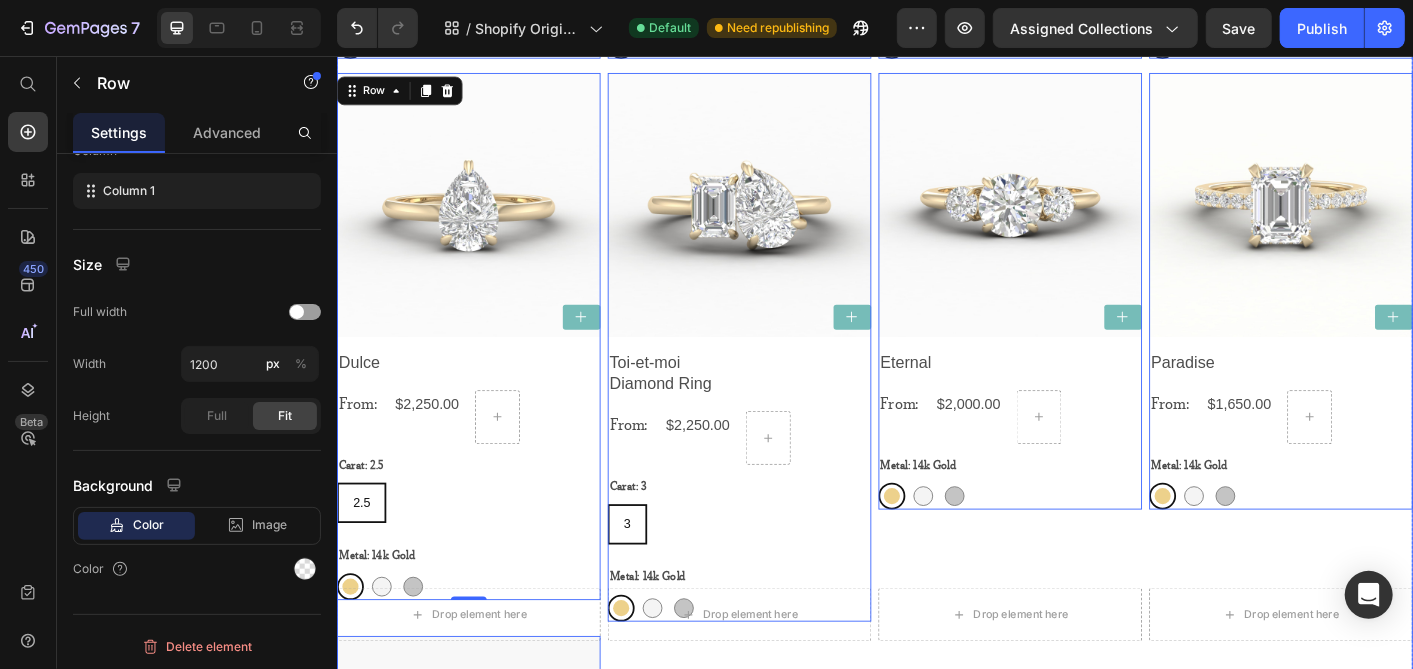 click on "Product Images Home Product Title
Product View More Row From: Text Block $1,250.00 Product Price
Row Metal: 14k Gold 14k Gold 14k Gold 14k White 14k White Platinum Platinum Product Variants & Swatches Row   0 Product Images Love Letter Product Title
Product View More Row From: Text Block $1,250.00 Product Price
Row Metal: 14k Gold 14k Gold 14k Gold 14k White 14k White Platinum Platinum Product Variants & Swatches Row   0 Product Images Bloom Product Title
Product View More Row From: Text Block $1,800.00 Product Price
Row Metal: 14k Gold 14k Gold 14k Gold 14k White 14k White Platinum Platinum Product Variants & Swatches Row   0 Product Images The Orchid Product Title
Product View More Row From: Text Block $1,350.00 Product Price
Row Metal: 14k Gold 14k Gold 14k Gold 14k White 14k White Platinum Platinum Product Variants & Swatches Row   0 Product Images Promise Product Title" at bounding box center (936, 141) 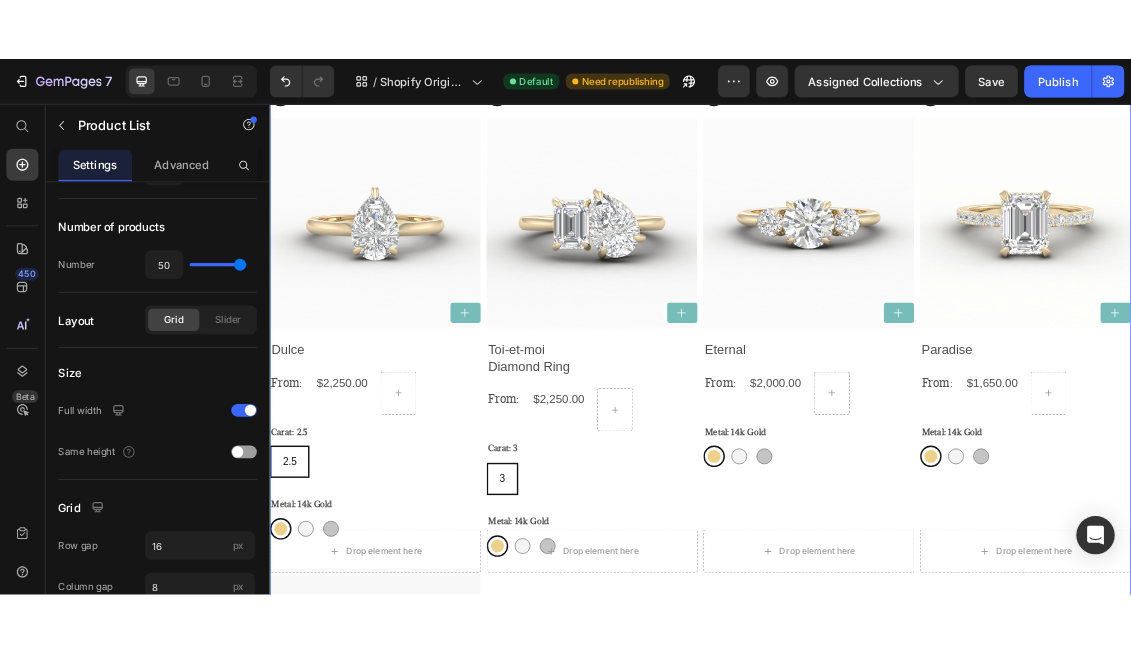 scroll, scrollTop: 0, scrollLeft: 0, axis: both 